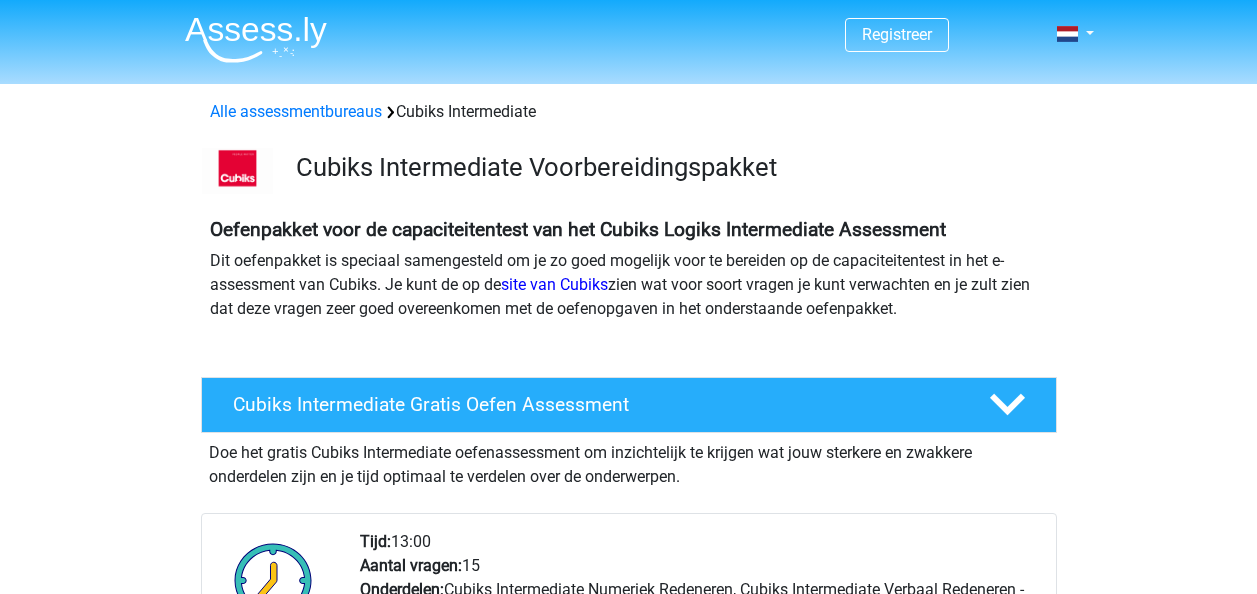 scroll, scrollTop: 0, scrollLeft: 0, axis: both 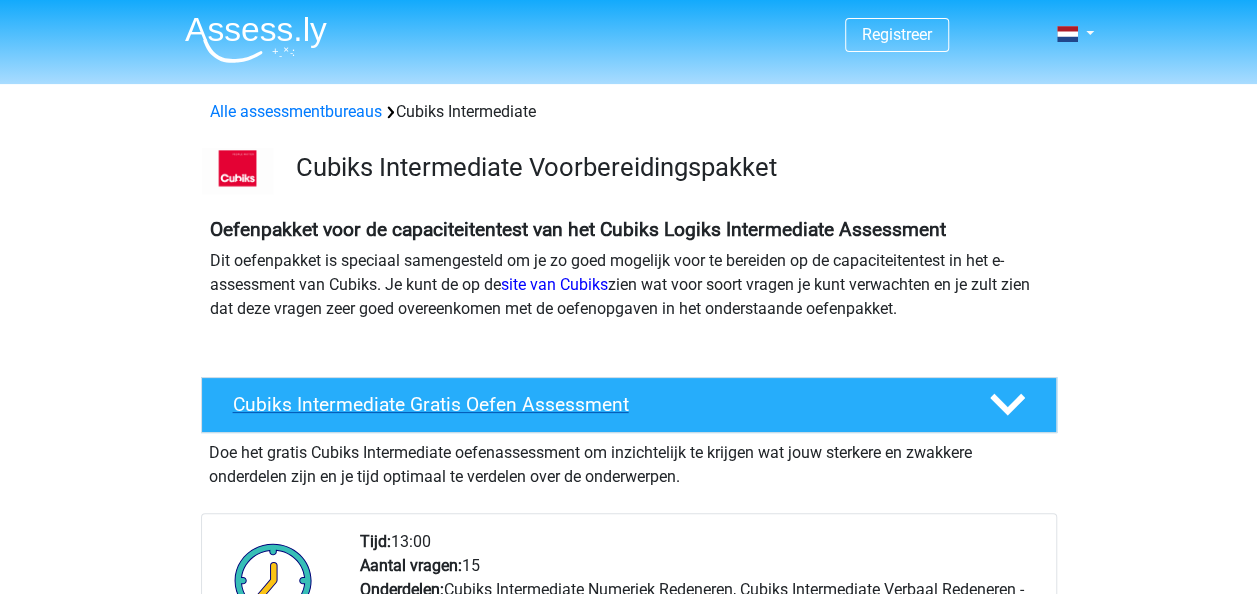 click on "Cubiks Intermediate Gratis Oefen Assessment" at bounding box center [595, 404] 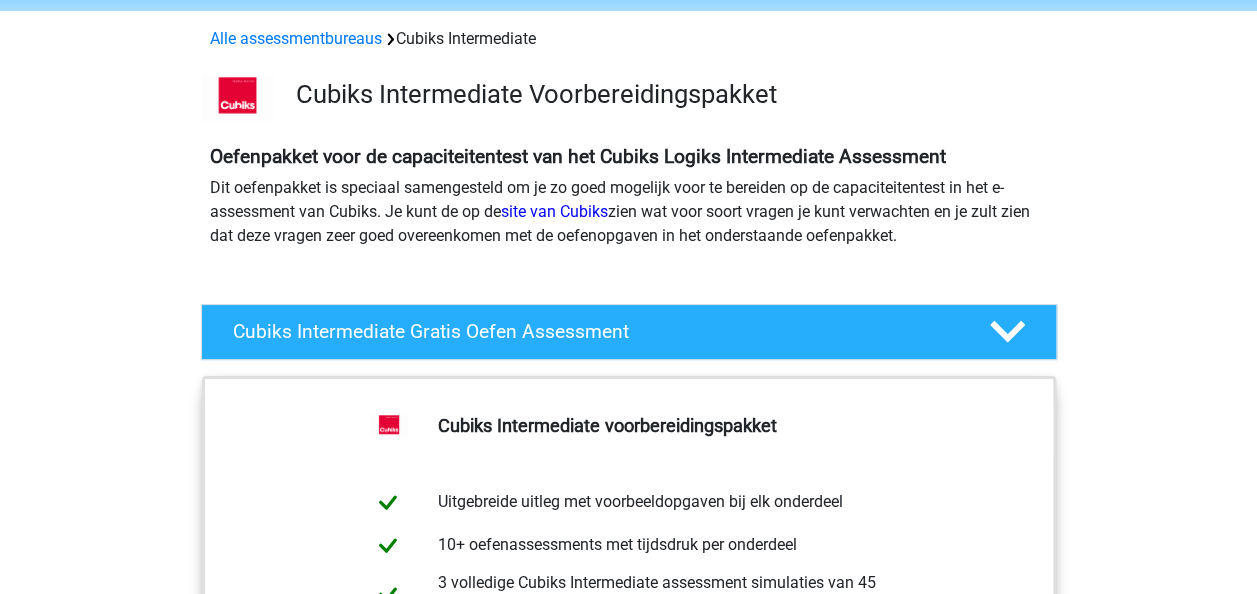 scroll, scrollTop: 0, scrollLeft: 0, axis: both 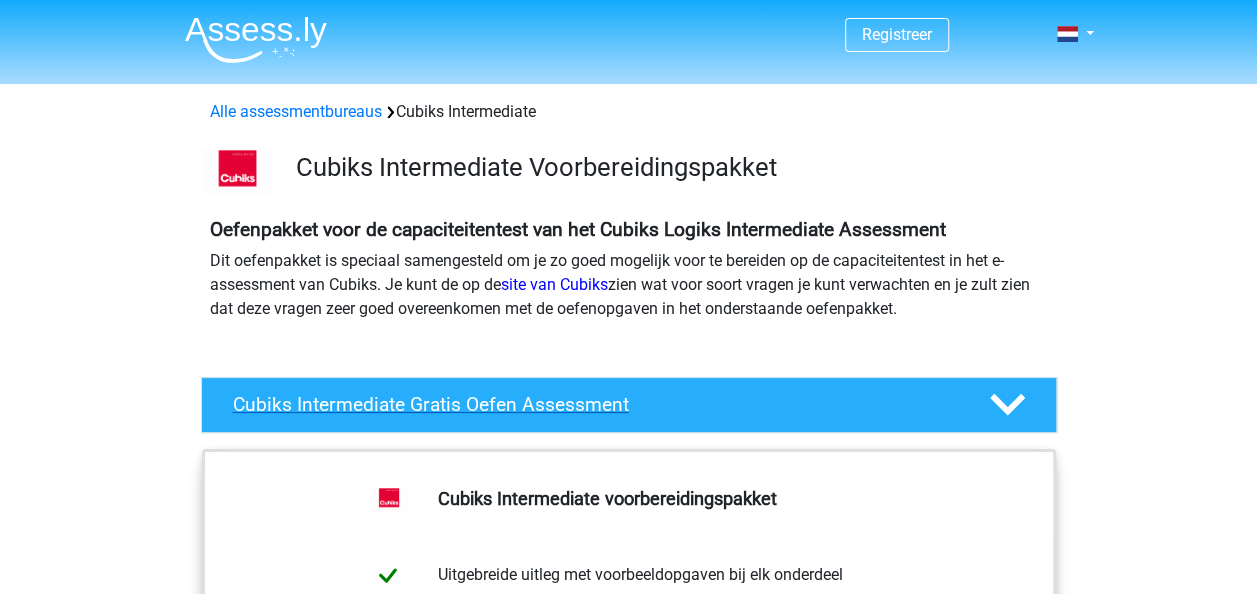 click 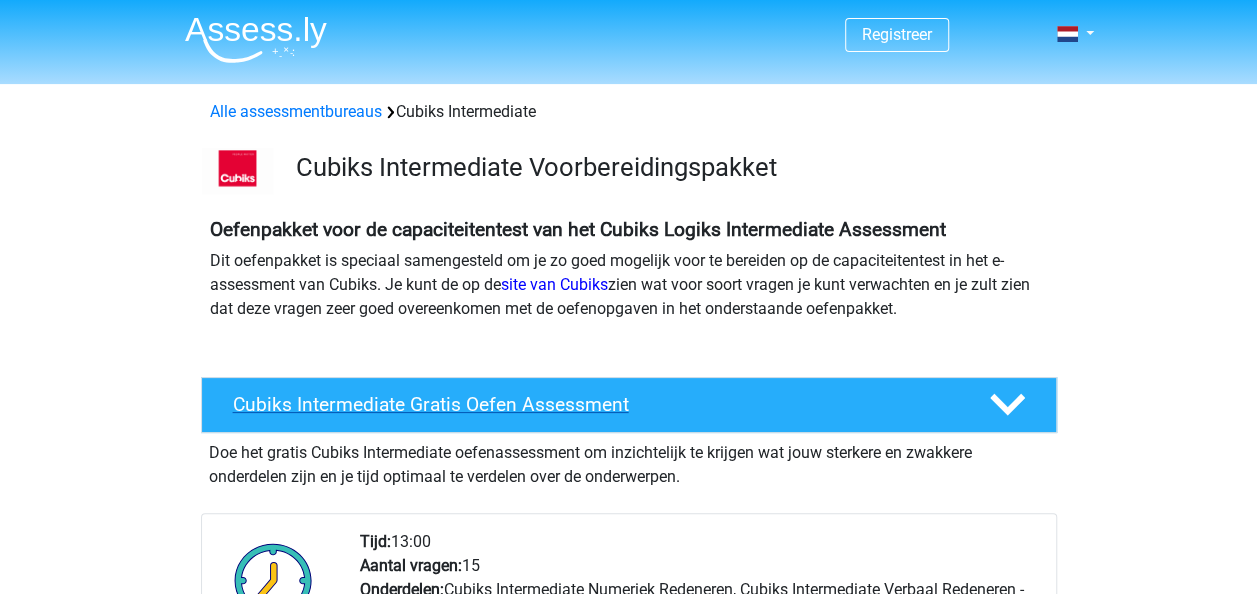 click on "Cubiks Intermediate Gratis Oefen Assessment" at bounding box center (595, 404) 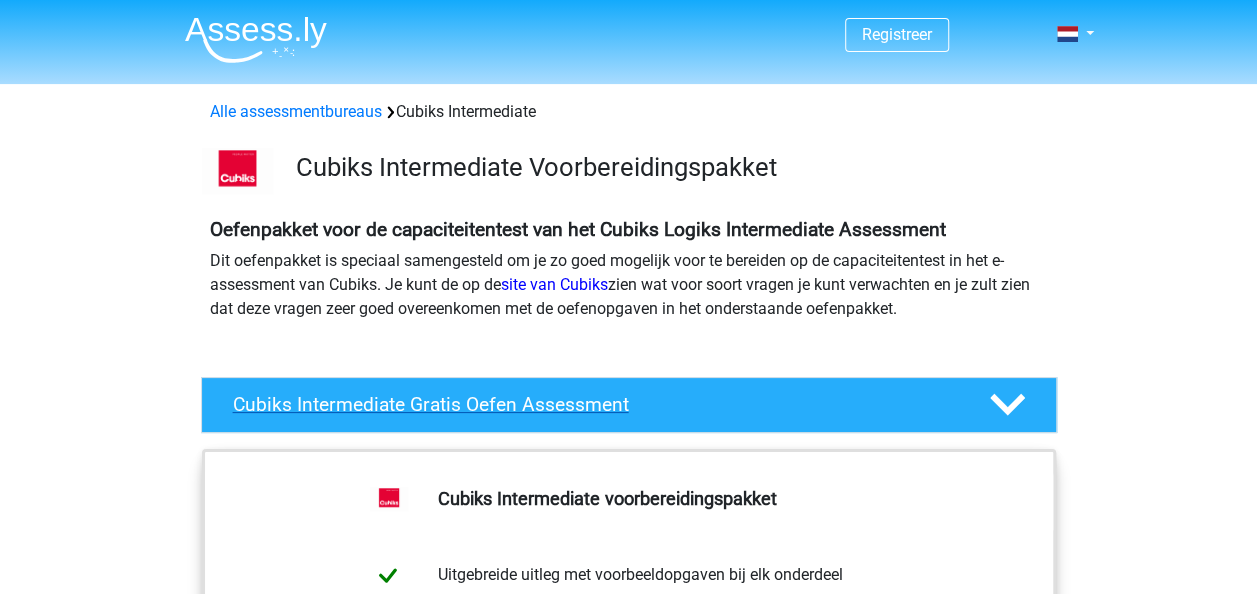 click on "Cubiks Intermediate Gratis Oefen Assessment" at bounding box center [595, 404] 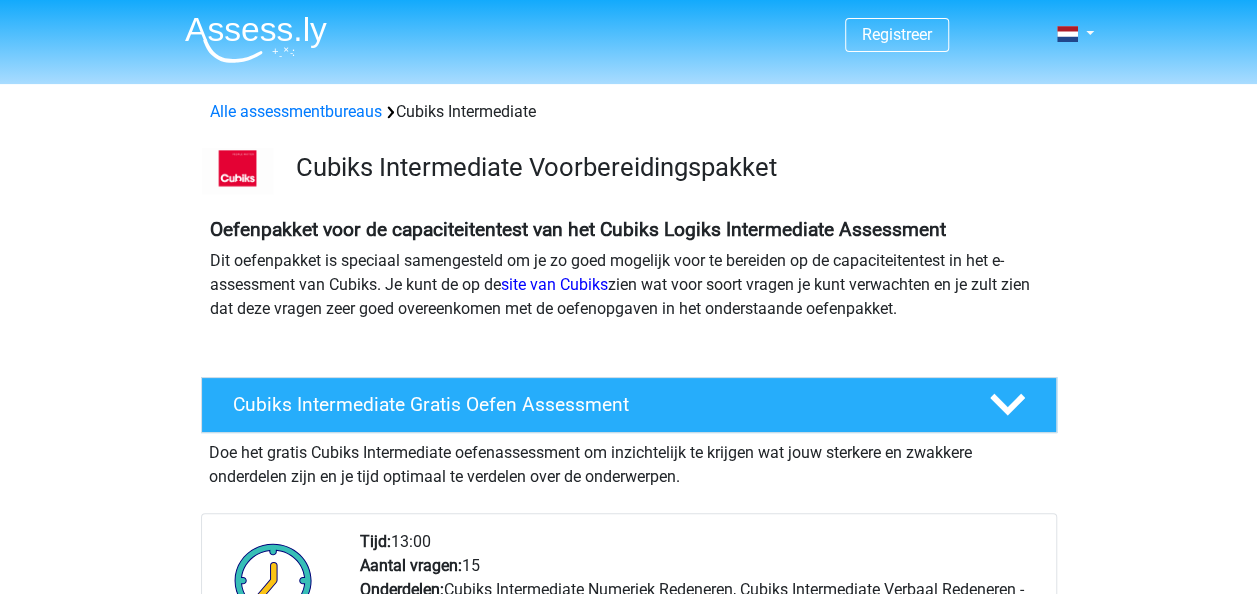 drag, startPoint x: 523, startPoint y: 402, endPoint x: 68, endPoint y: 420, distance: 455.3559 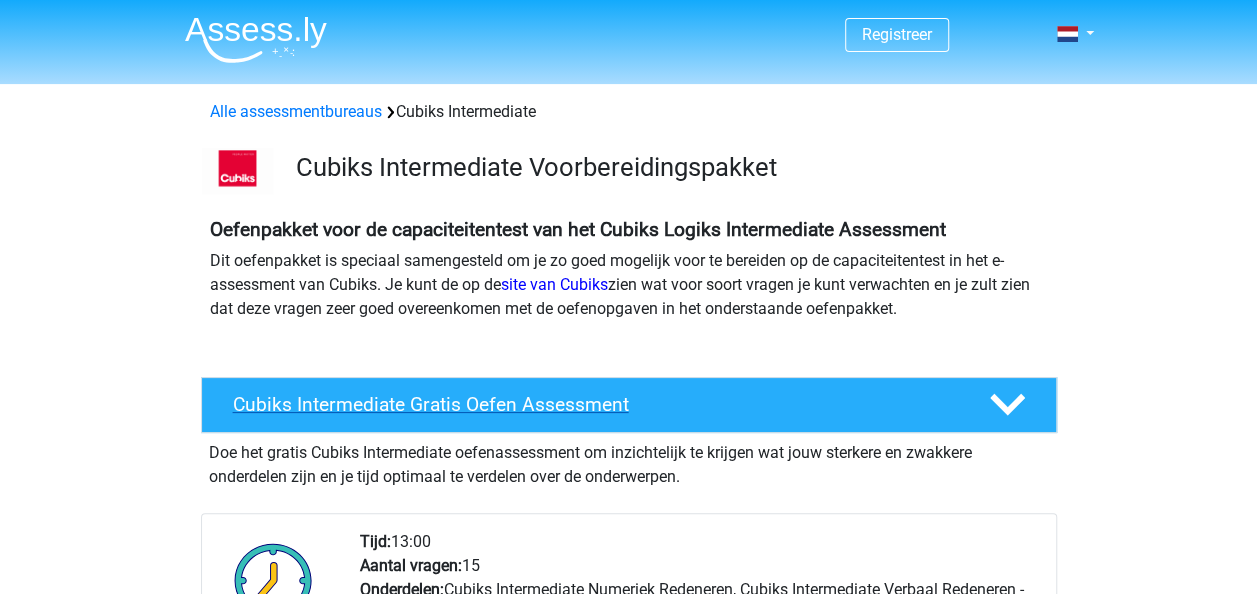 click on "Cubiks Intermediate Gratis Oefen Assessment" at bounding box center (595, 404) 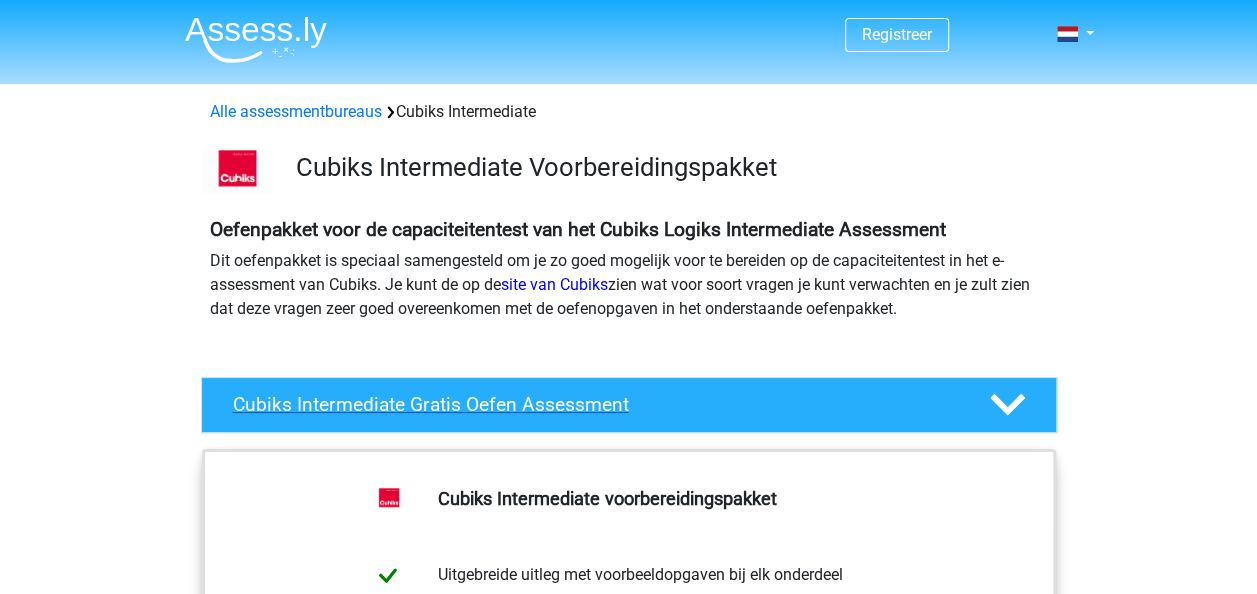 click on "Cubiks Intermediate Gratis Oefen Assessment" at bounding box center [595, 404] 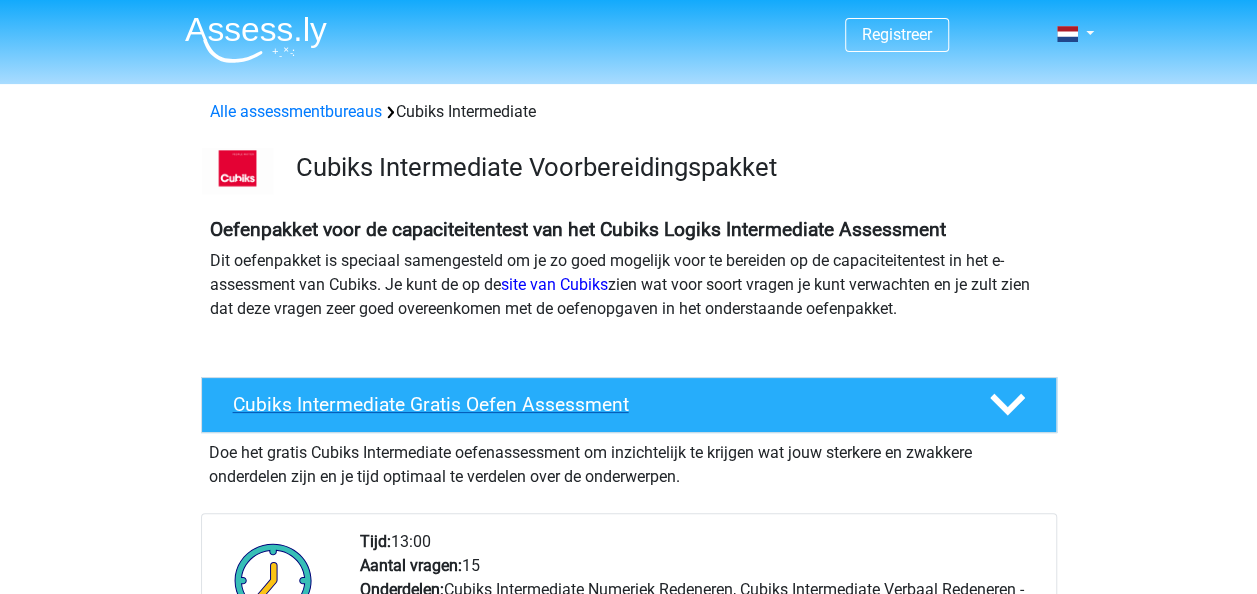 click on "Cubiks Intermediate Gratis Oefen Assessment" at bounding box center (595, 404) 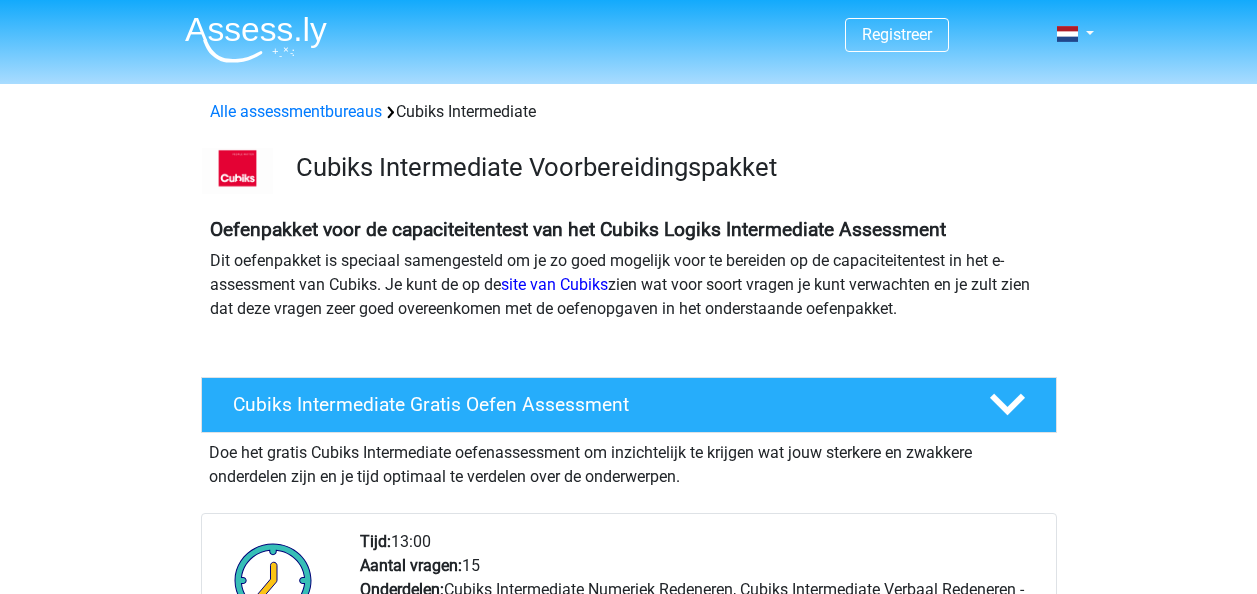 scroll, scrollTop: 433, scrollLeft: 0, axis: vertical 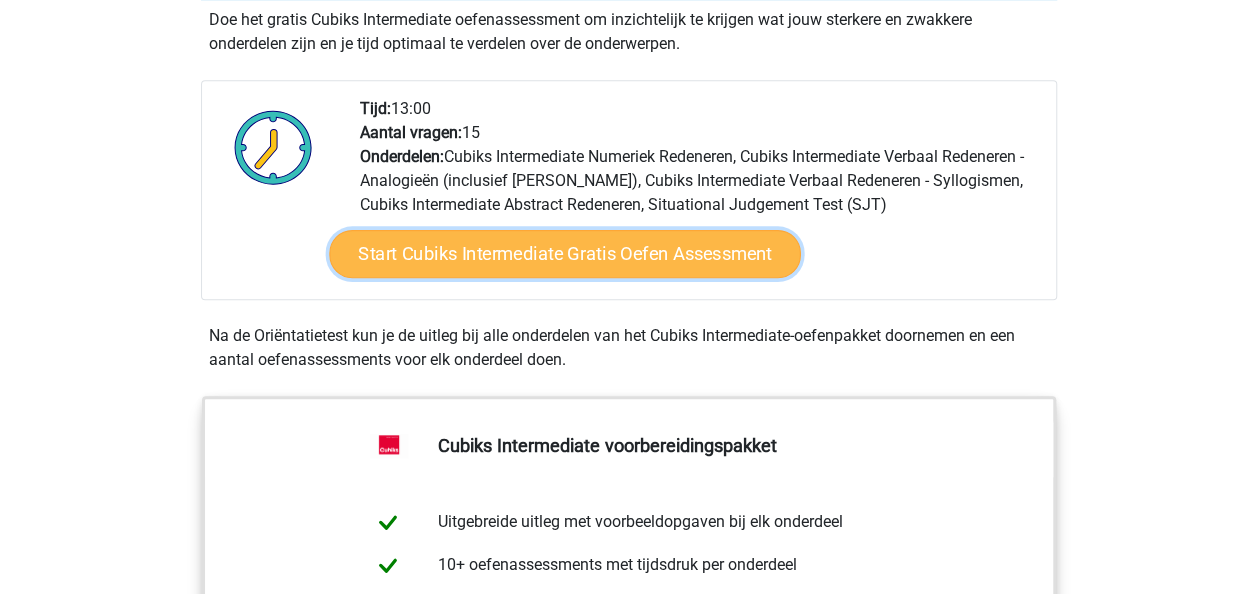click on "Start Cubiks Intermediate Gratis Oefen Assessment" at bounding box center [565, 254] 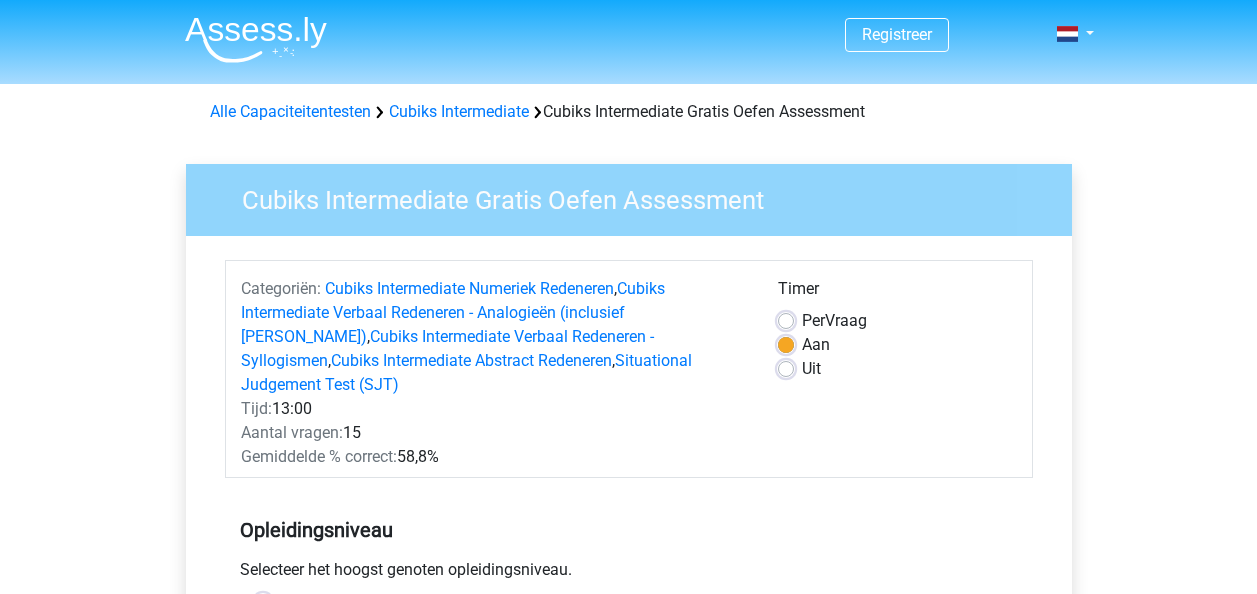 scroll, scrollTop: 0, scrollLeft: 0, axis: both 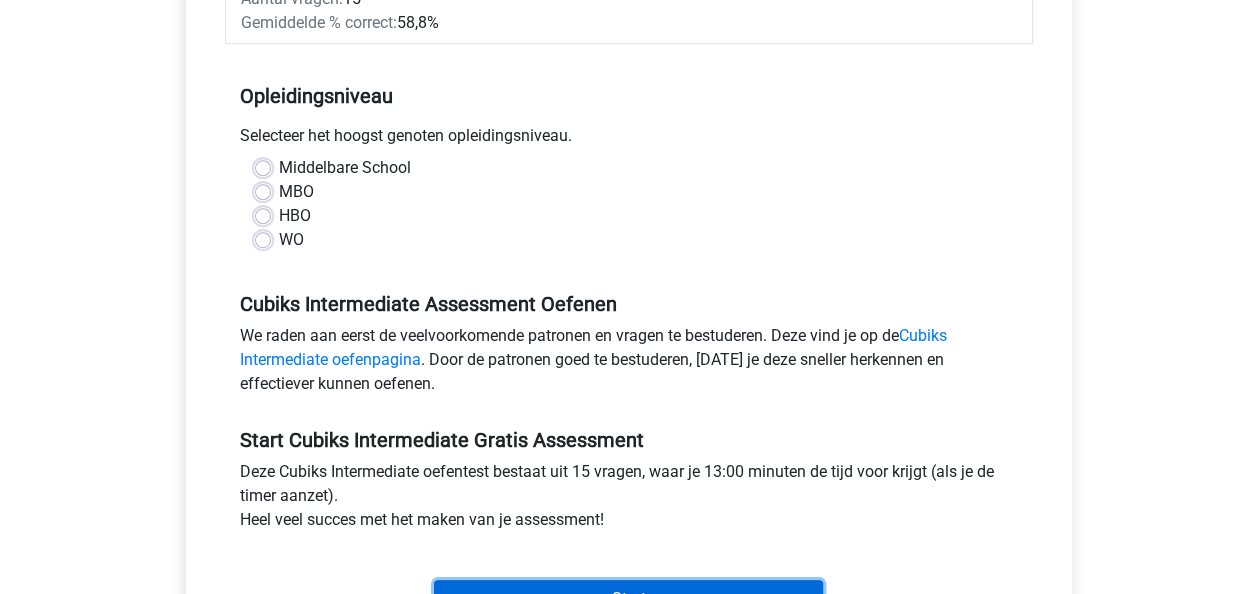 click on "Start" at bounding box center (628, 599) 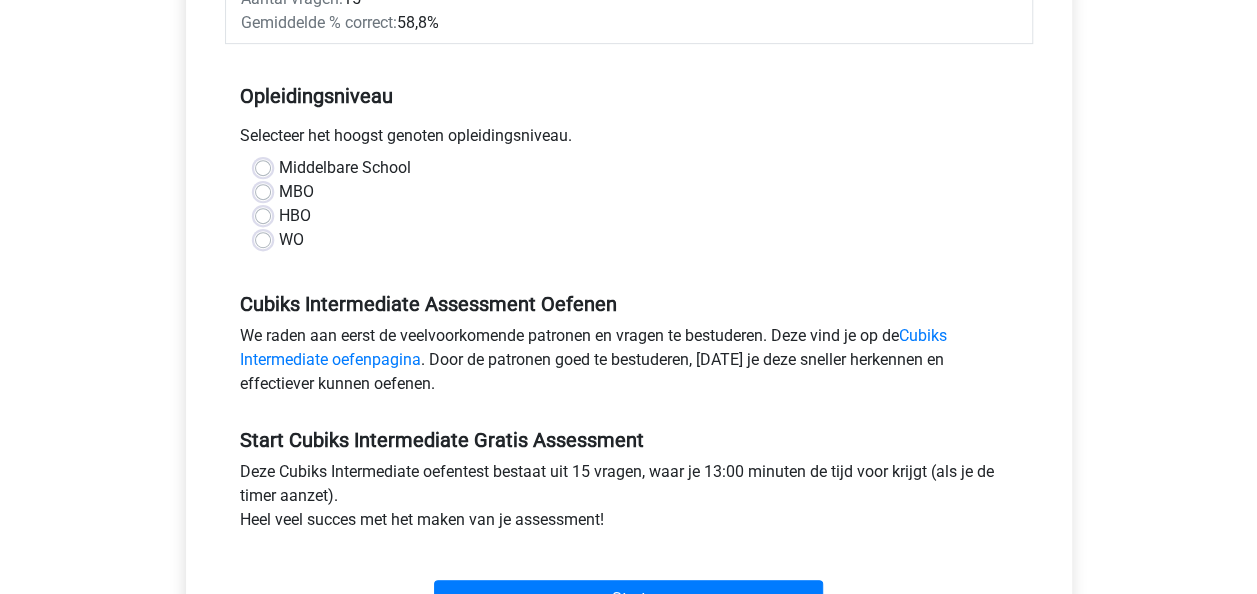 click on "WO" at bounding box center [629, 240] 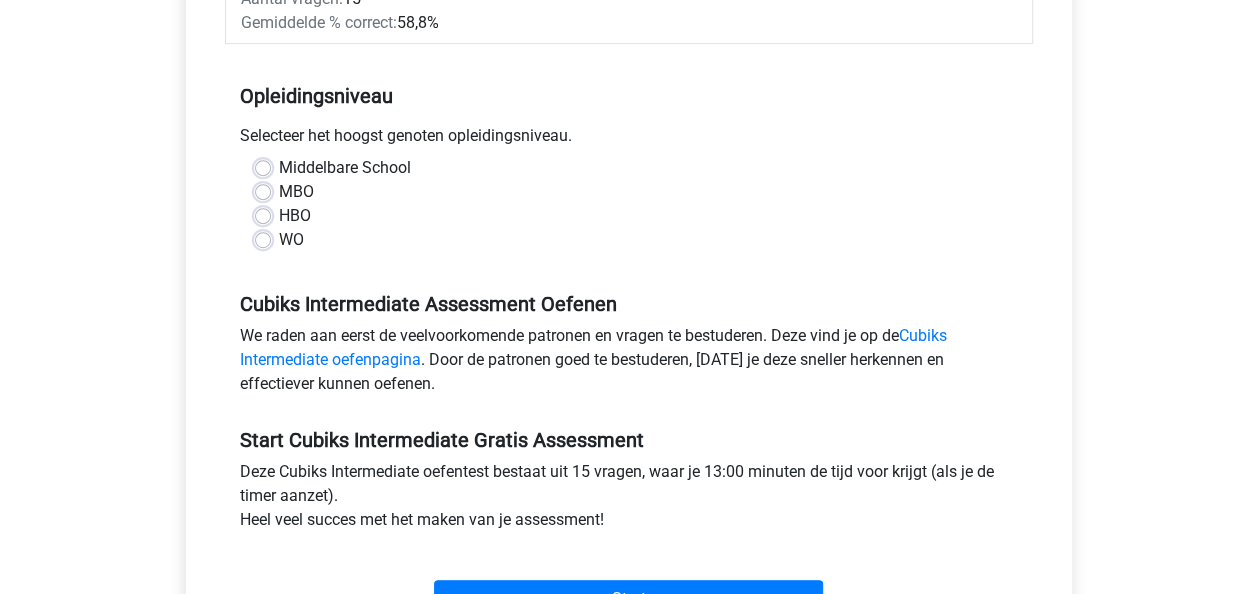 click on "WO" at bounding box center [291, 240] 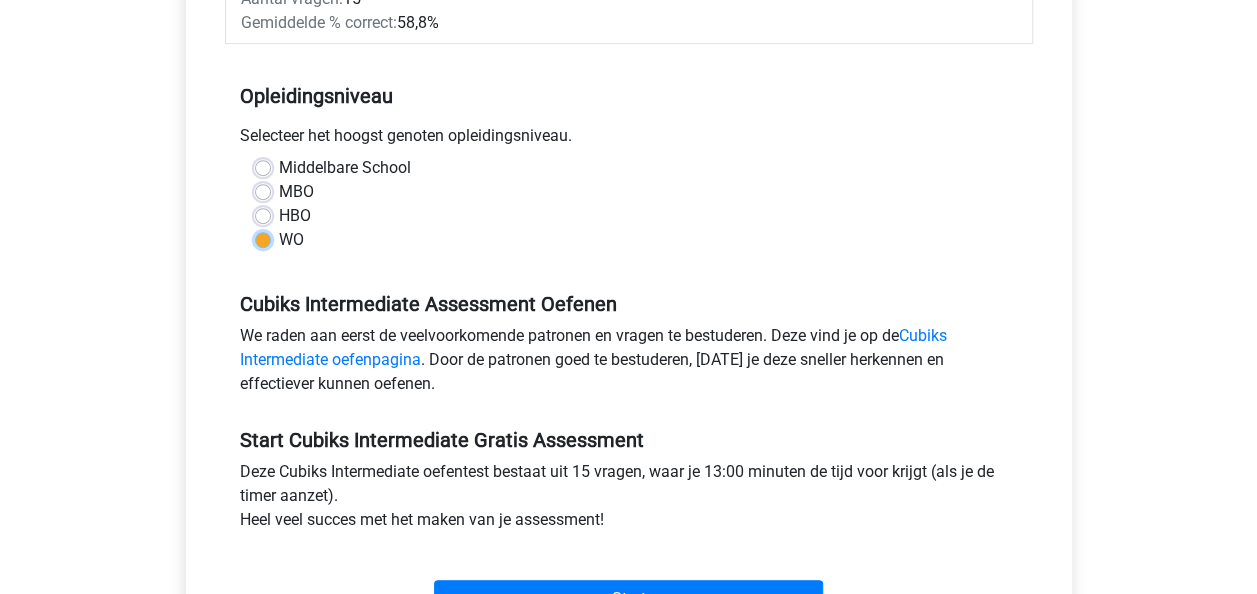 click on "WO" at bounding box center (263, 238) 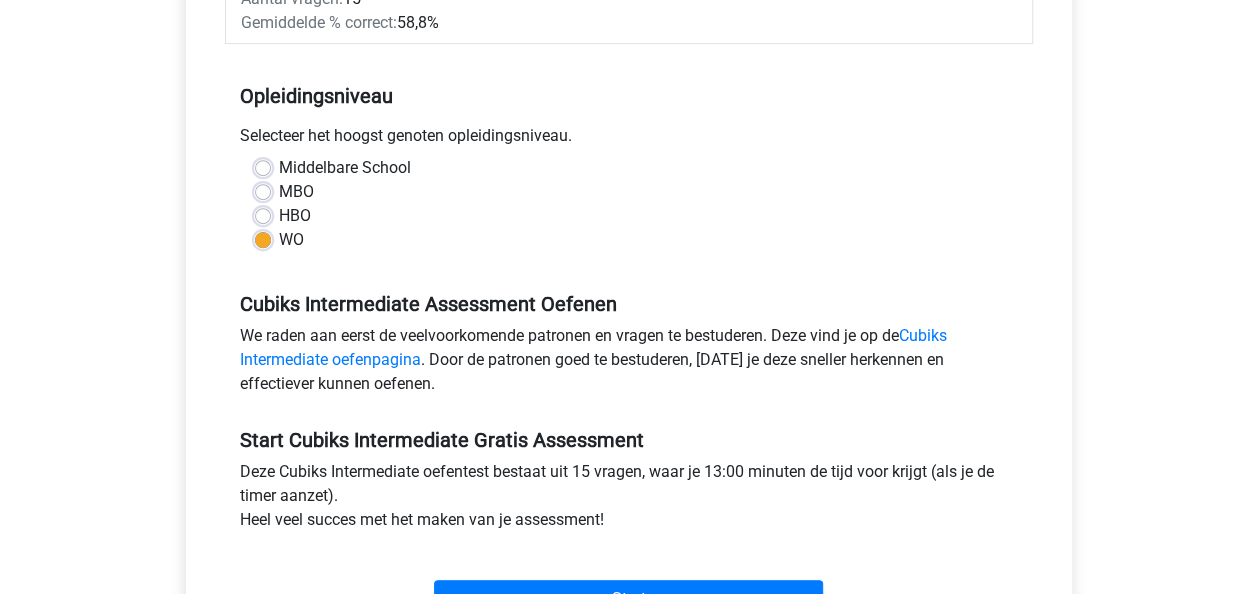click on "Middelbare School" at bounding box center [345, 168] 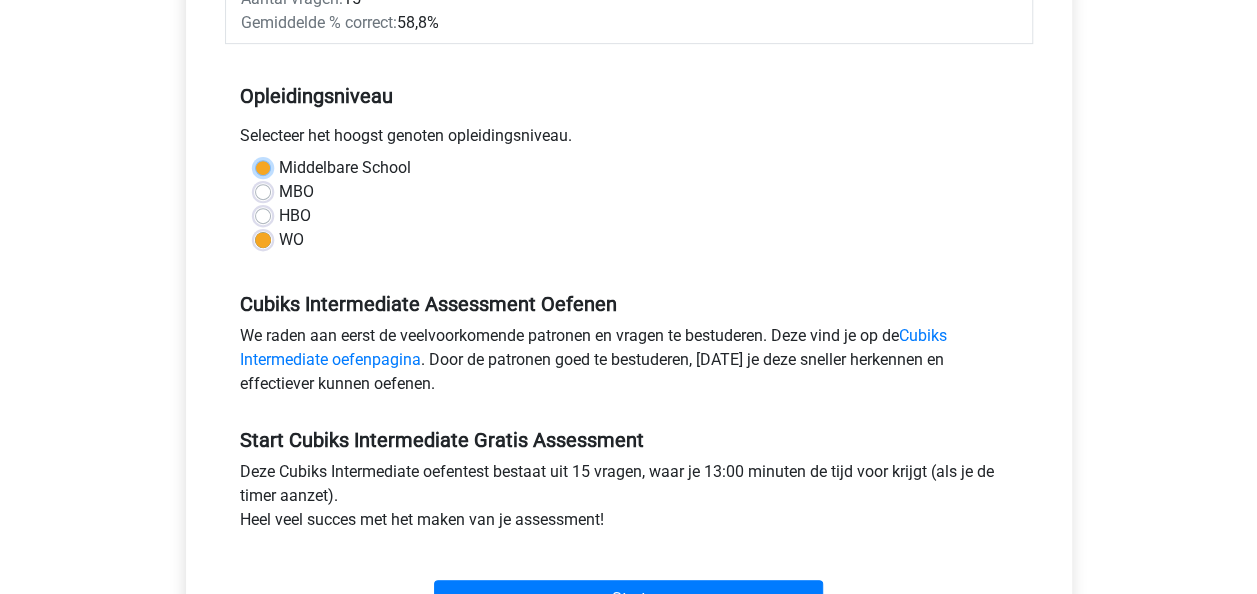 click on "Middelbare School" at bounding box center (263, 166) 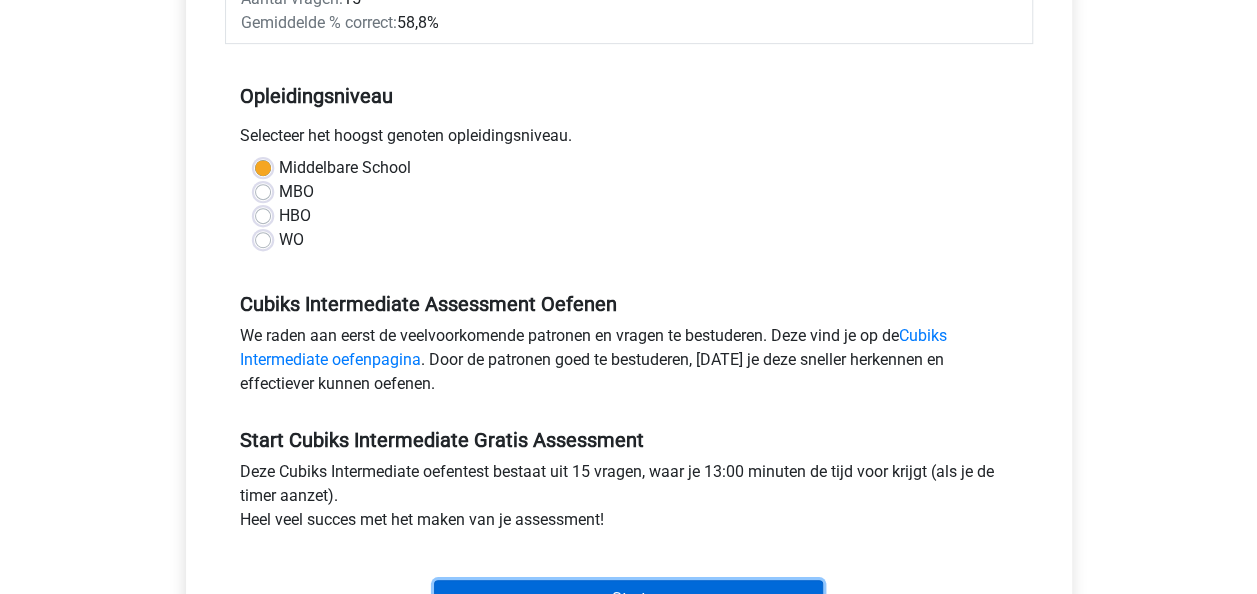 click on "Start" at bounding box center (628, 599) 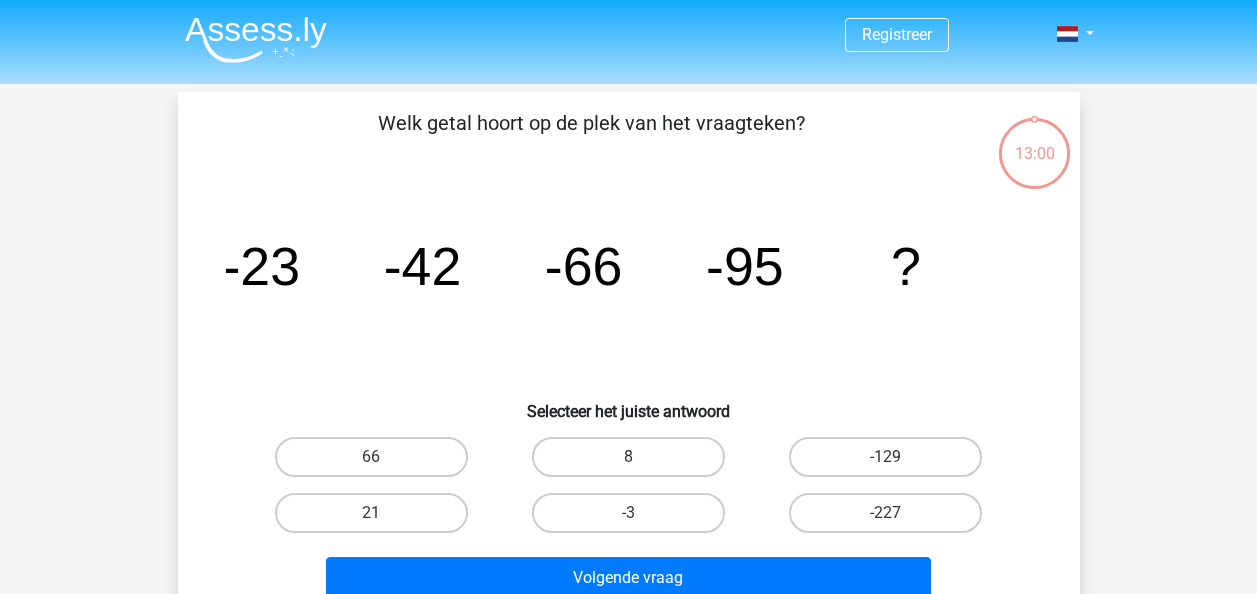 scroll, scrollTop: 0, scrollLeft: 0, axis: both 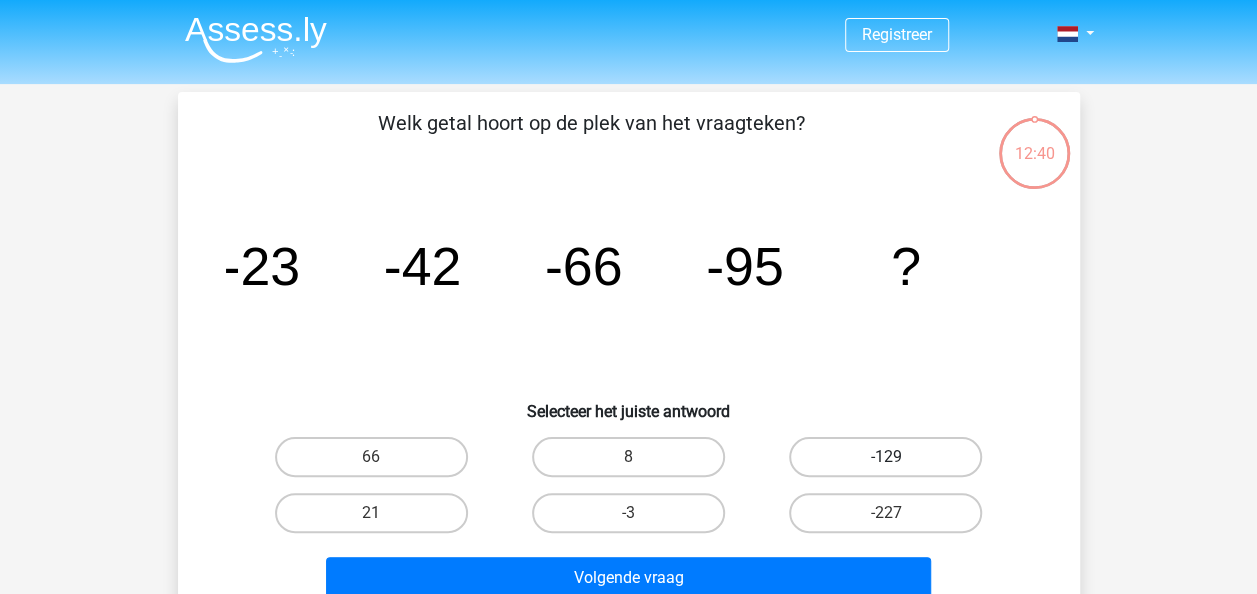 click on "-129" at bounding box center [885, 457] 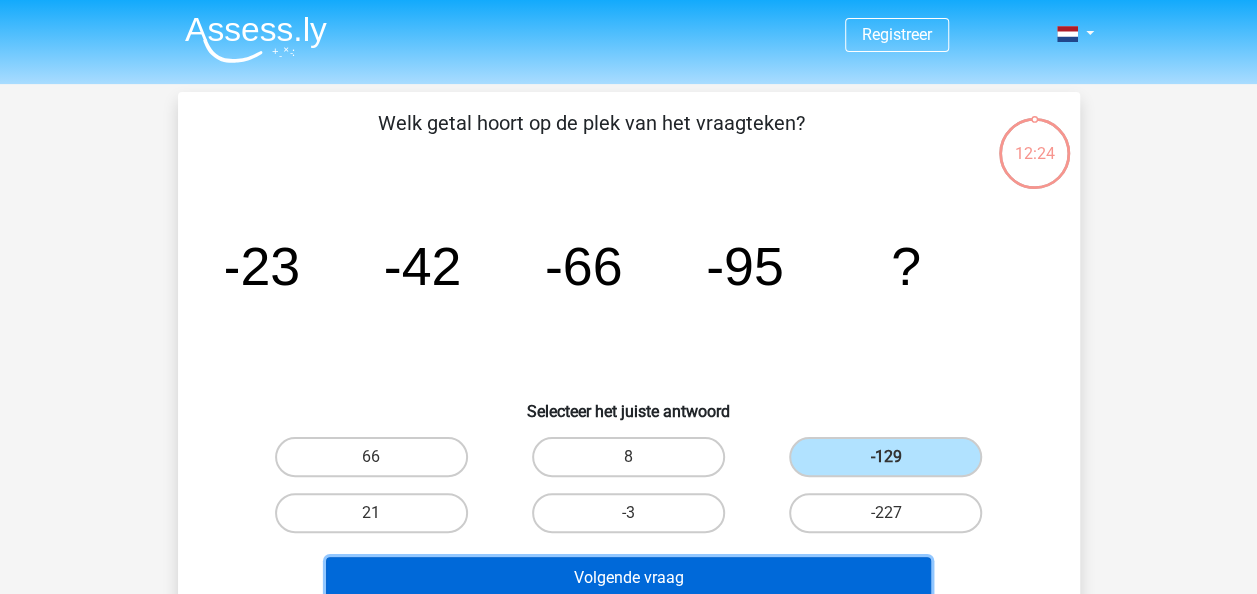 click on "Volgende vraag" at bounding box center (628, 578) 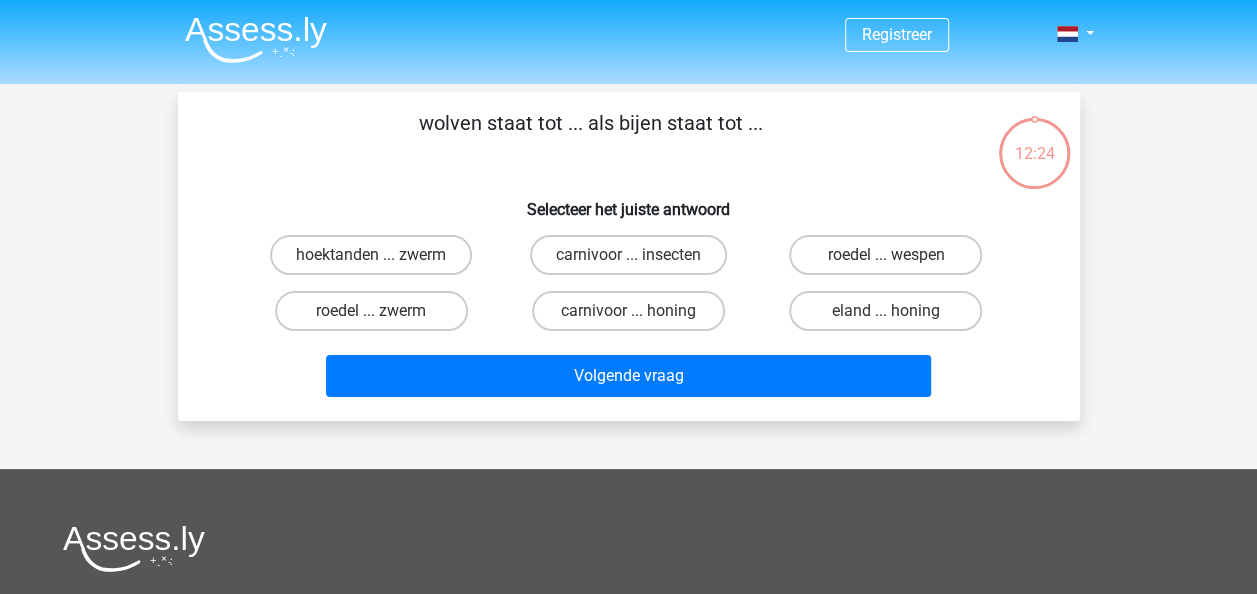 scroll, scrollTop: 92, scrollLeft: 0, axis: vertical 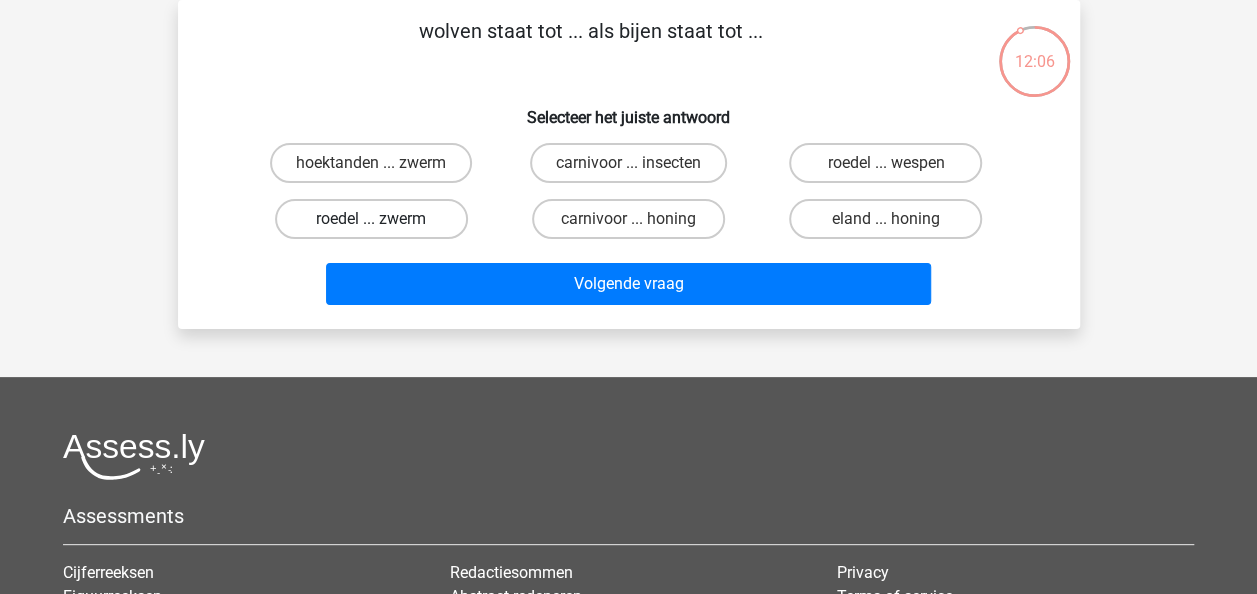 click on "roedel ... zwerm" at bounding box center [371, 219] 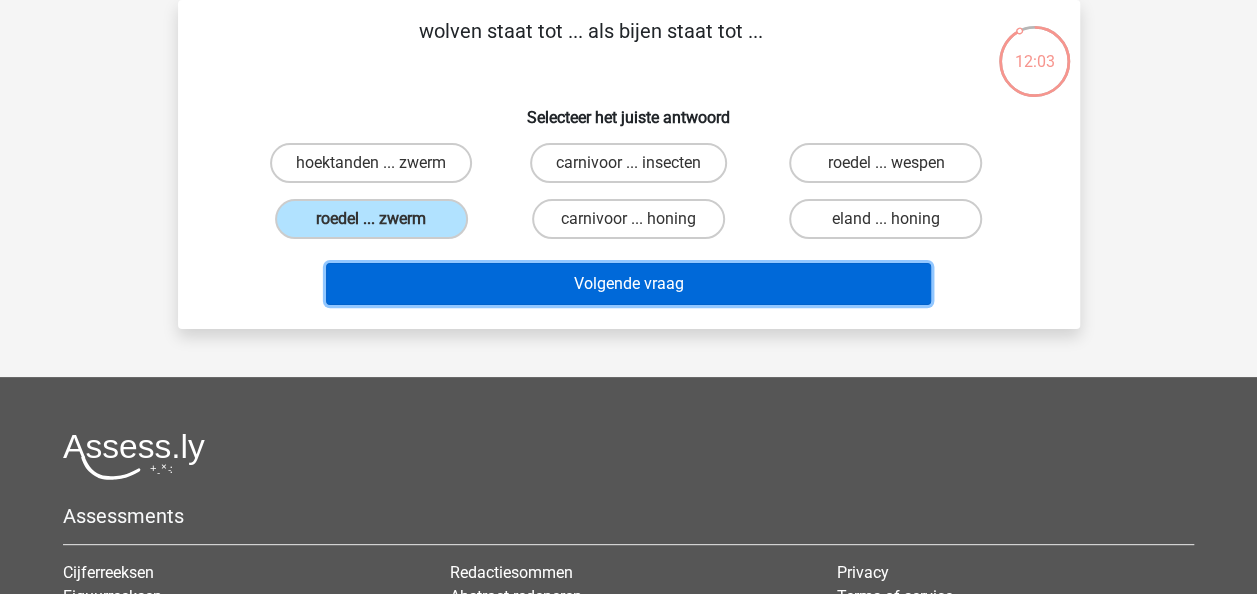 click on "Volgende vraag" at bounding box center [628, 284] 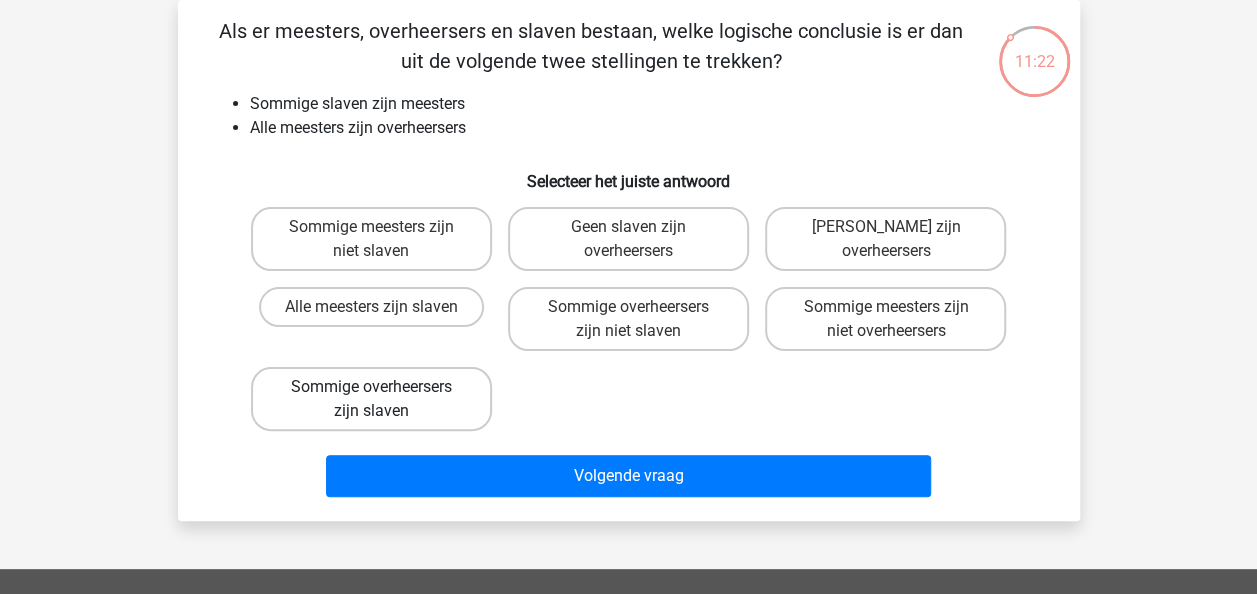 click on "Sommige overheersers zijn slaven" at bounding box center (371, 399) 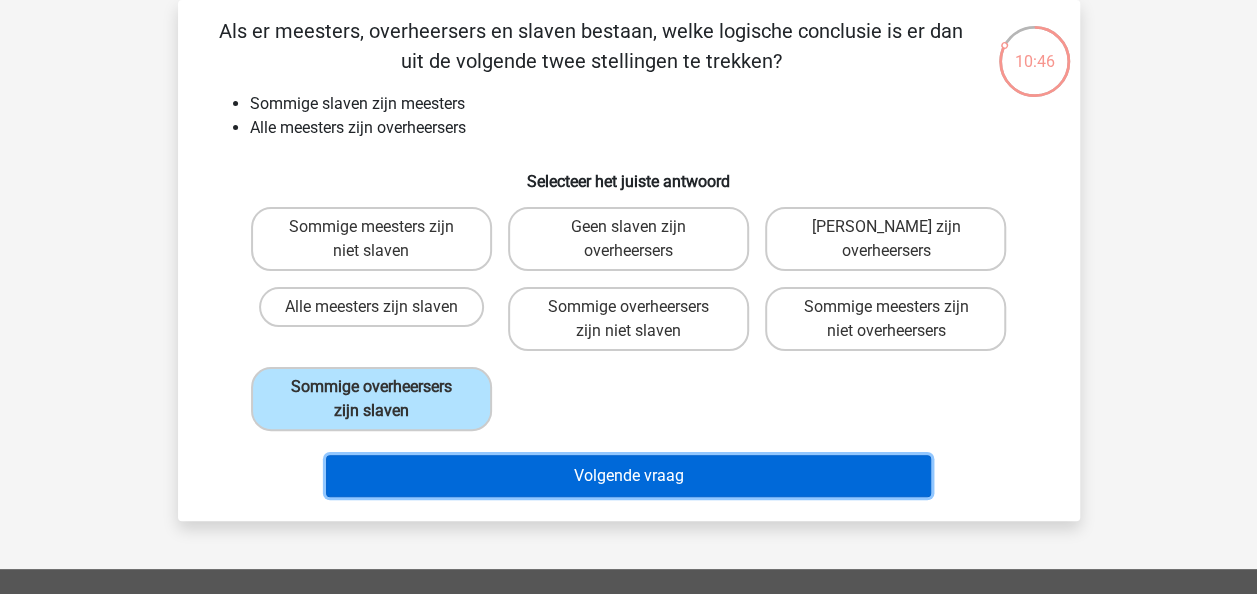 click on "Volgende vraag" at bounding box center (628, 476) 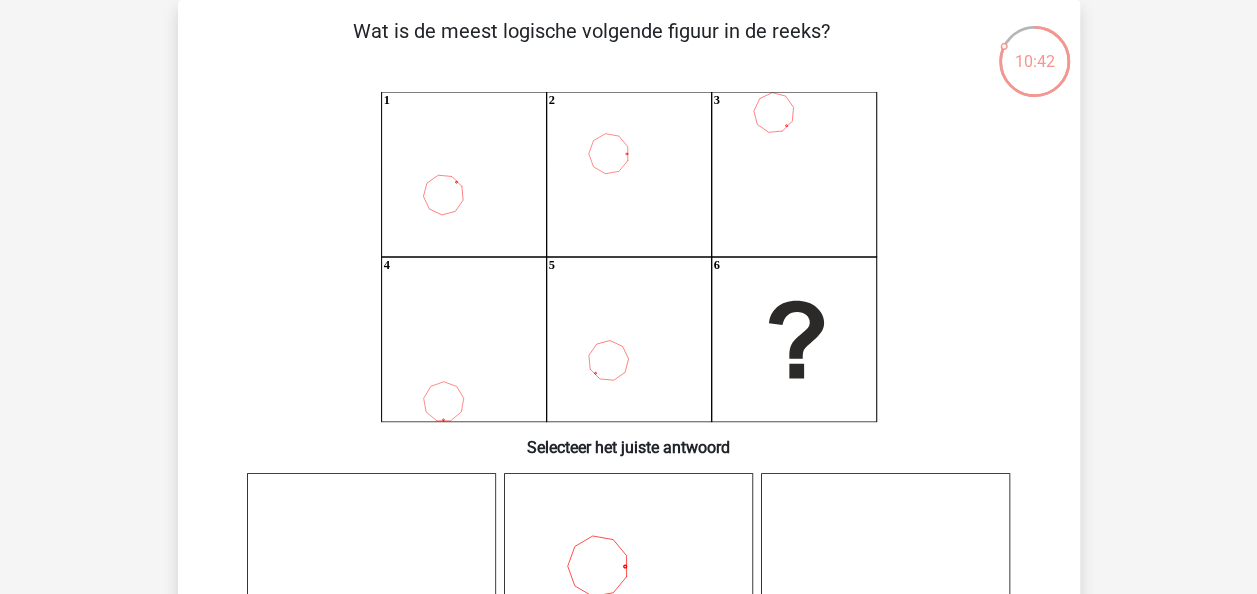 scroll, scrollTop: 101, scrollLeft: 0, axis: vertical 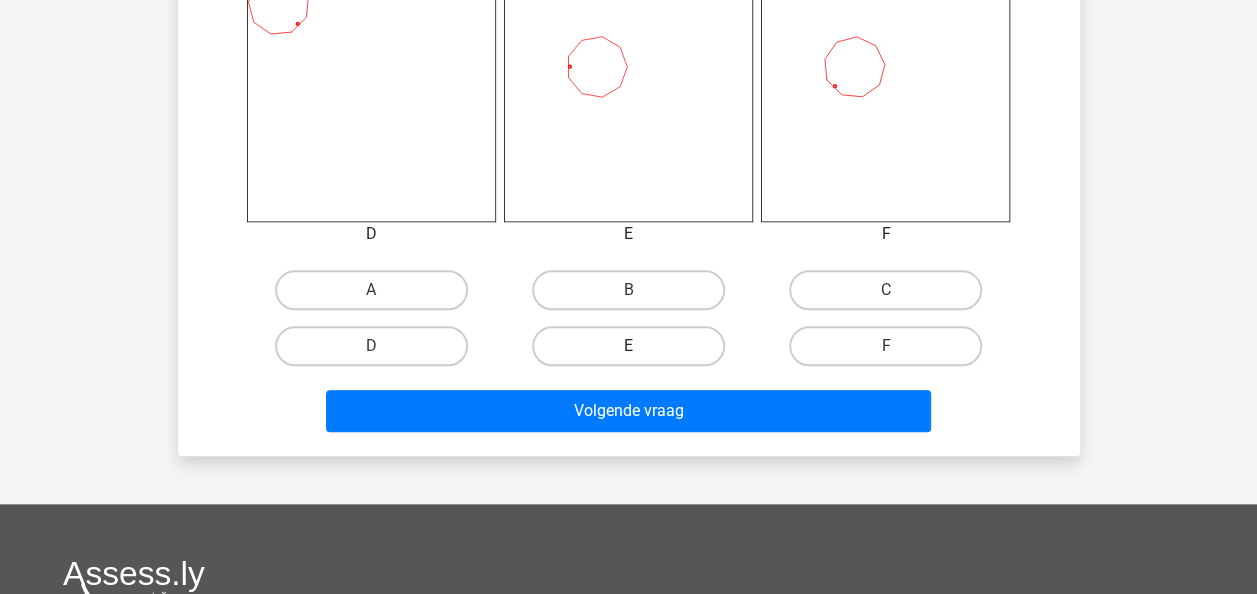 click on "E" at bounding box center [628, 346] 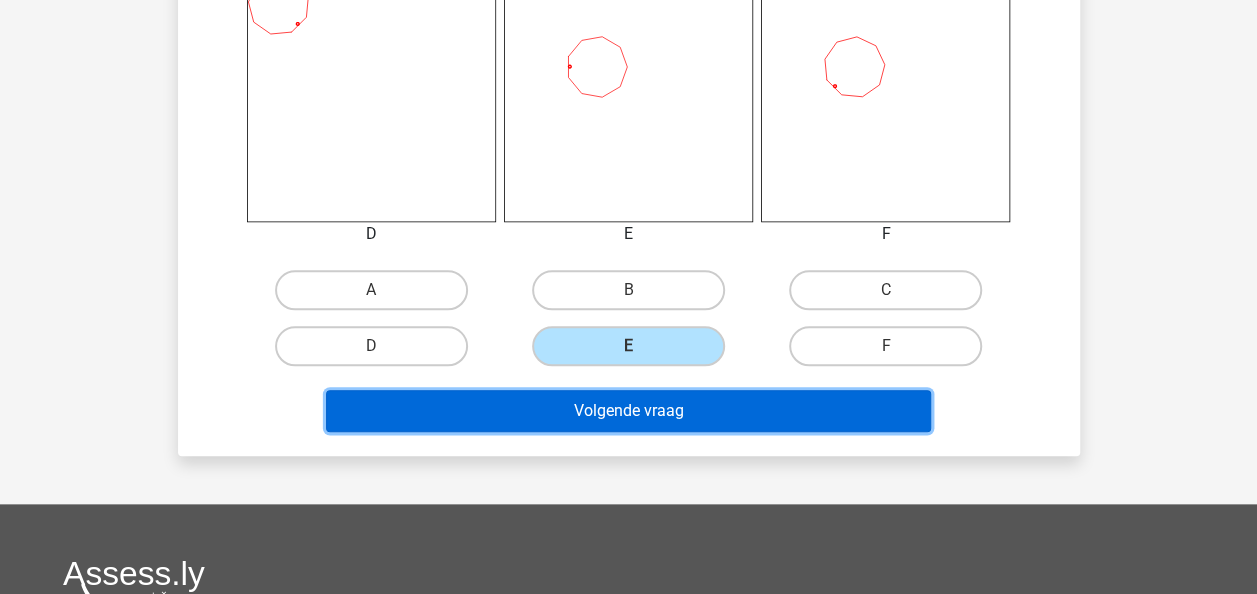 click on "Volgende vraag" at bounding box center (628, 411) 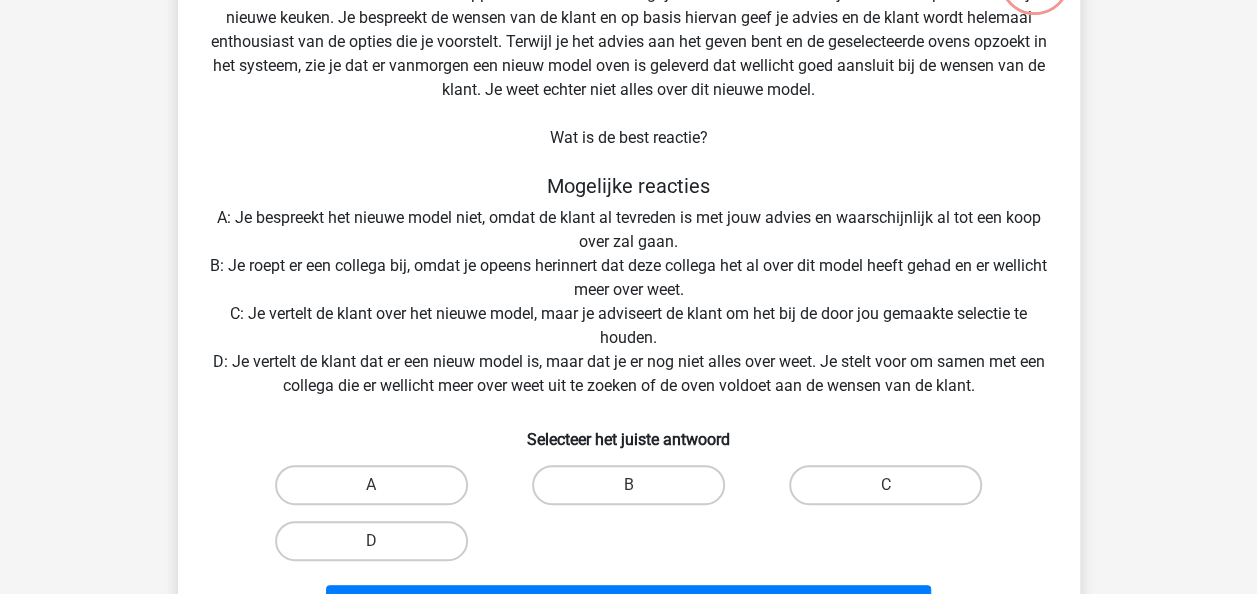 scroll, scrollTop: 92, scrollLeft: 0, axis: vertical 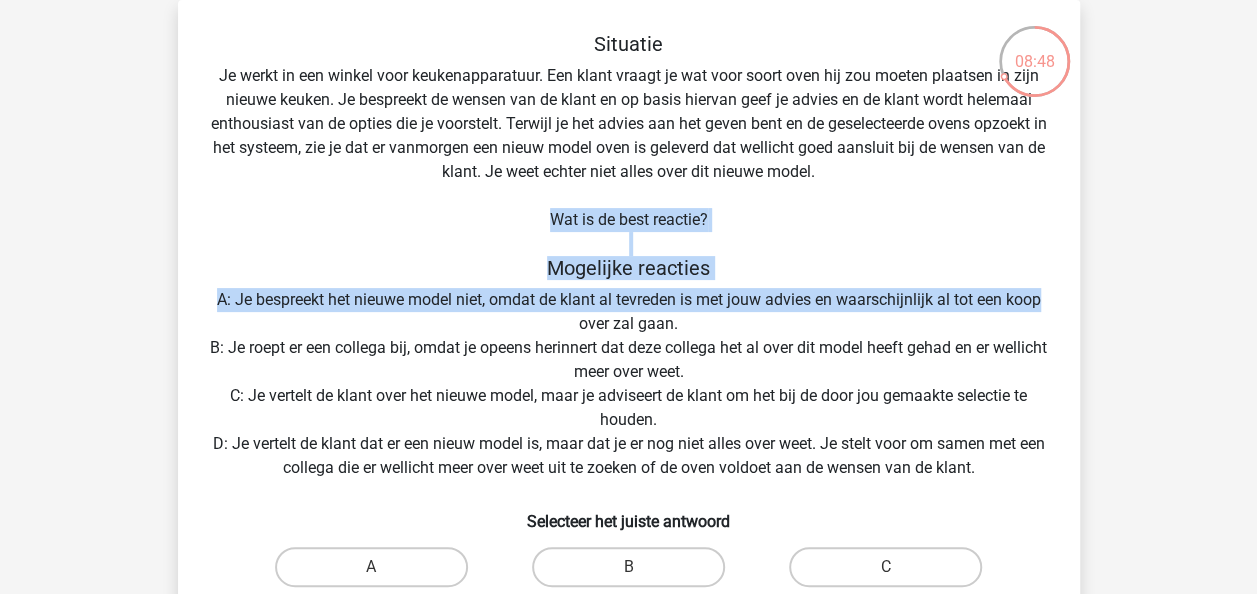 drag, startPoint x: 1256, startPoint y: 228, endPoint x: 1268, endPoint y: 307, distance: 79.9062 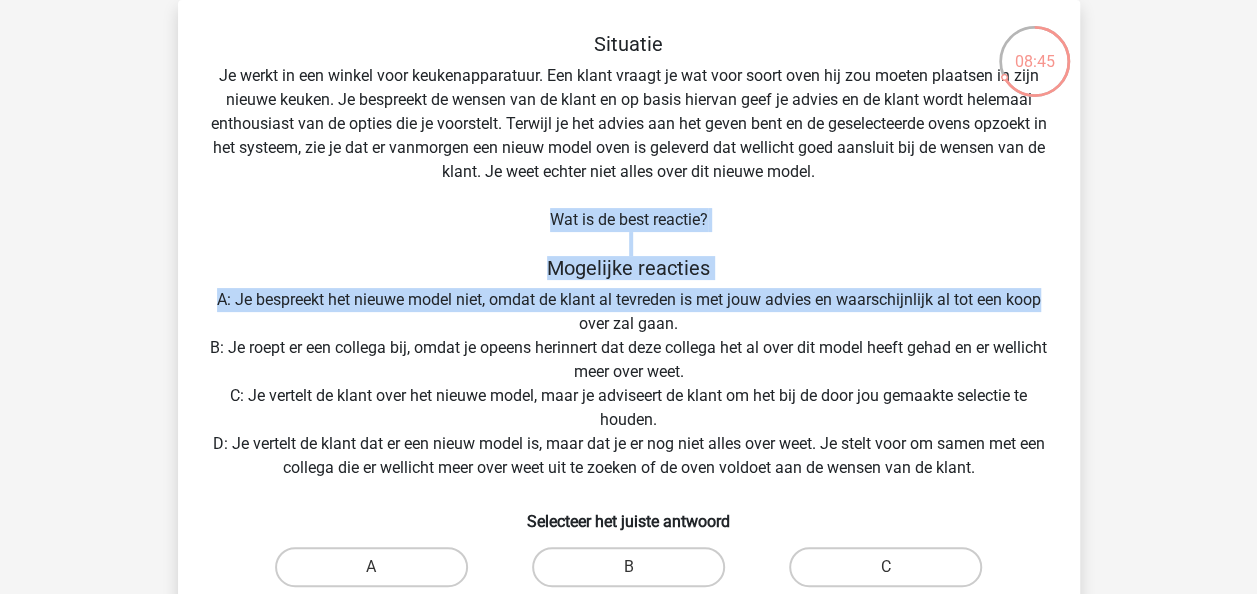 scroll, scrollTop: 94, scrollLeft: 0, axis: vertical 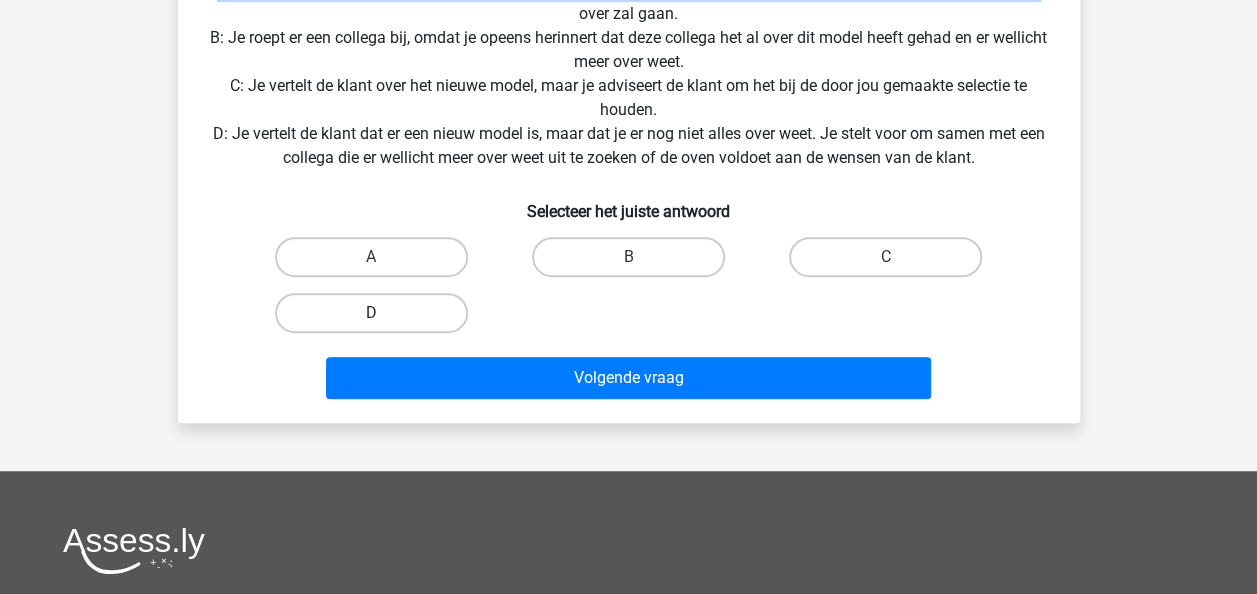 click on "D" at bounding box center [371, 313] 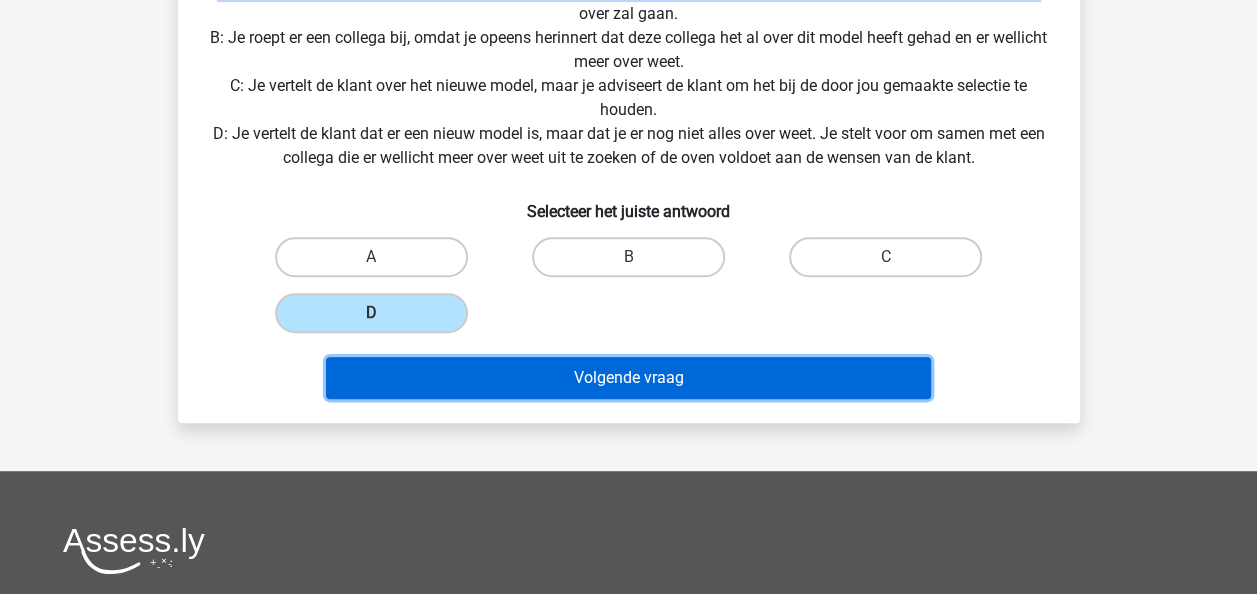 click on "Volgende vraag" at bounding box center [628, 378] 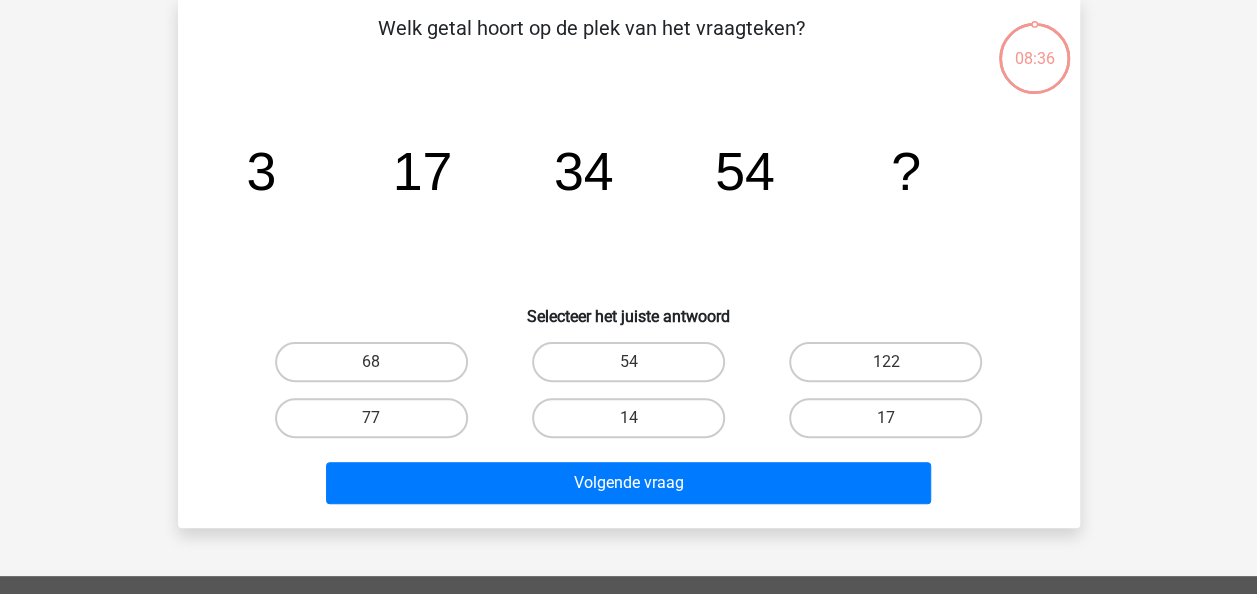 scroll, scrollTop: 92, scrollLeft: 0, axis: vertical 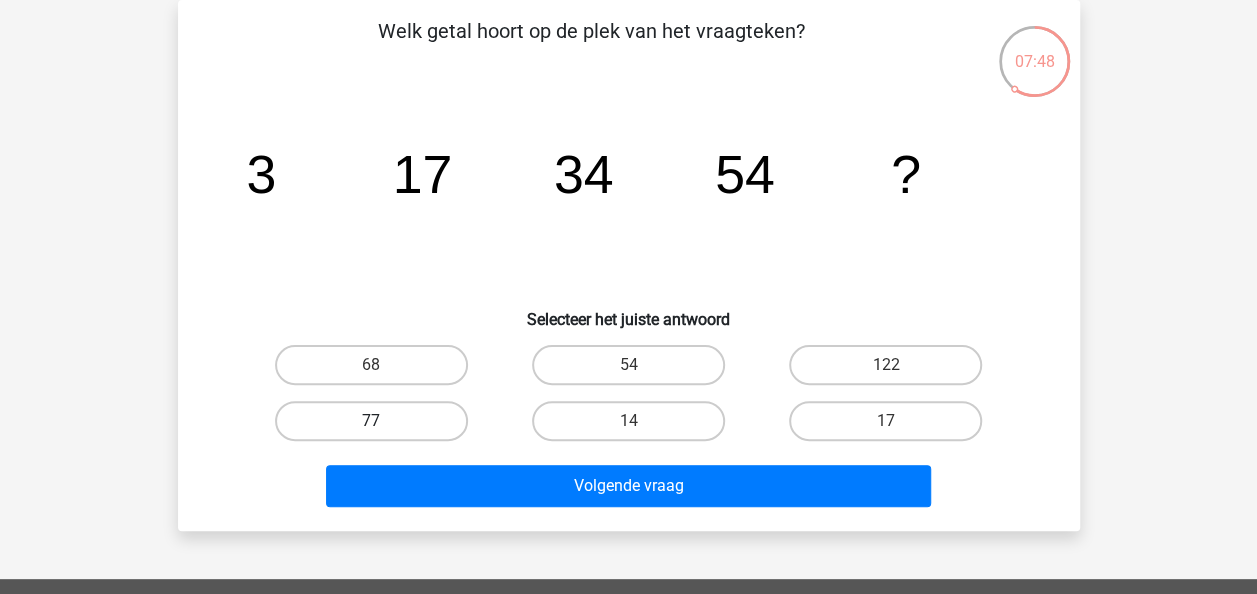 click on "77" at bounding box center [371, 421] 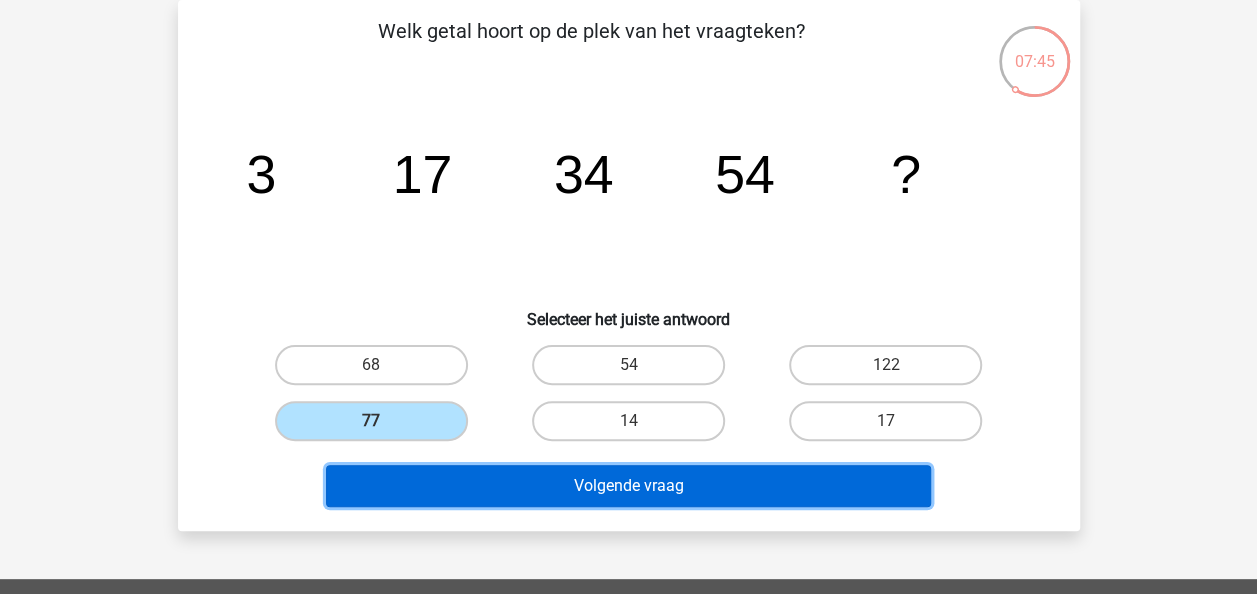 click on "Volgende vraag" at bounding box center [628, 486] 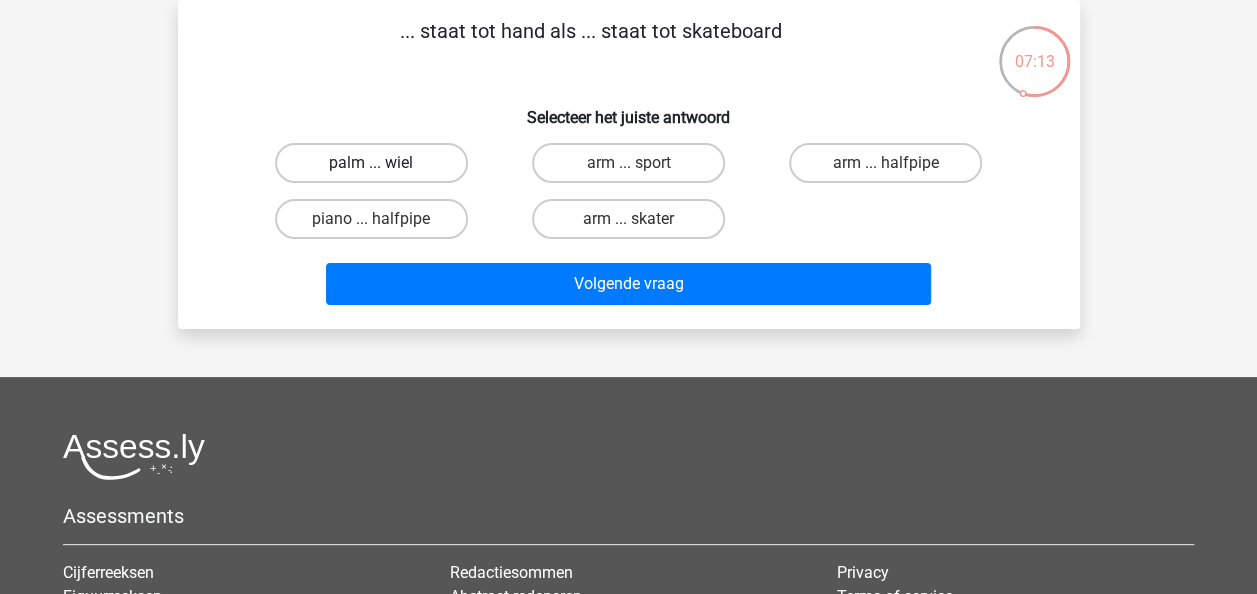 click on "palm ... wiel" at bounding box center (371, 163) 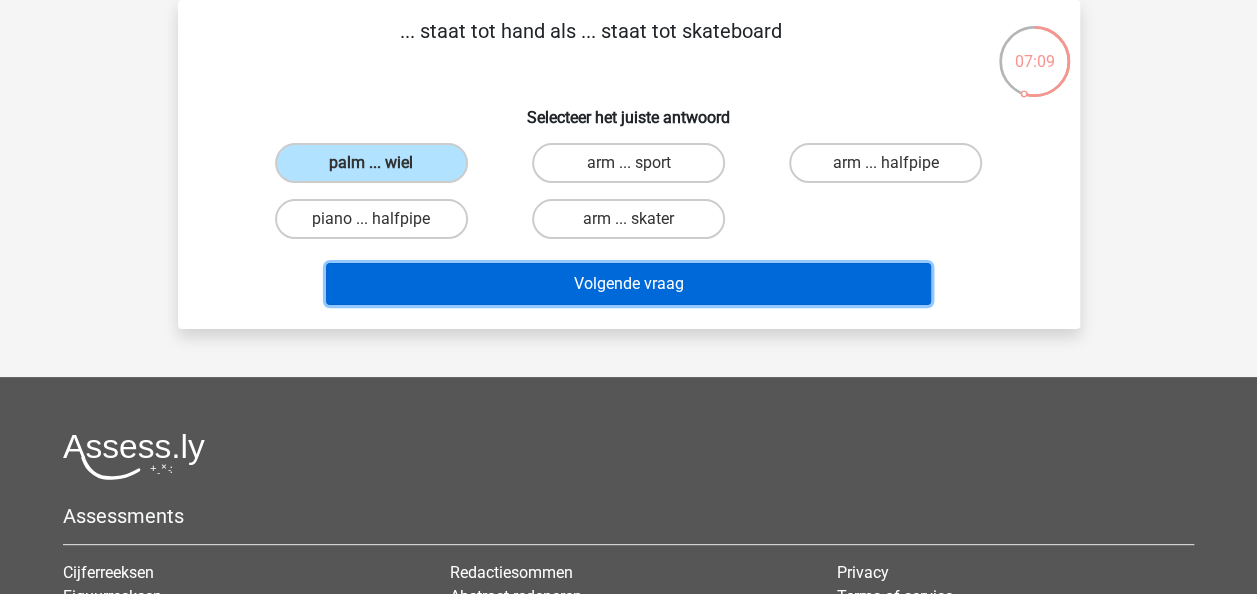 click on "Volgende vraag" at bounding box center (628, 284) 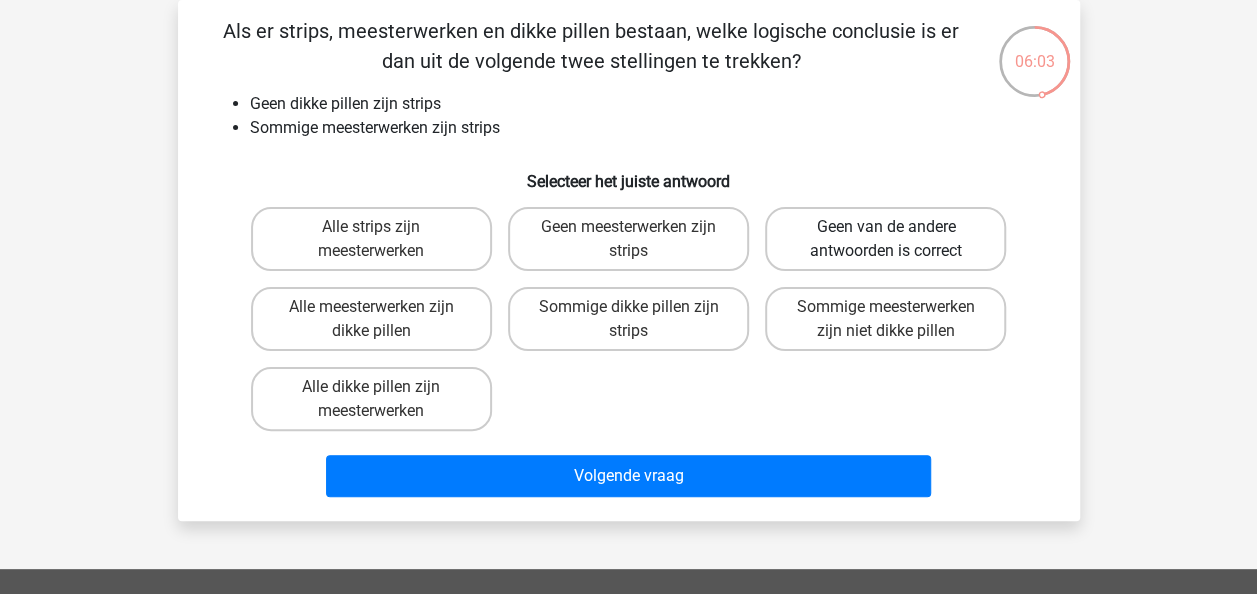 click on "Geen van de andere antwoorden is correct" at bounding box center (885, 239) 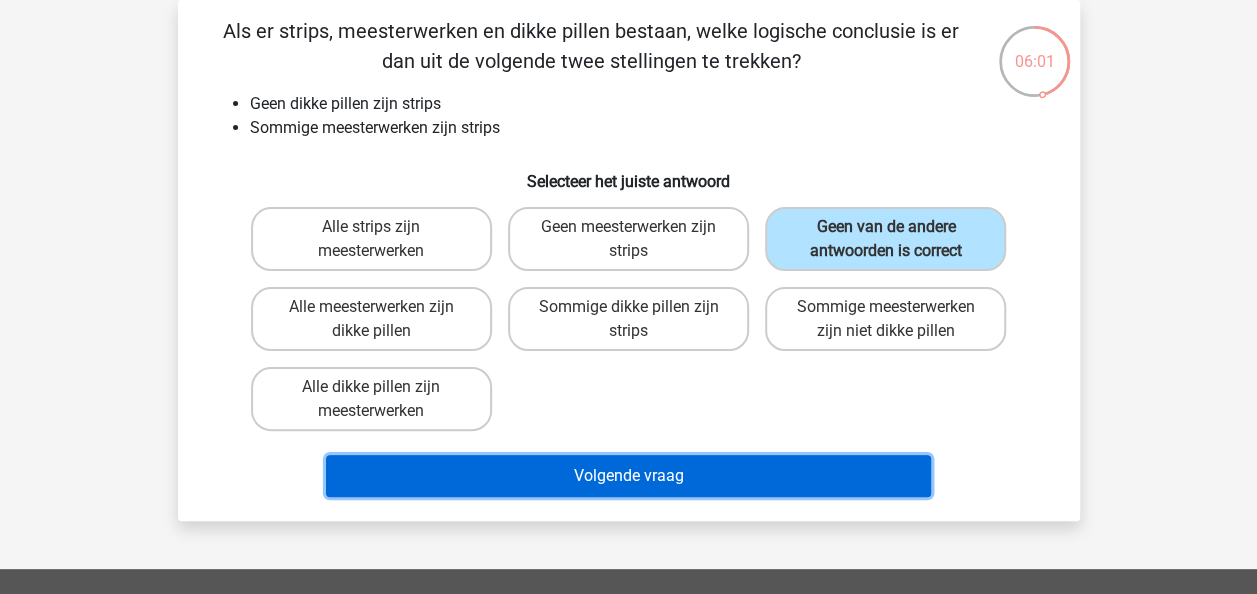 click on "Volgende vraag" at bounding box center (628, 476) 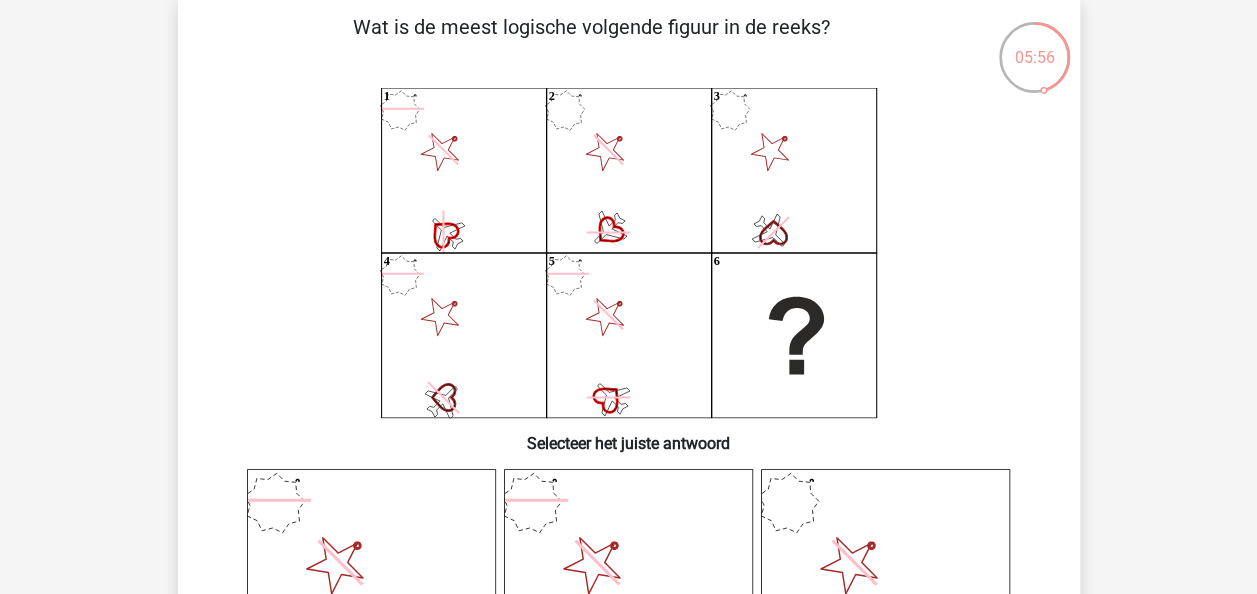 scroll, scrollTop: 101, scrollLeft: 0, axis: vertical 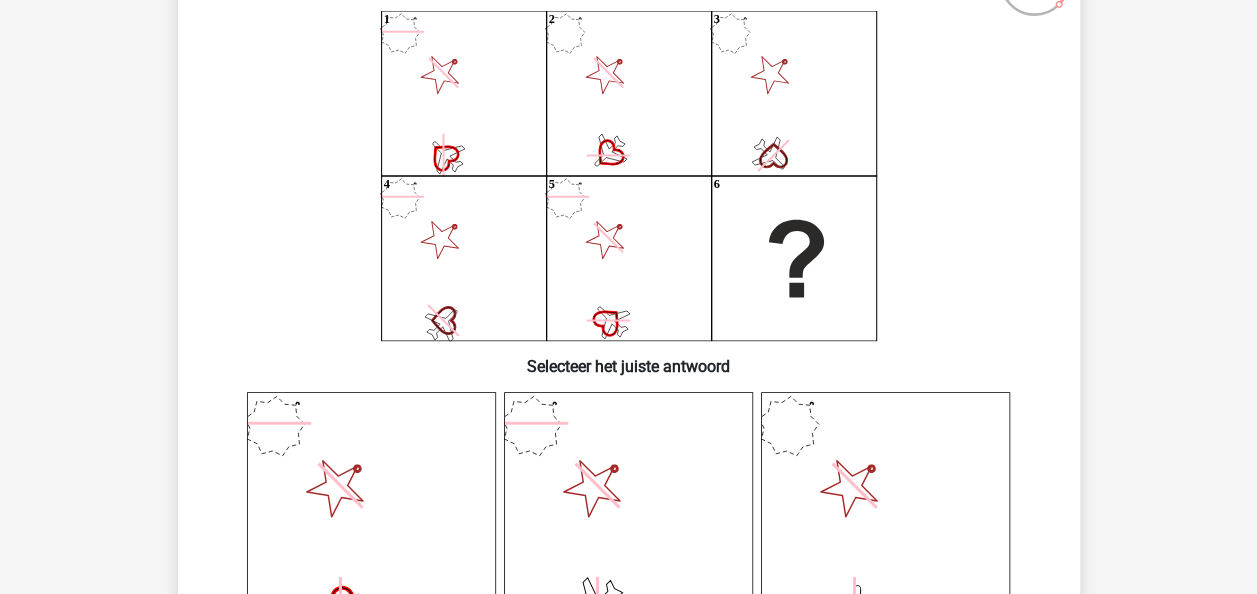 drag, startPoint x: 1241, startPoint y: 169, endPoint x: 1238, endPoint y: 228, distance: 59.07622 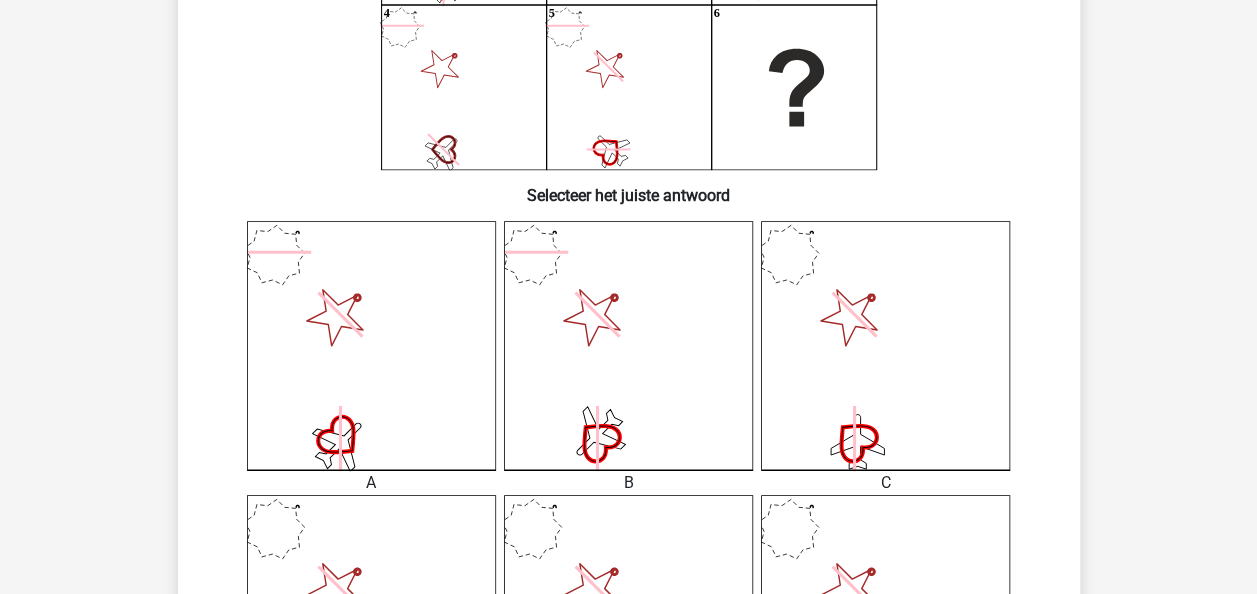 scroll, scrollTop: 293, scrollLeft: 0, axis: vertical 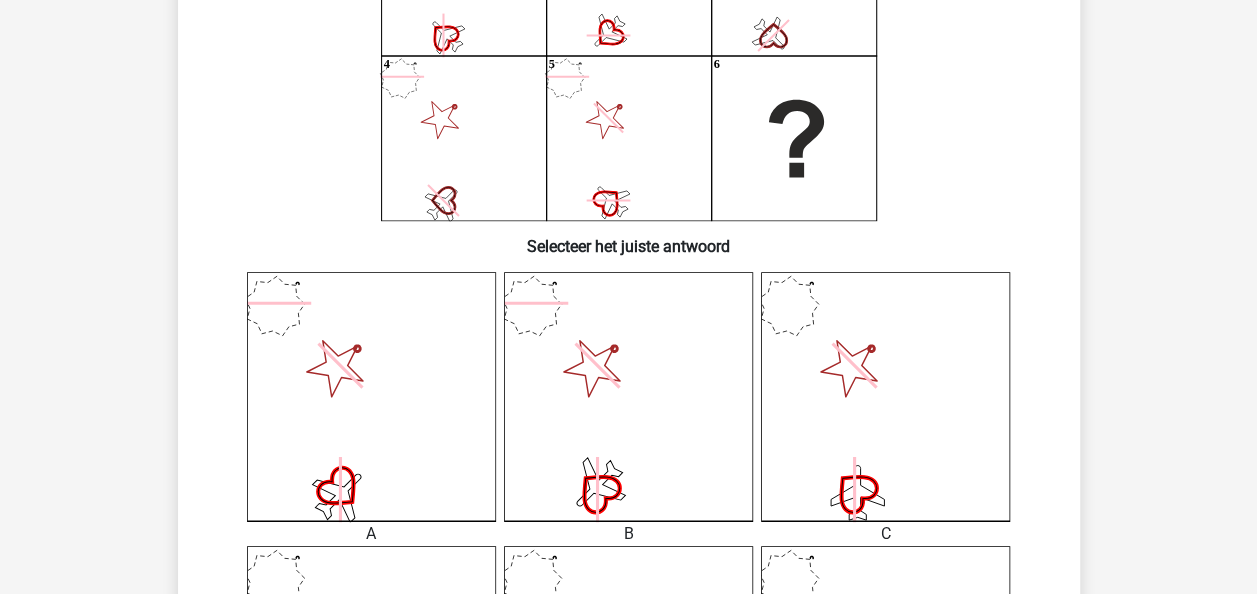 drag, startPoint x: 1252, startPoint y: 217, endPoint x: 1256, endPoint y: 184, distance: 33.24154 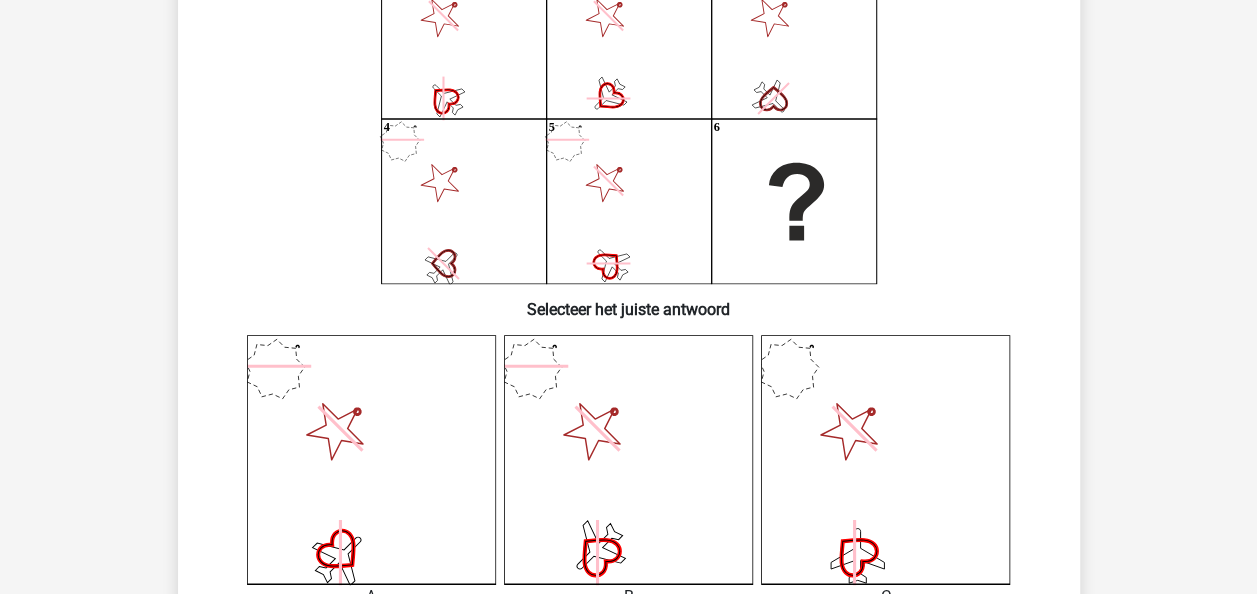 scroll, scrollTop: 210, scrollLeft: 0, axis: vertical 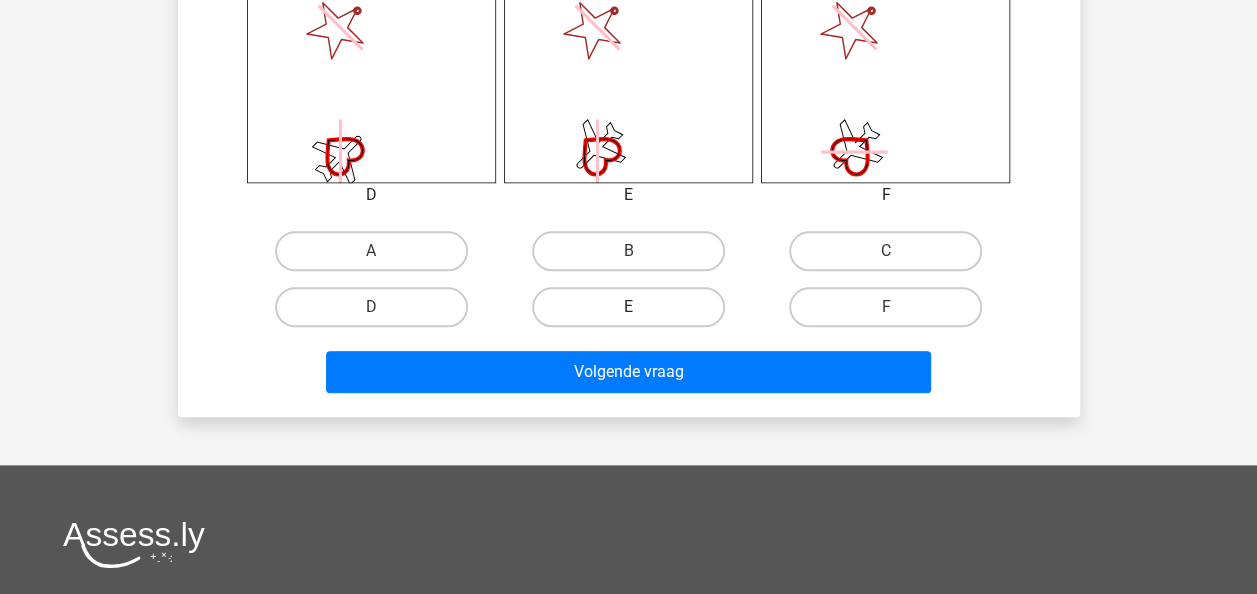 click on "E" at bounding box center (628, 307) 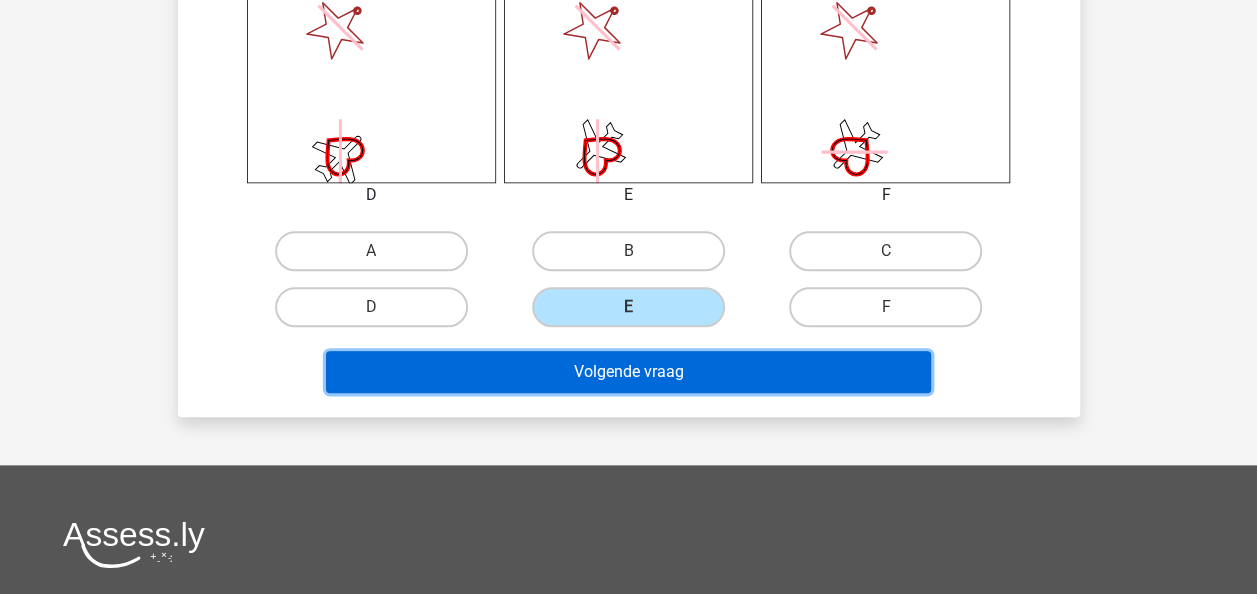 click on "Volgende vraag" at bounding box center [628, 372] 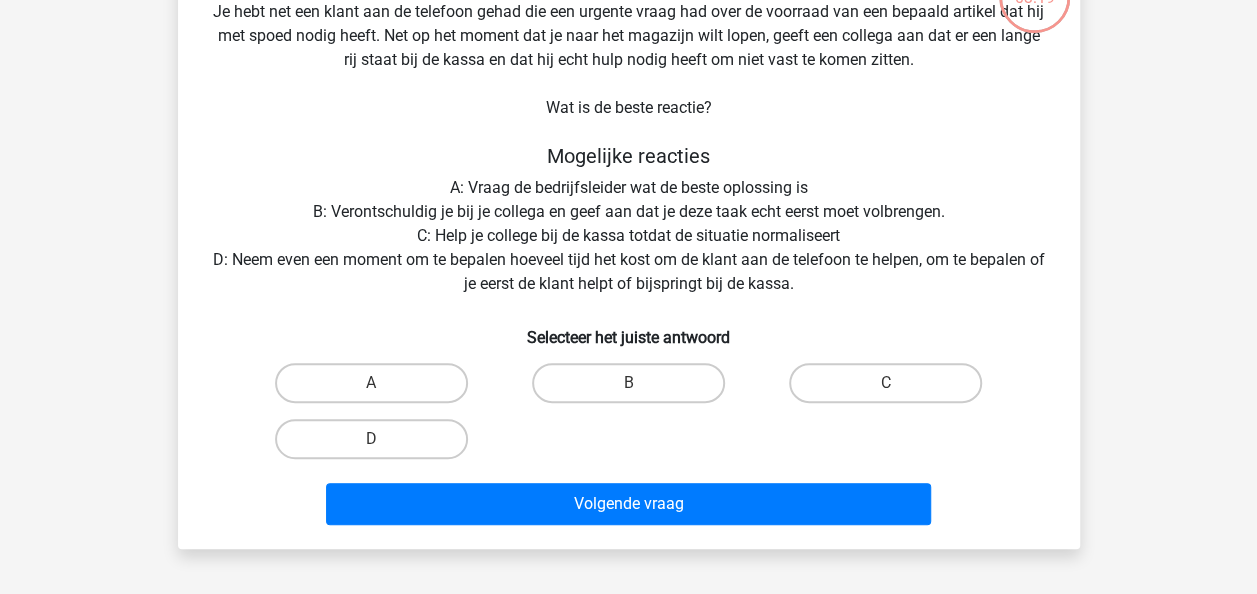 scroll, scrollTop: 92, scrollLeft: 0, axis: vertical 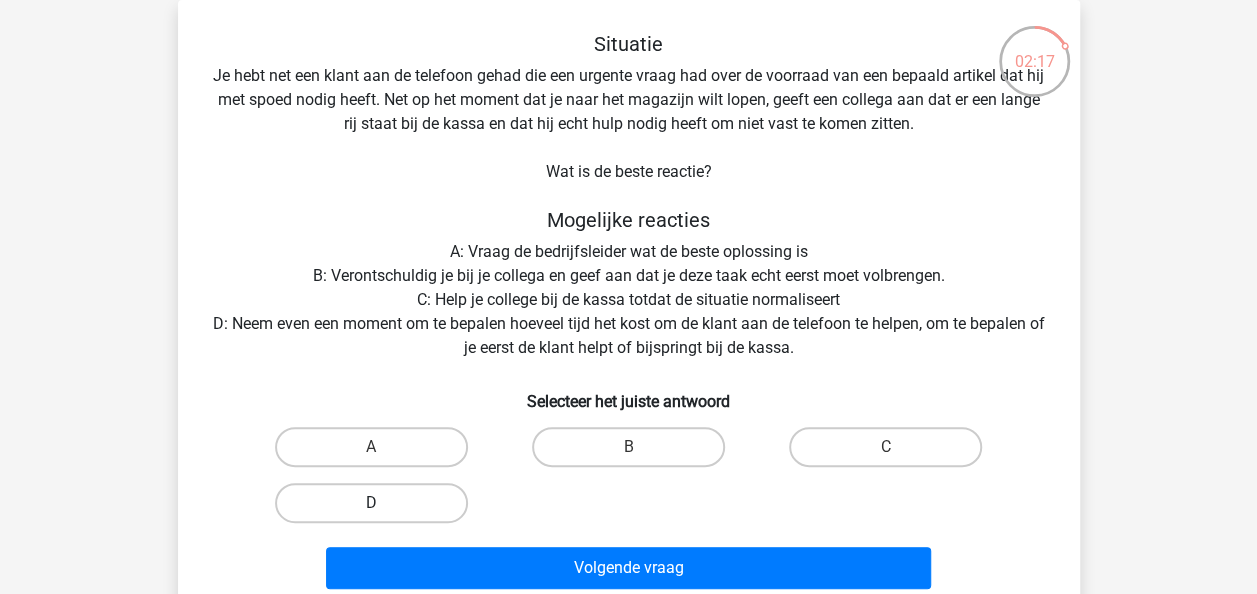 click on "D" at bounding box center [371, 503] 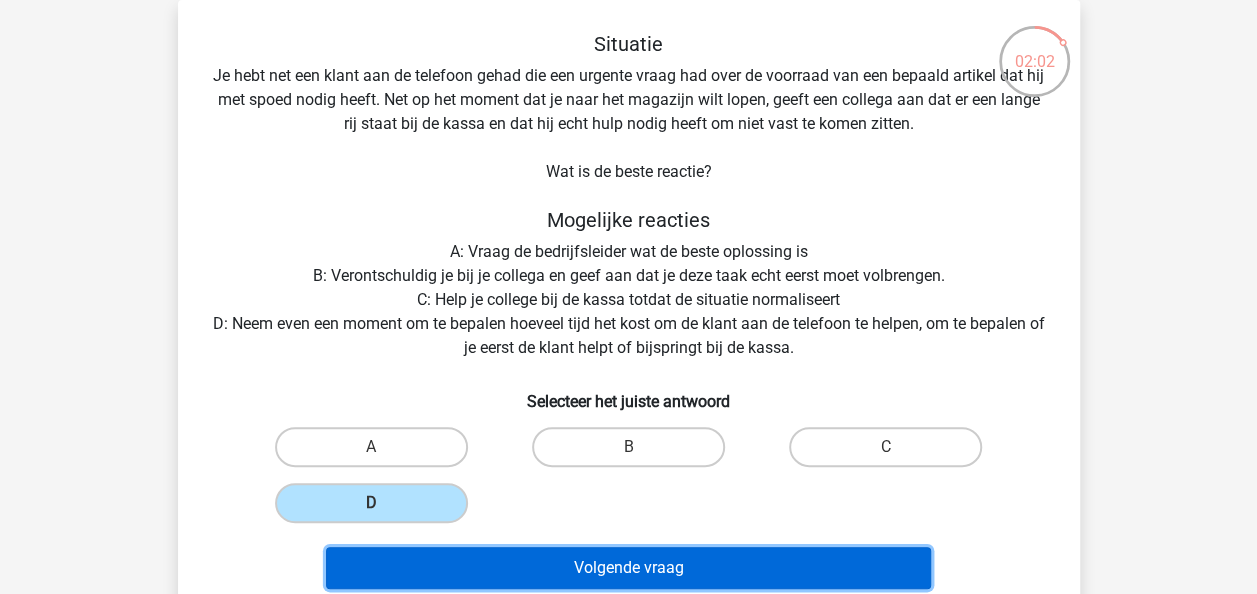 click on "Volgende vraag" at bounding box center (628, 568) 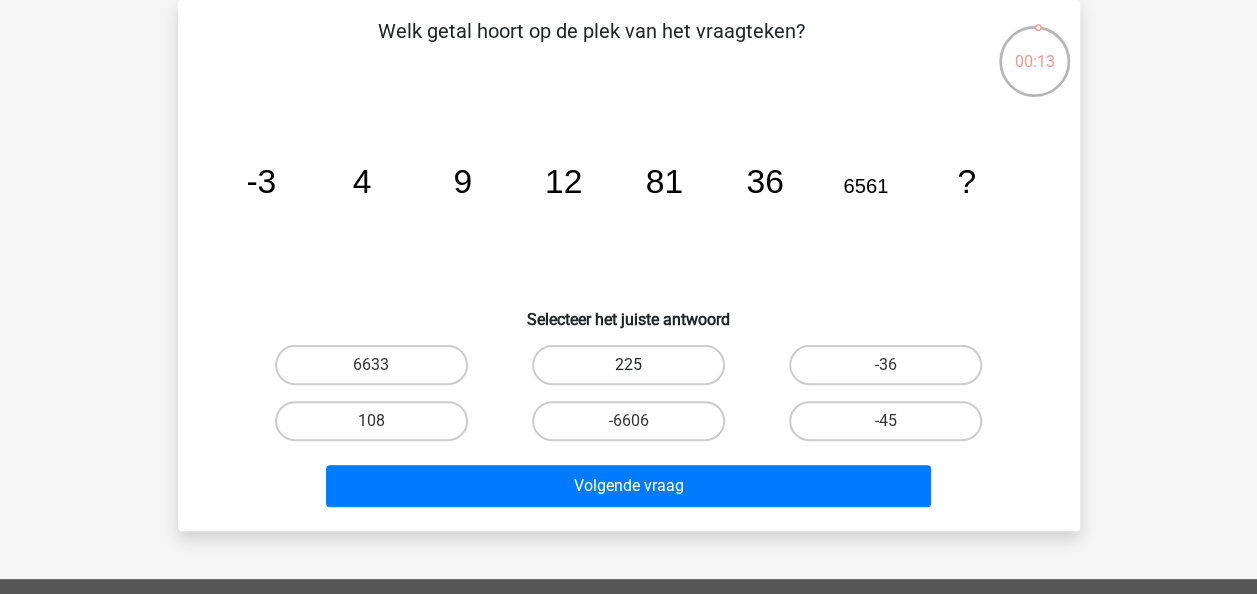 click on "225" at bounding box center (628, 365) 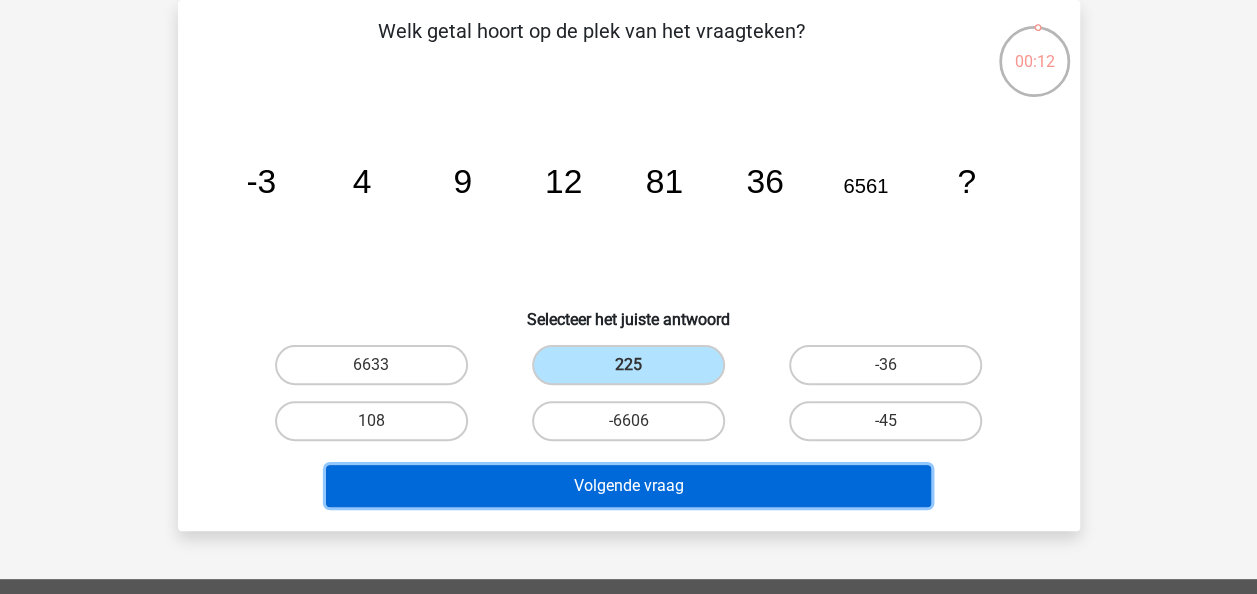 click on "Volgende vraag" at bounding box center (628, 486) 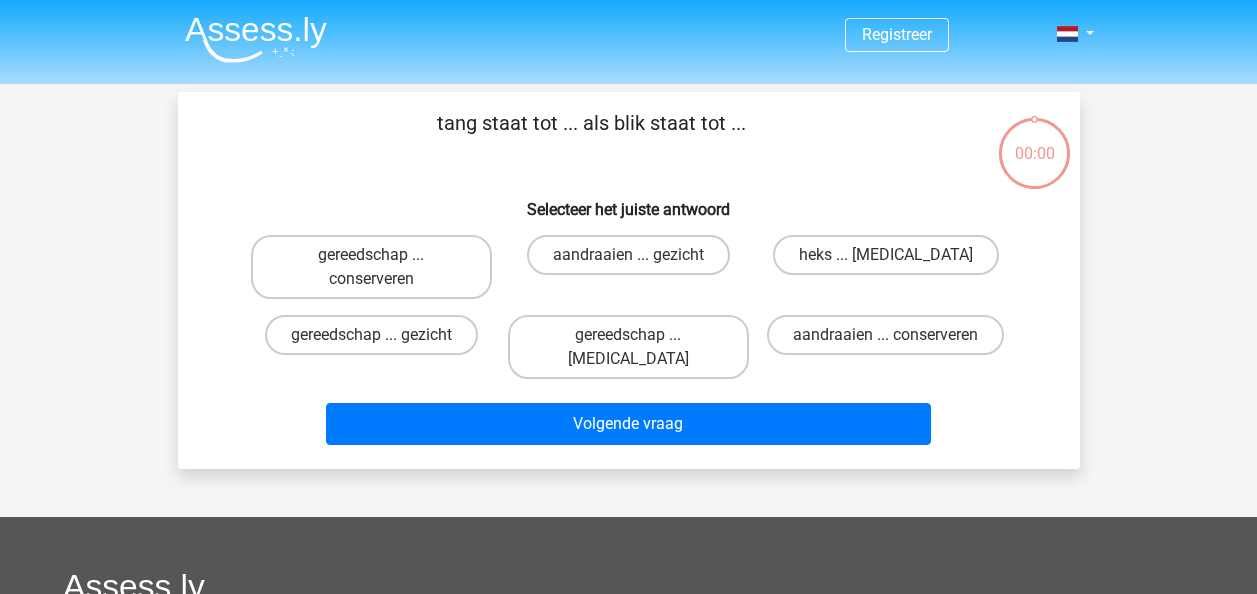 scroll, scrollTop: 92, scrollLeft: 0, axis: vertical 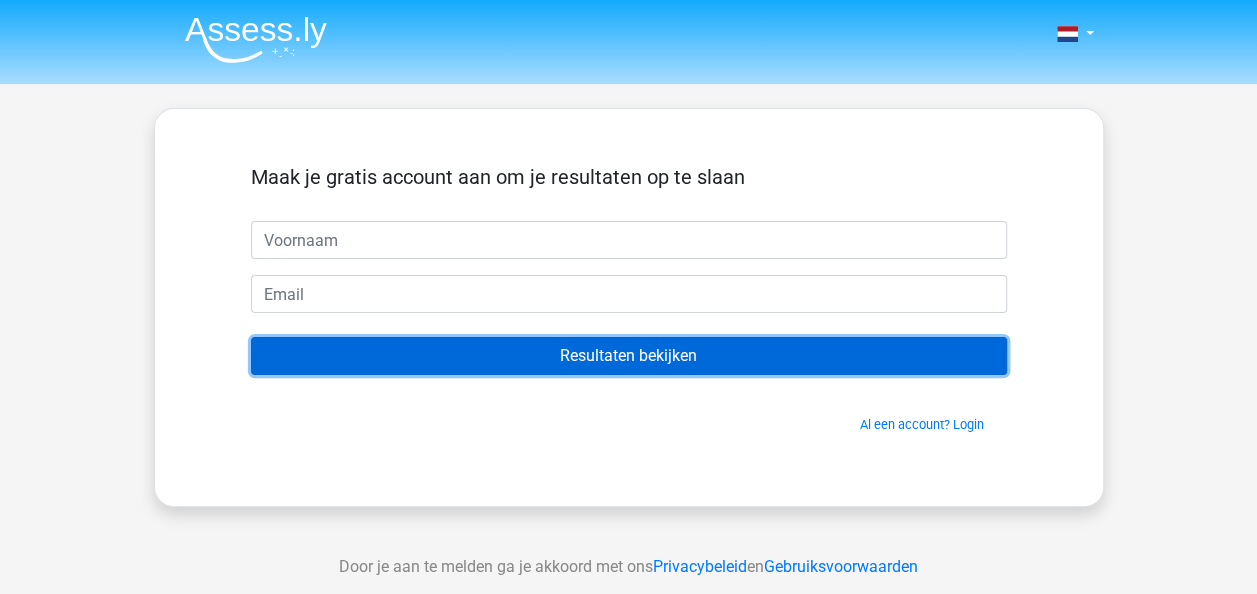 click on "Resultaten bekijken" at bounding box center (629, 356) 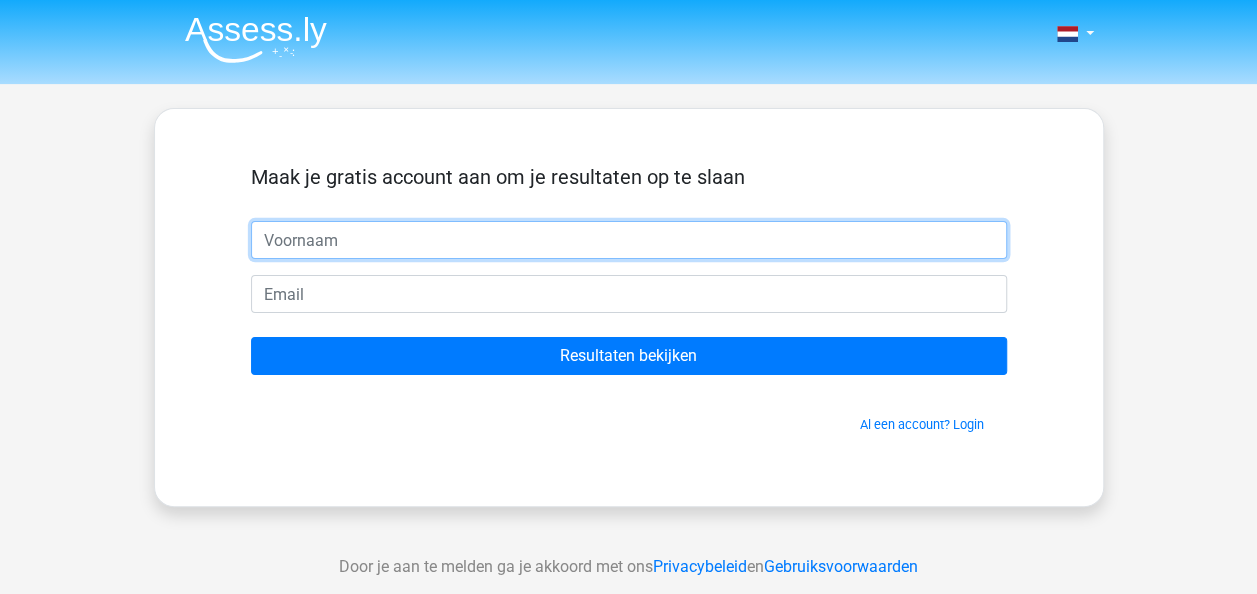 click at bounding box center (629, 240) 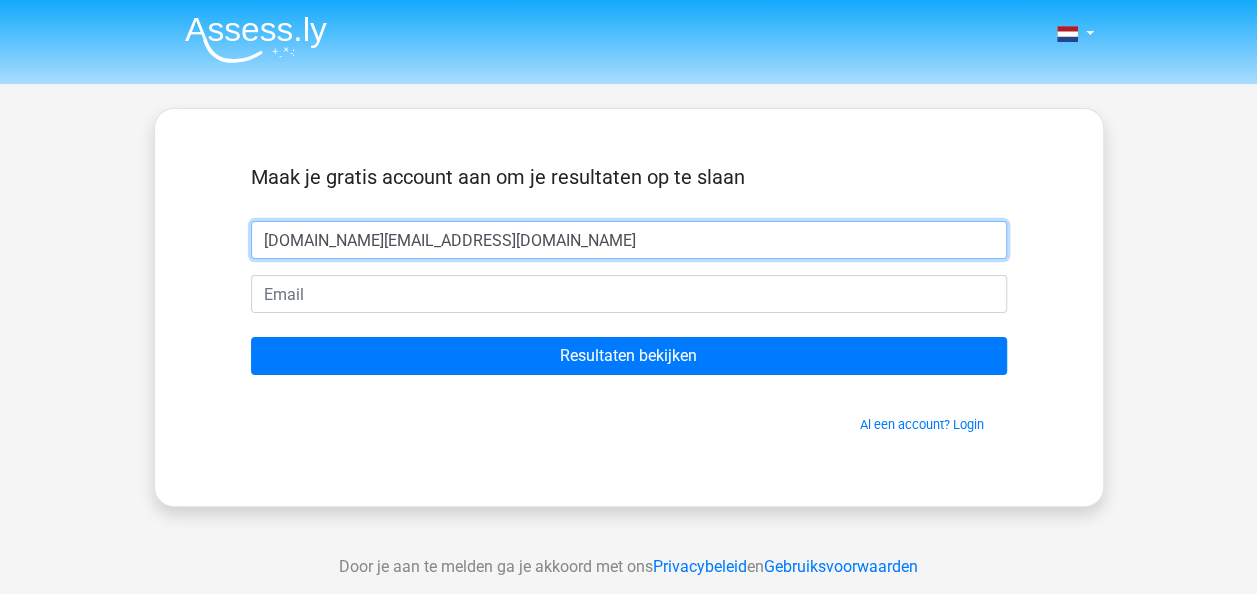 type on "[DOMAIN_NAME][EMAIL_ADDRESS][DOMAIN_NAME]" 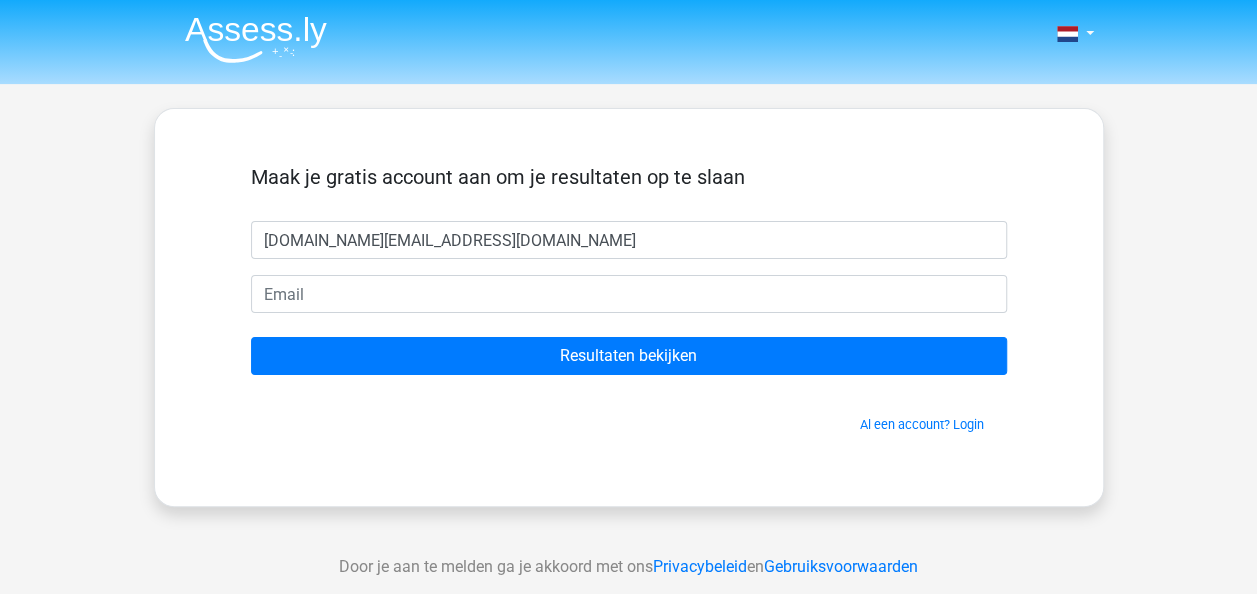 click on "Maak je gratis account aan om je resultaten op te slaan
yllka.br@hotmail.it
Resultaten bekijken
Al een account? Login" at bounding box center [629, 299] 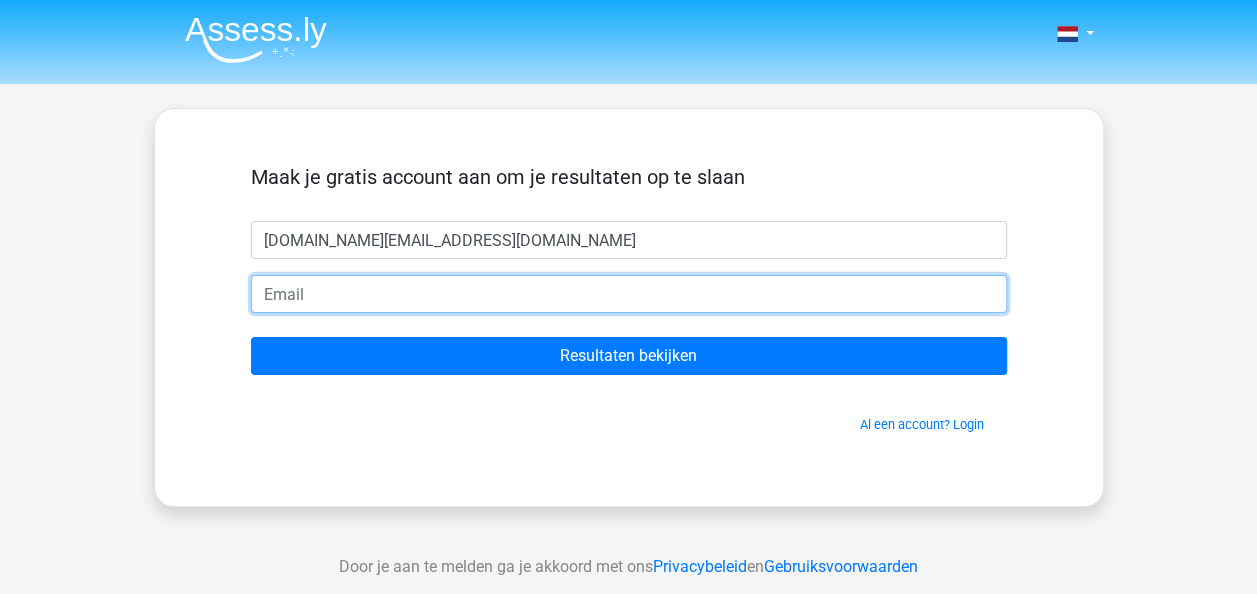 click at bounding box center (629, 294) 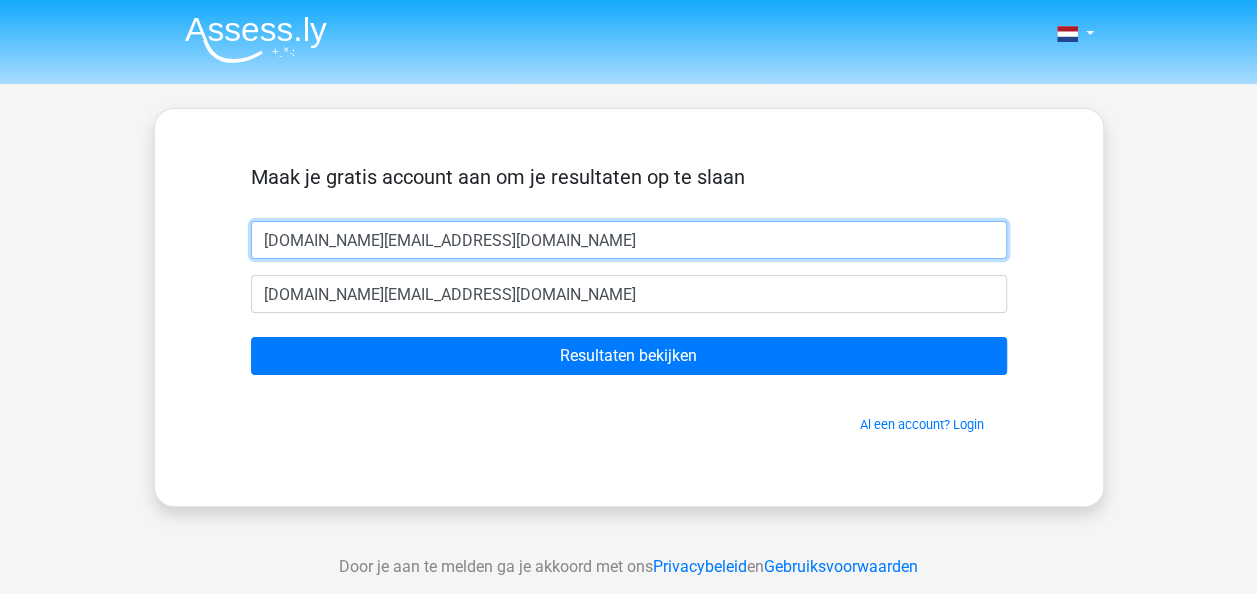 click on "[DOMAIN_NAME][EMAIL_ADDRESS][DOMAIN_NAME]" at bounding box center (629, 240) 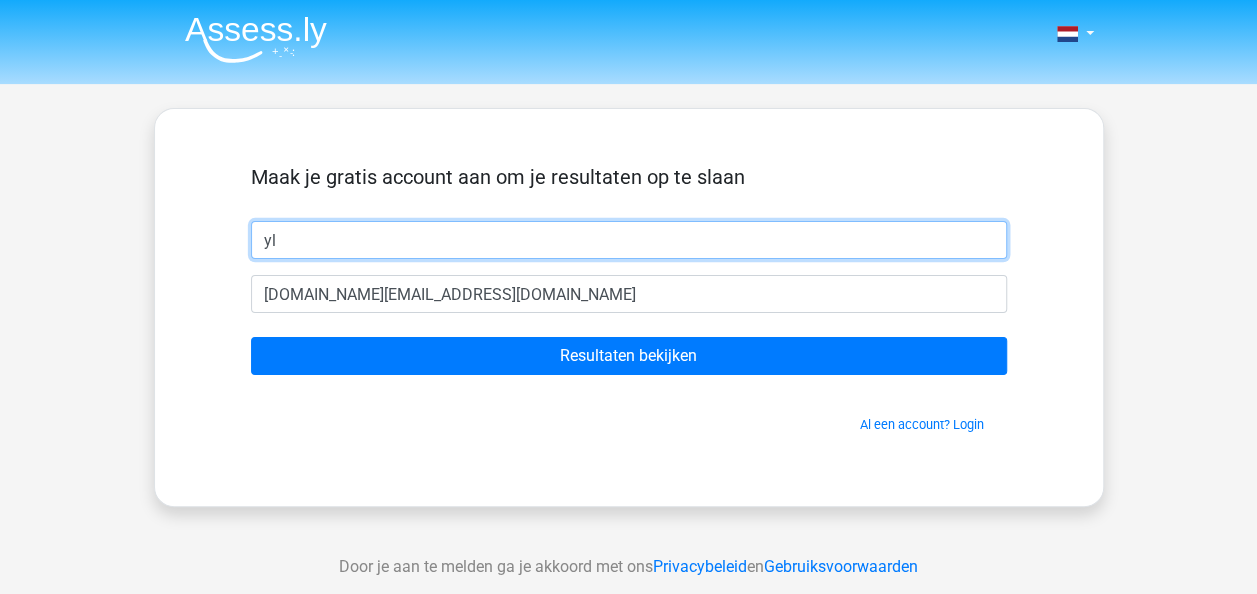 type on "y" 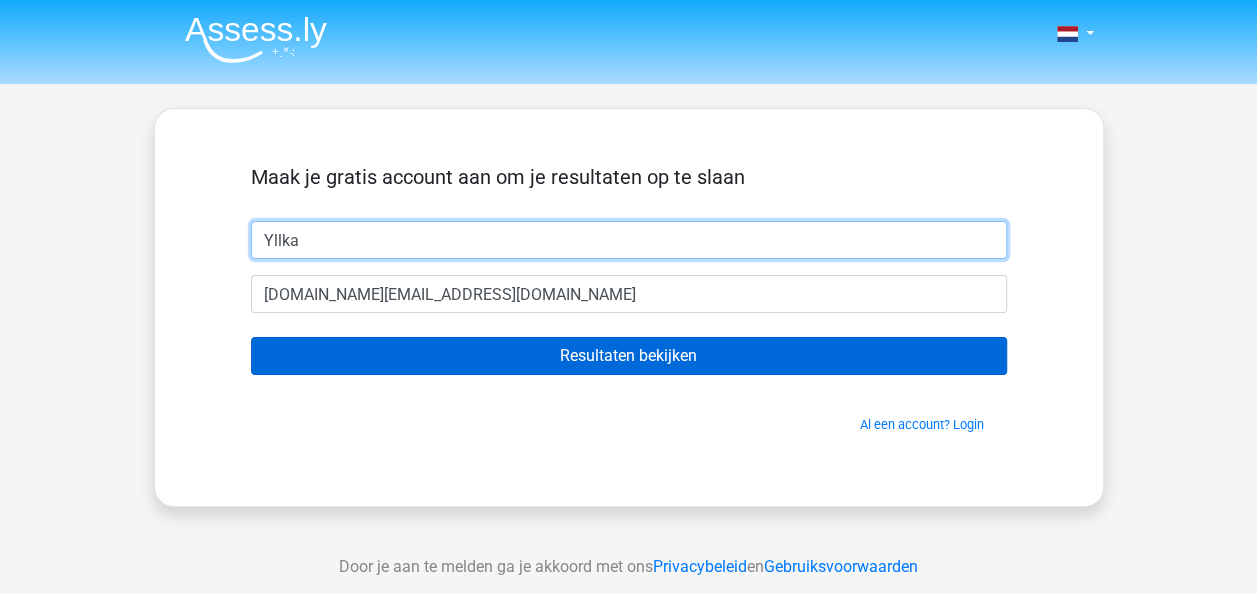 type on "Yllka" 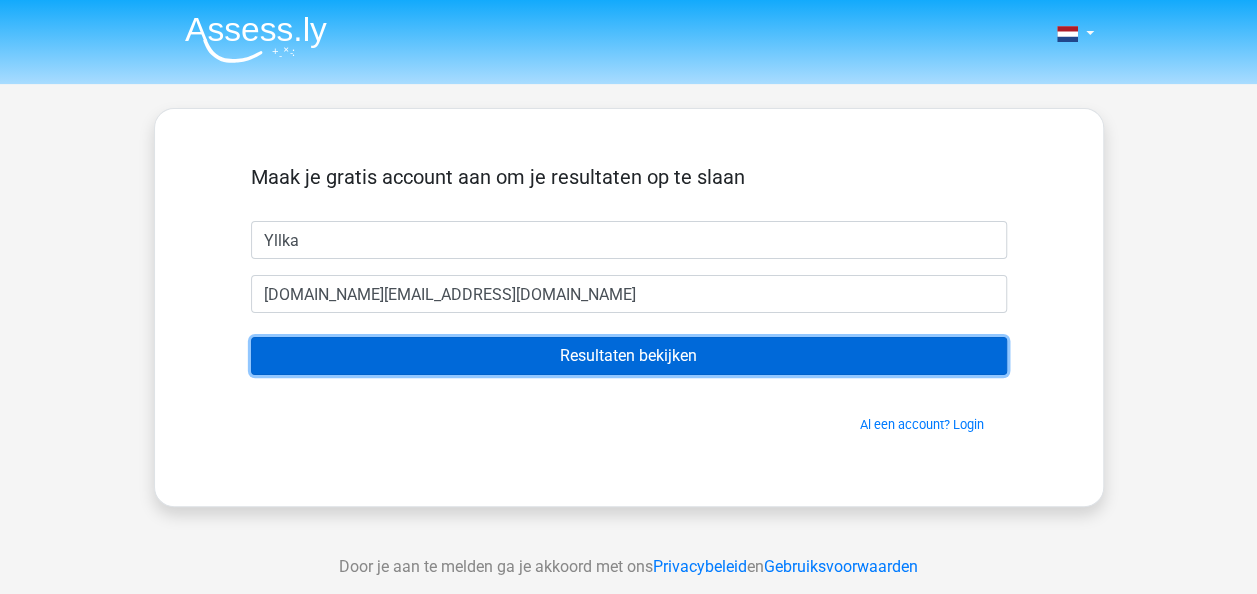 click on "Resultaten bekijken" at bounding box center [629, 356] 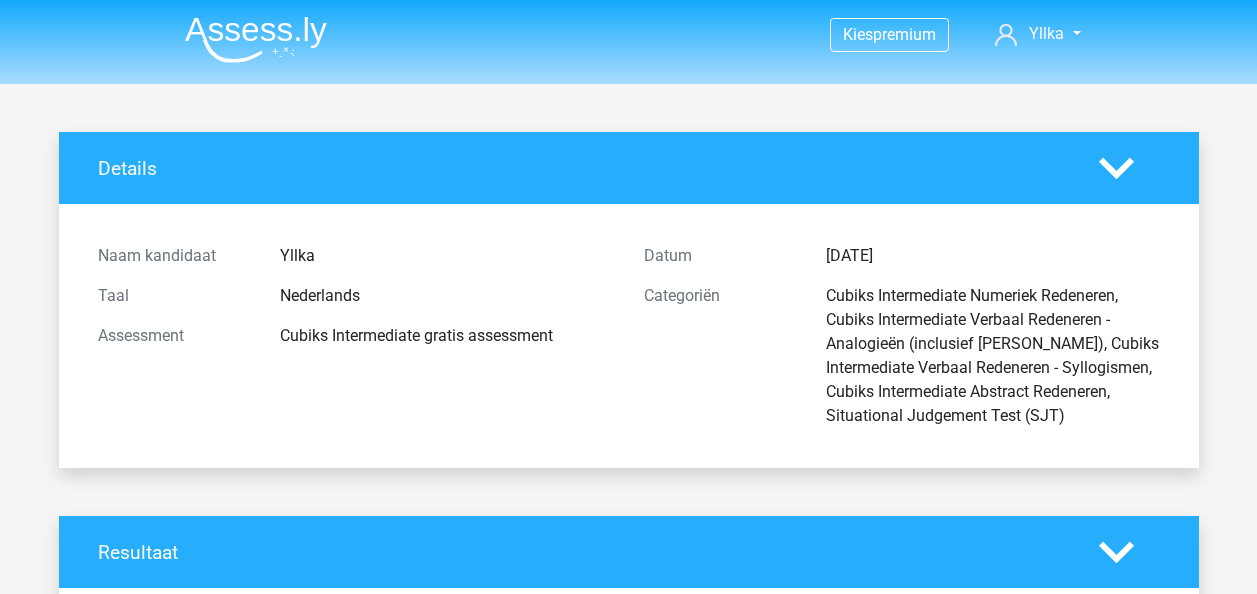 scroll, scrollTop: 0, scrollLeft: 0, axis: both 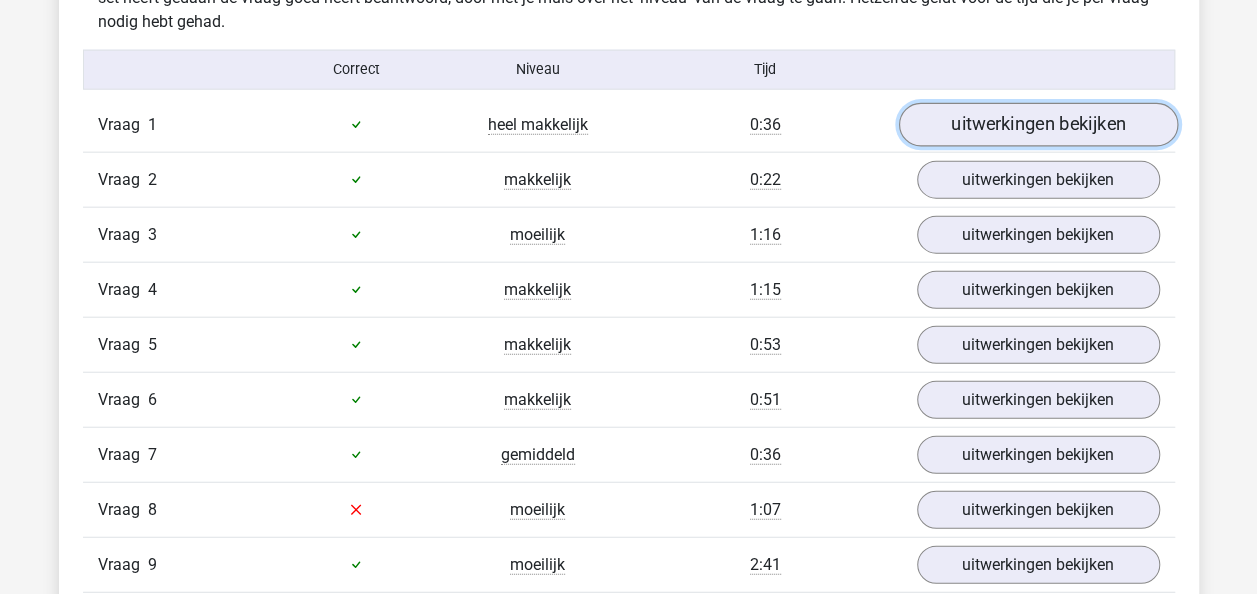 click on "uitwerkingen bekijken" at bounding box center (1037, 125) 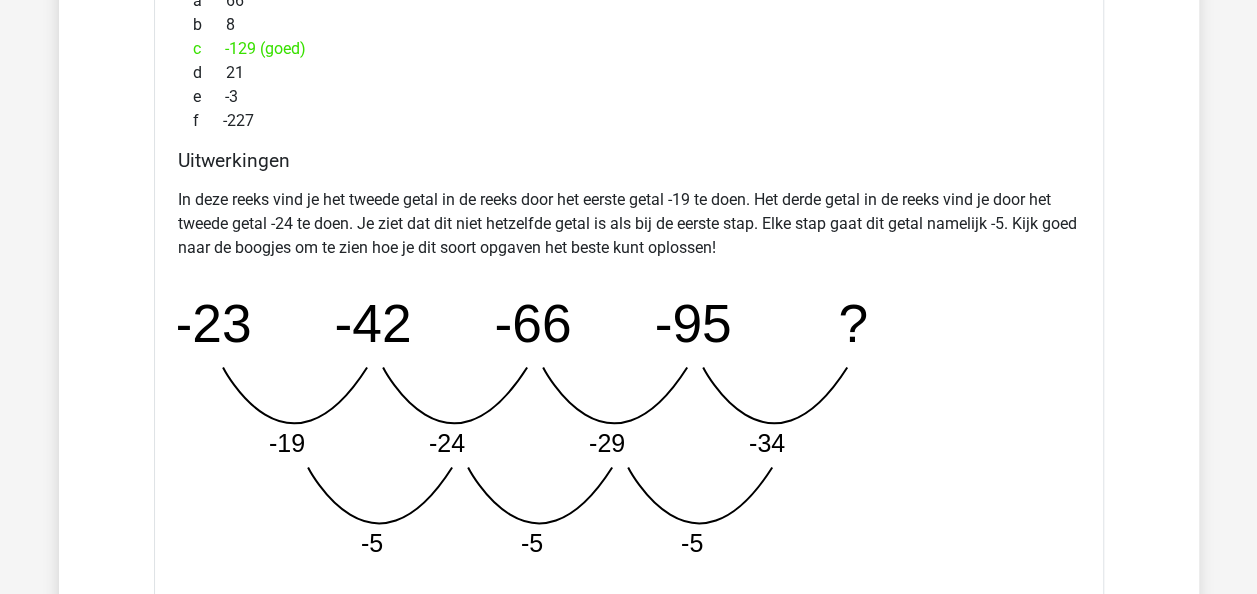 scroll, scrollTop: 2789, scrollLeft: 0, axis: vertical 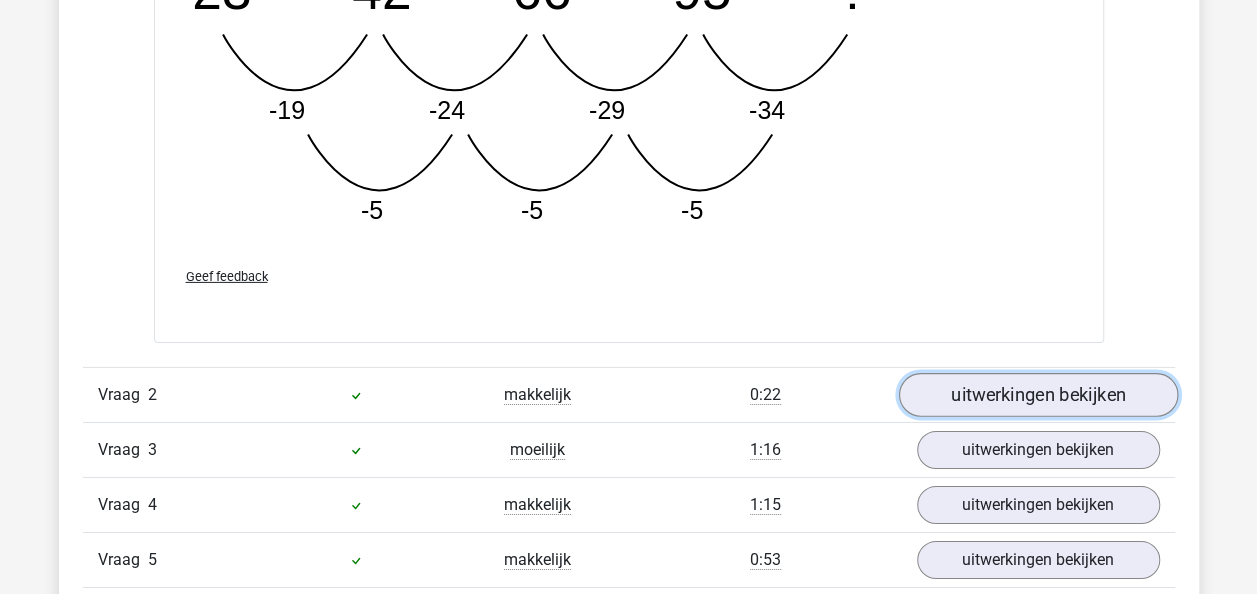 click on "uitwerkingen bekijken" at bounding box center [1037, 396] 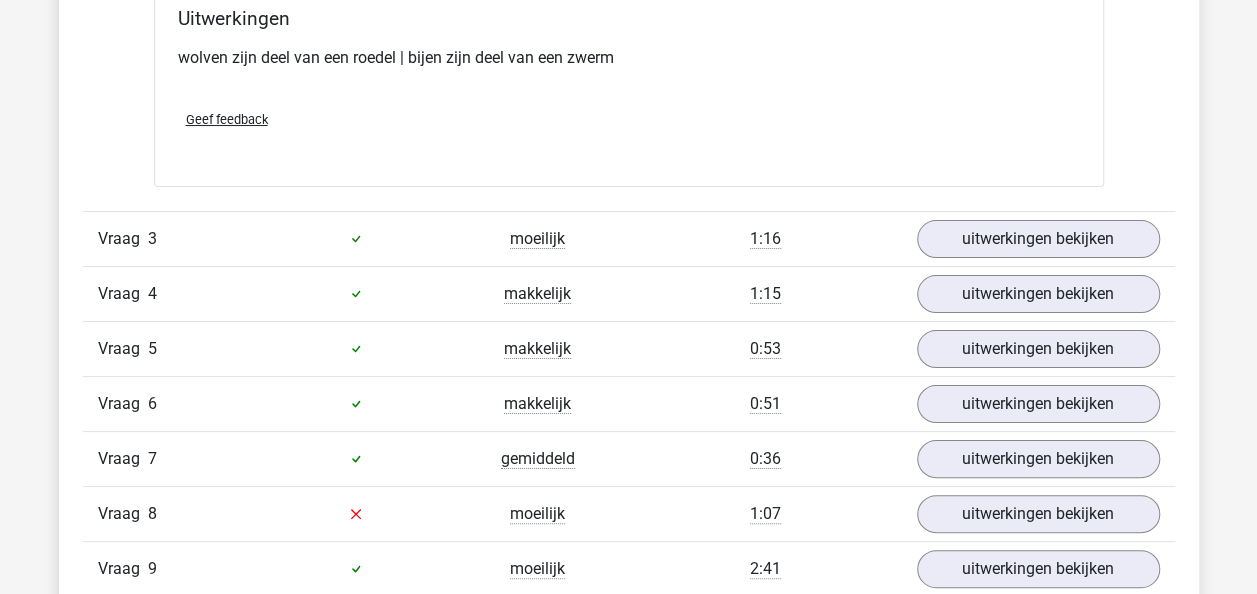 scroll, scrollTop: 3804, scrollLeft: 0, axis: vertical 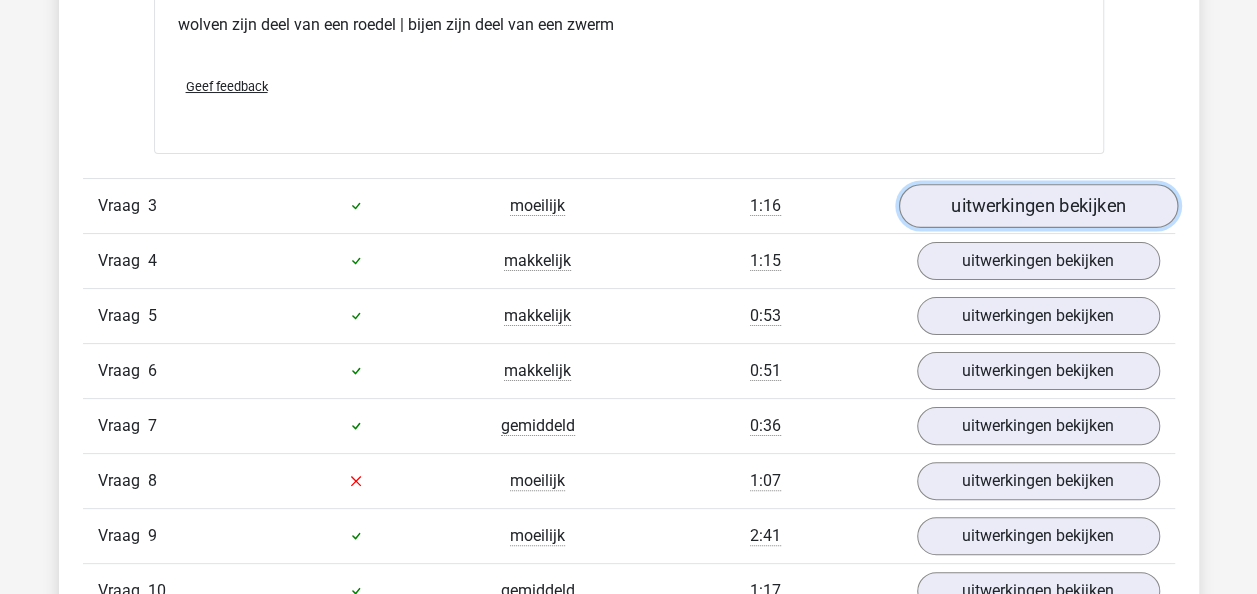 click on "uitwerkingen bekijken" at bounding box center (1037, 206) 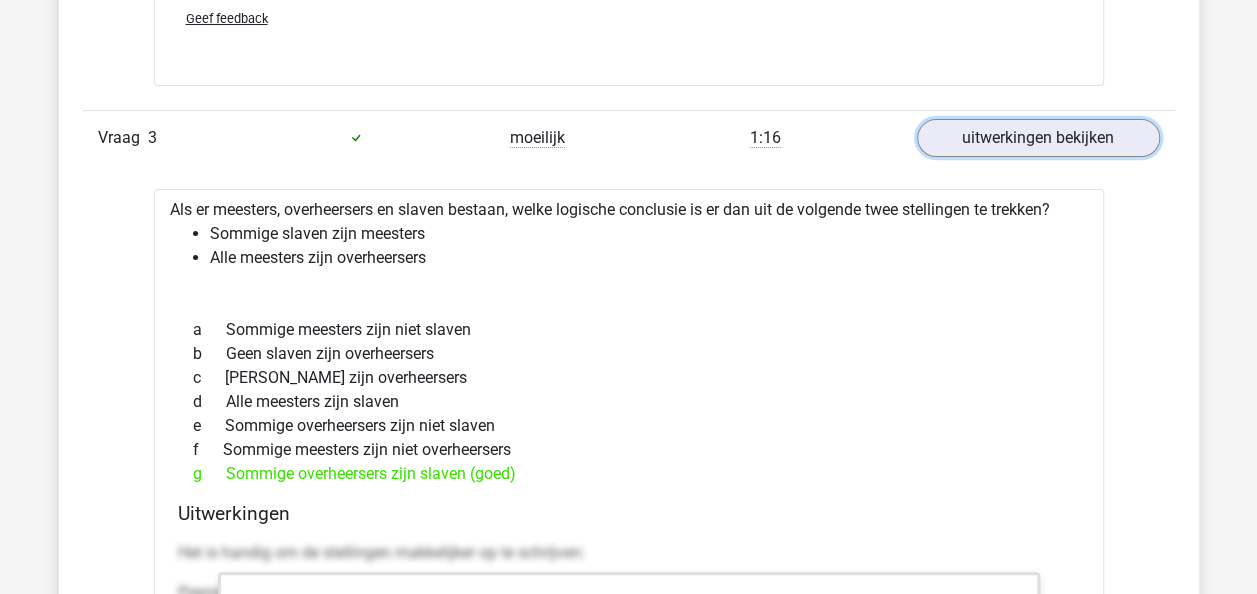 scroll, scrollTop: 3881, scrollLeft: 0, axis: vertical 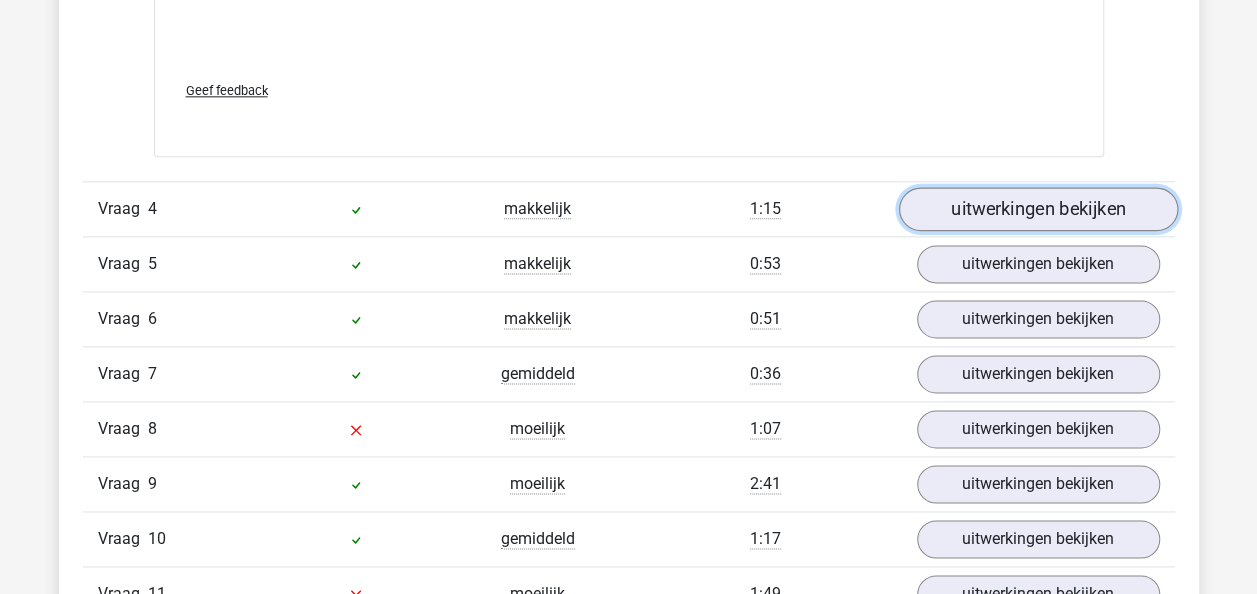 click on "uitwerkingen bekijken" at bounding box center (1037, 209) 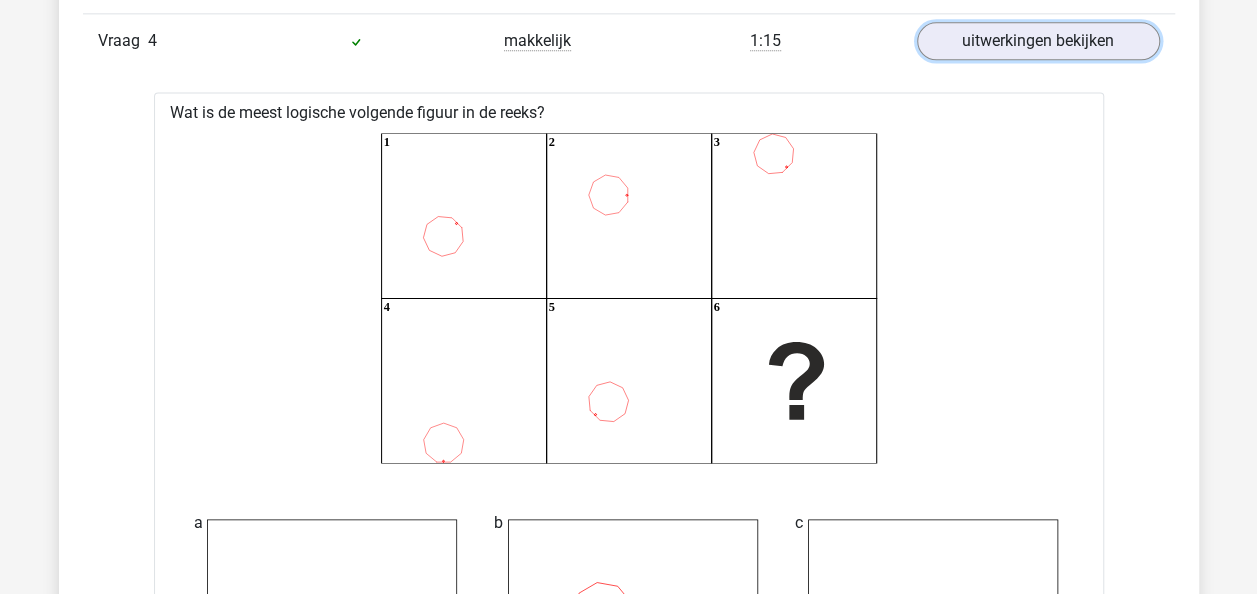 scroll, scrollTop: 5142, scrollLeft: 0, axis: vertical 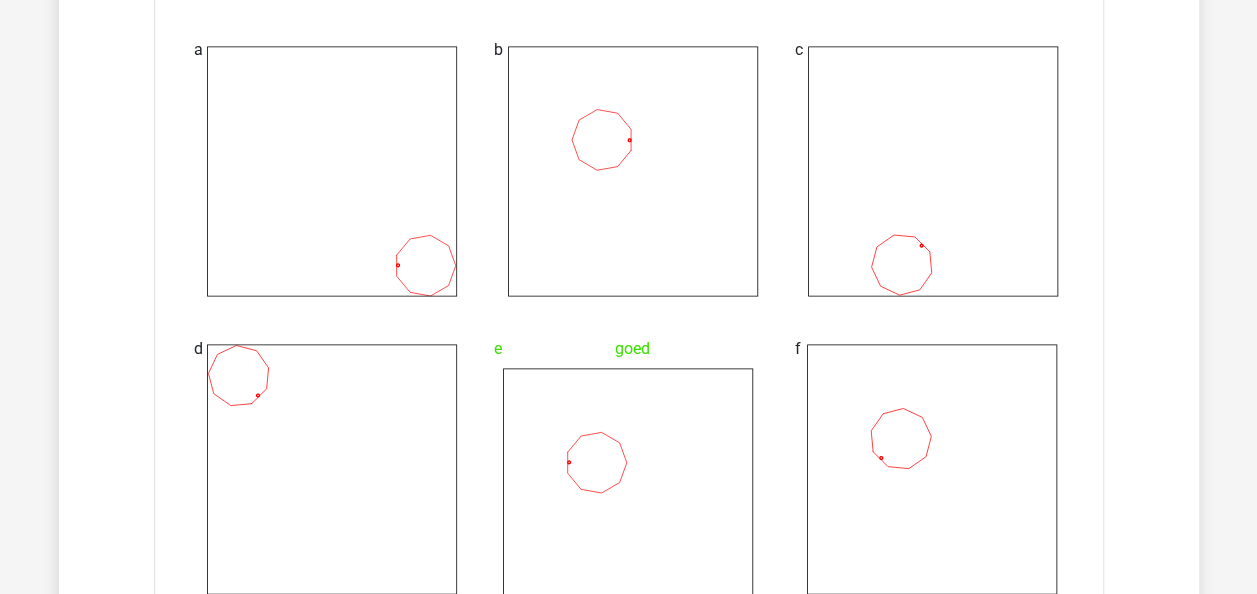 drag, startPoint x: 1254, startPoint y: 376, endPoint x: 1262, endPoint y: 363, distance: 15.264338 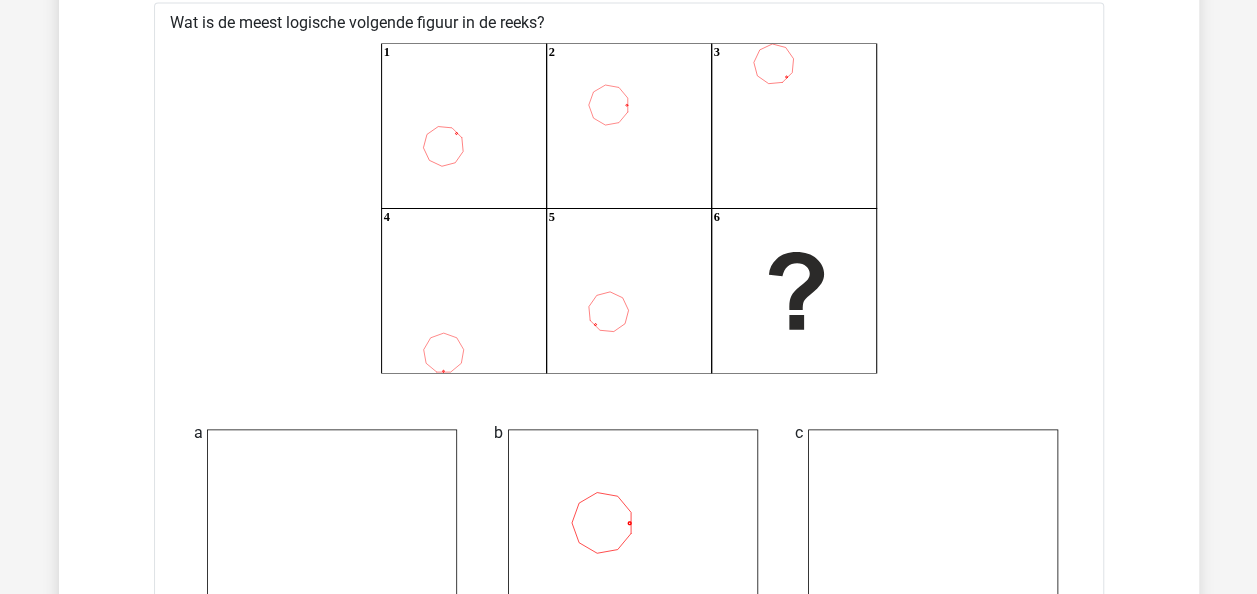 scroll, scrollTop: 4894, scrollLeft: 0, axis: vertical 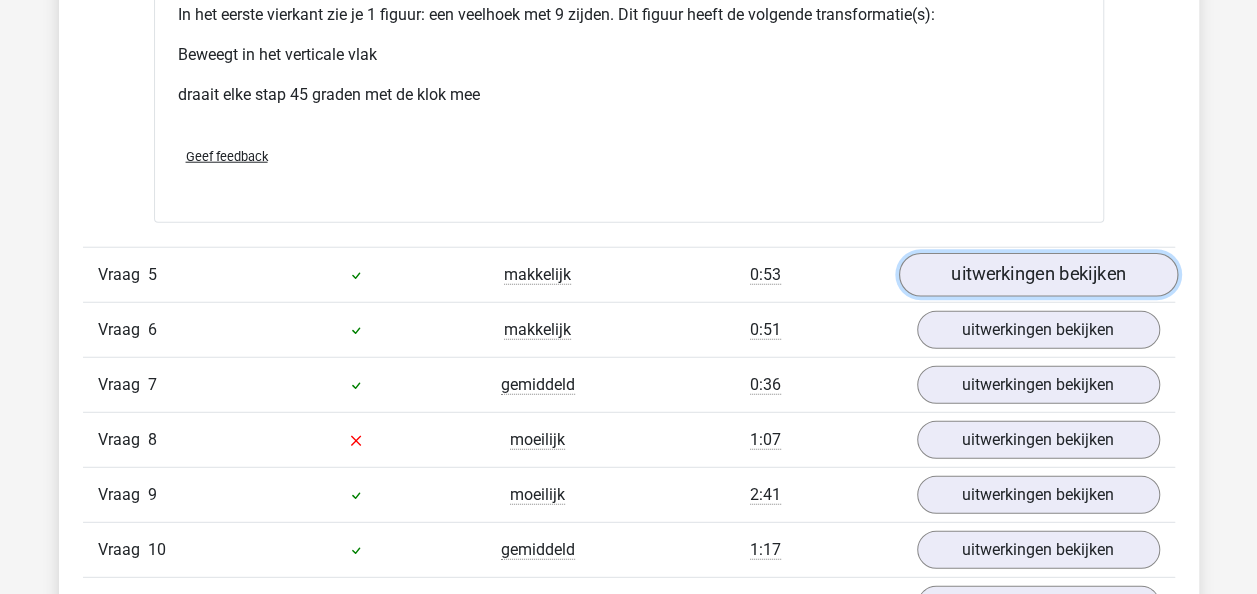 click on "uitwerkingen bekijken" at bounding box center [1037, 275] 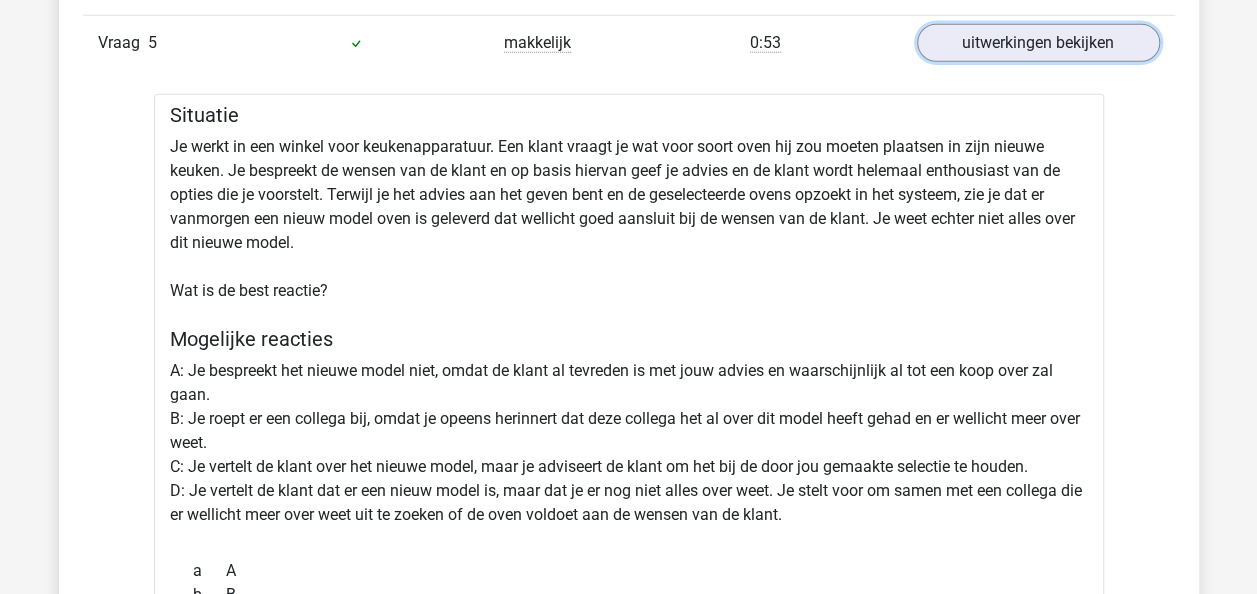 scroll, scrollTop: 6666, scrollLeft: 0, axis: vertical 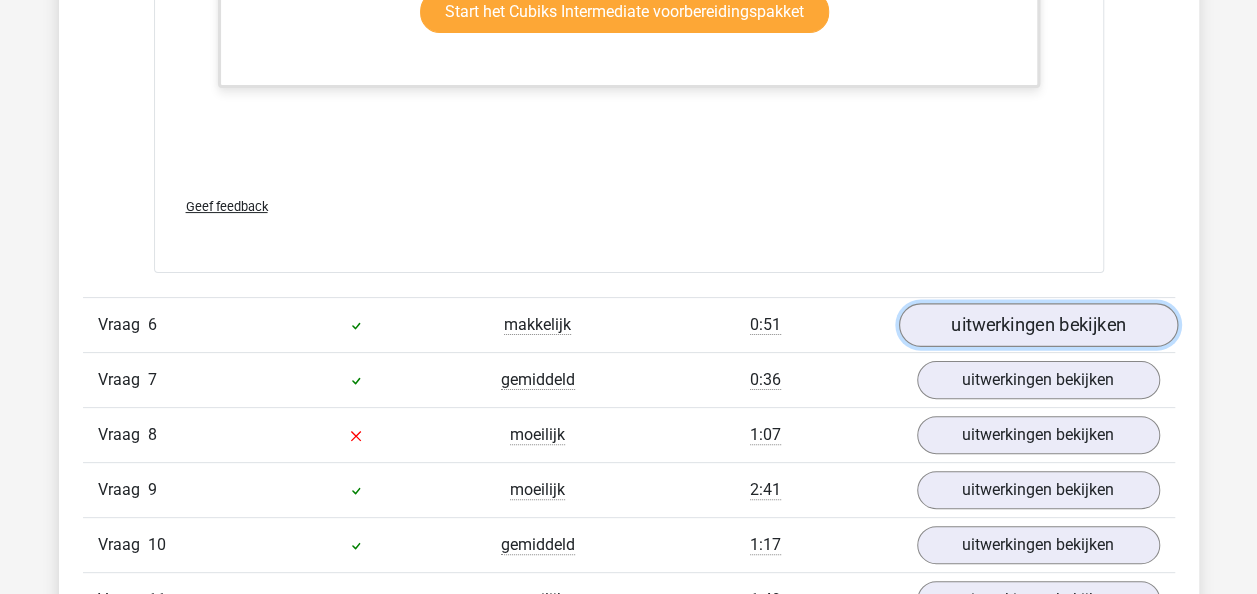 click on "uitwerkingen bekijken" at bounding box center (1037, 325) 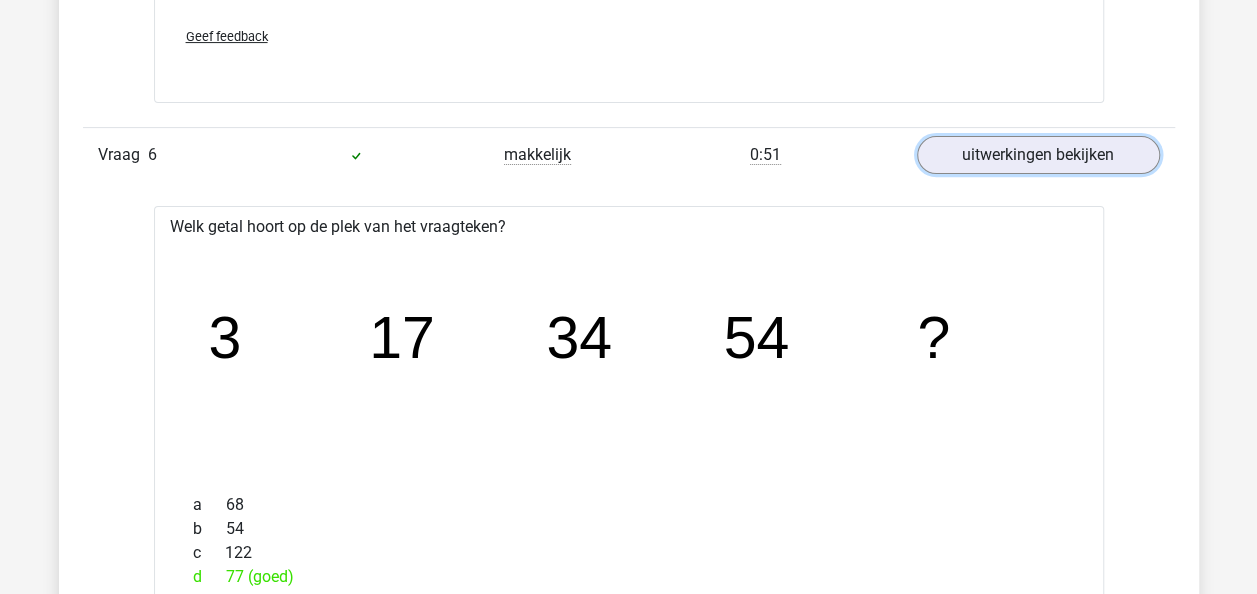 scroll, scrollTop: 7959, scrollLeft: 0, axis: vertical 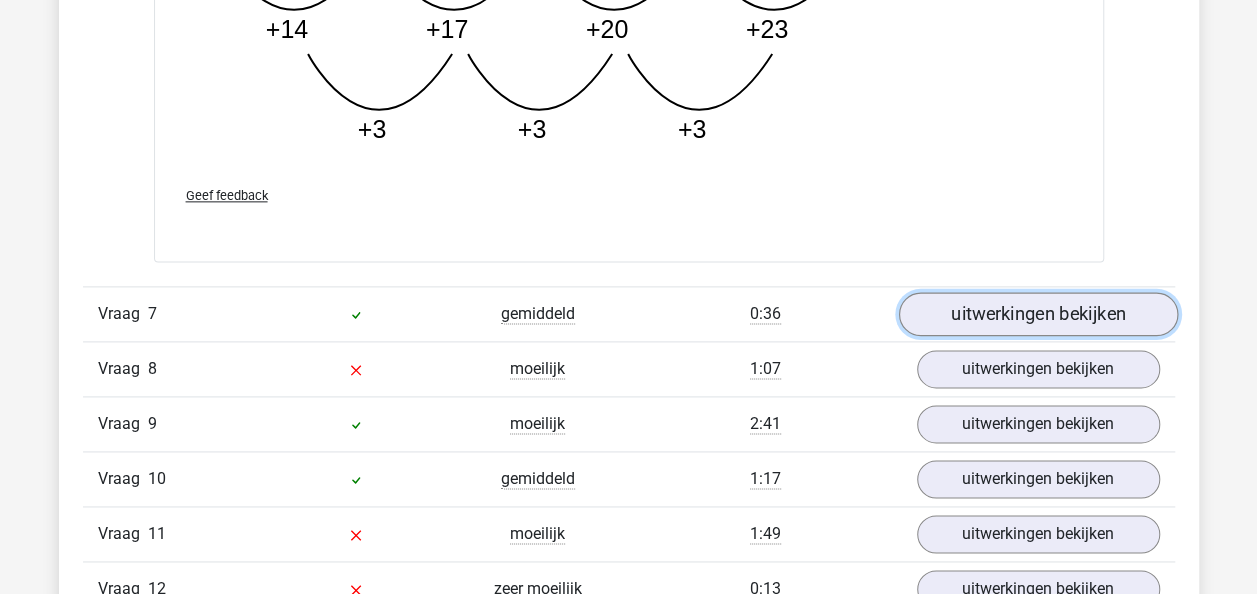 click on "uitwerkingen bekijken" at bounding box center [1037, 314] 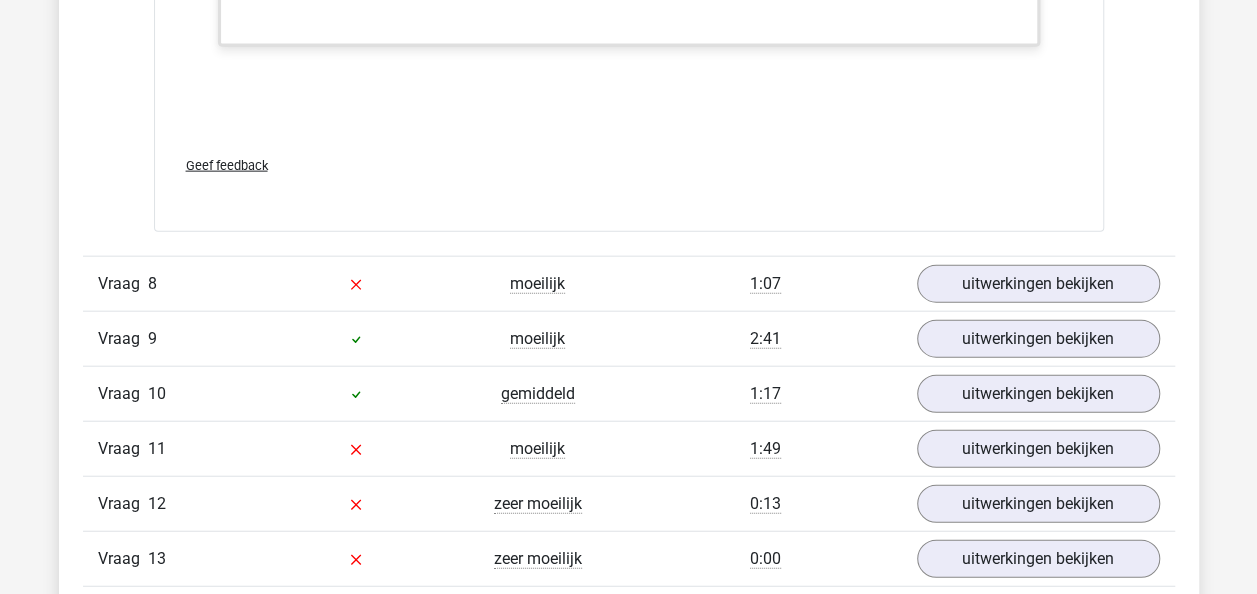 scroll, scrollTop: 9811, scrollLeft: 0, axis: vertical 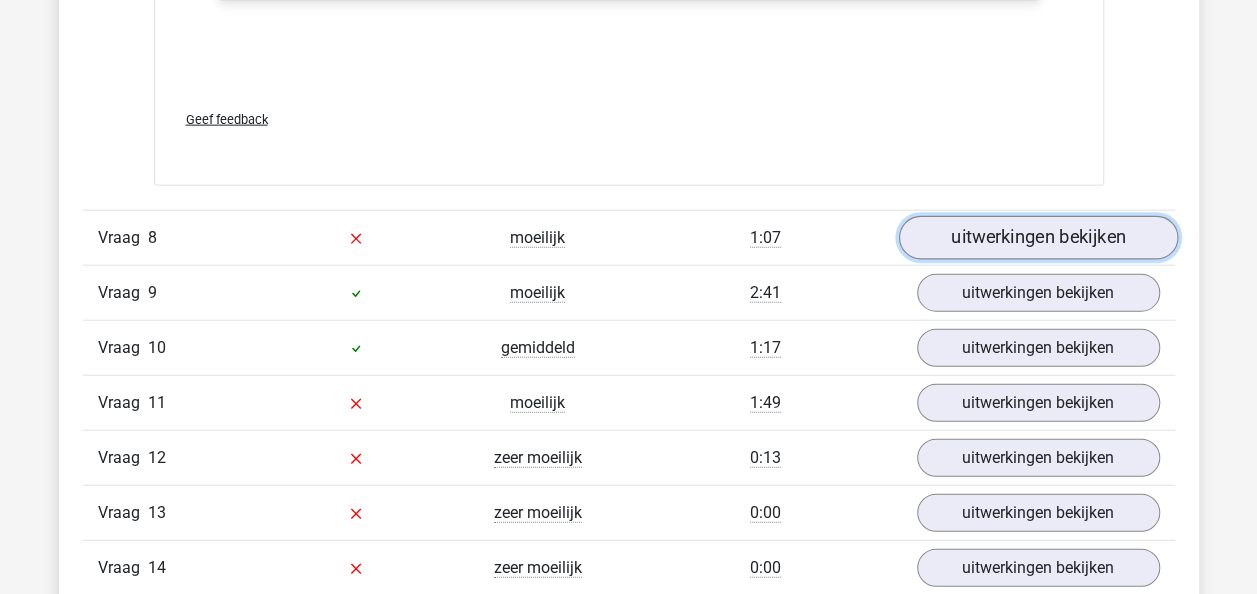 click on "uitwerkingen bekijken" at bounding box center [1037, 238] 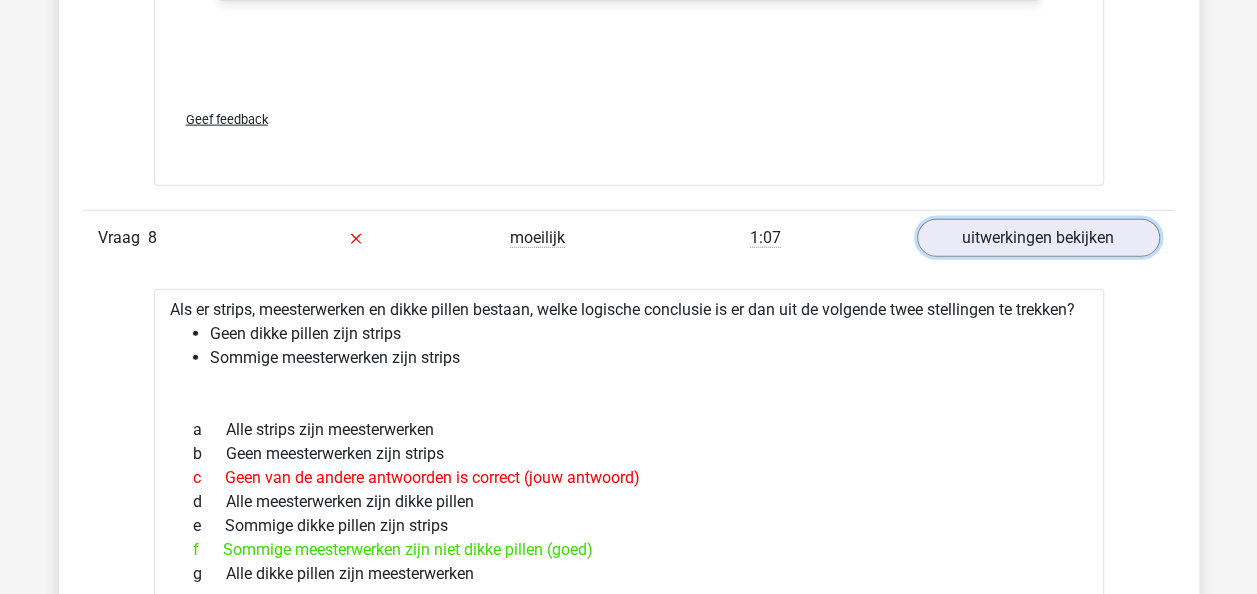 scroll, scrollTop: 10154, scrollLeft: 0, axis: vertical 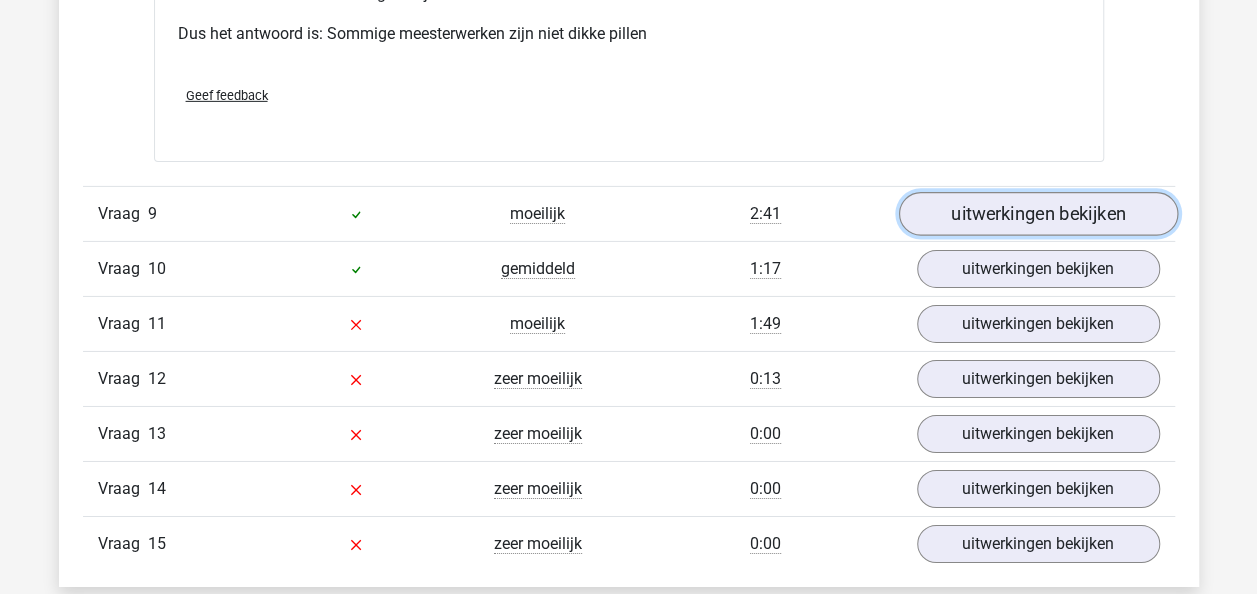 click on "uitwerkingen bekijken" at bounding box center (1037, 215) 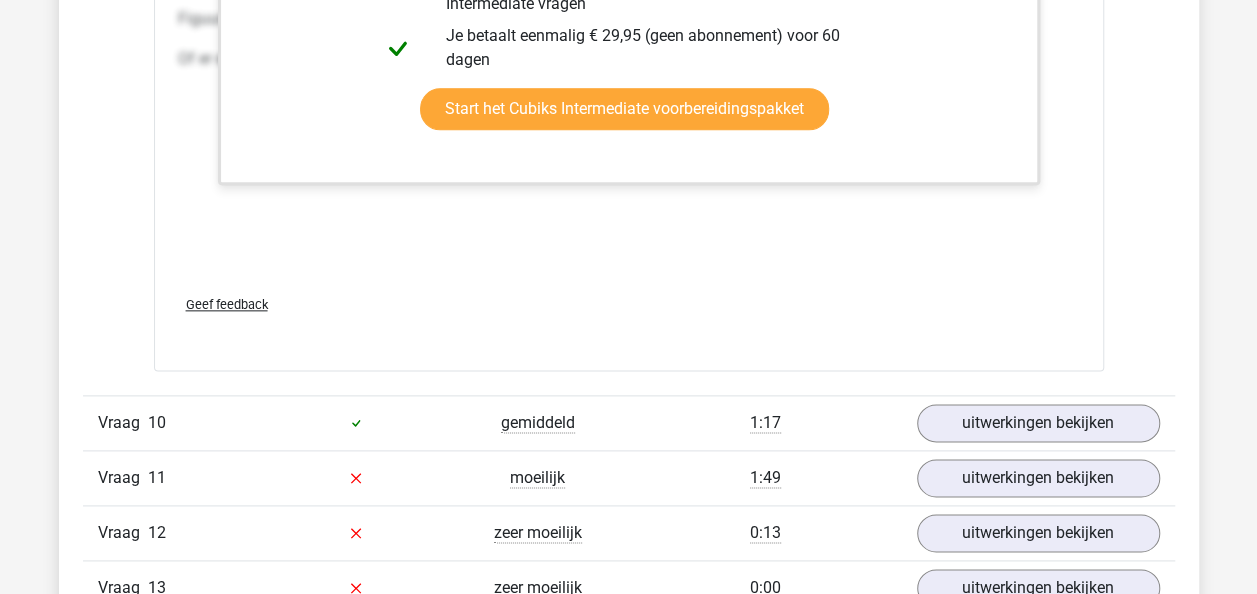 scroll, scrollTop: 12396, scrollLeft: 0, axis: vertical 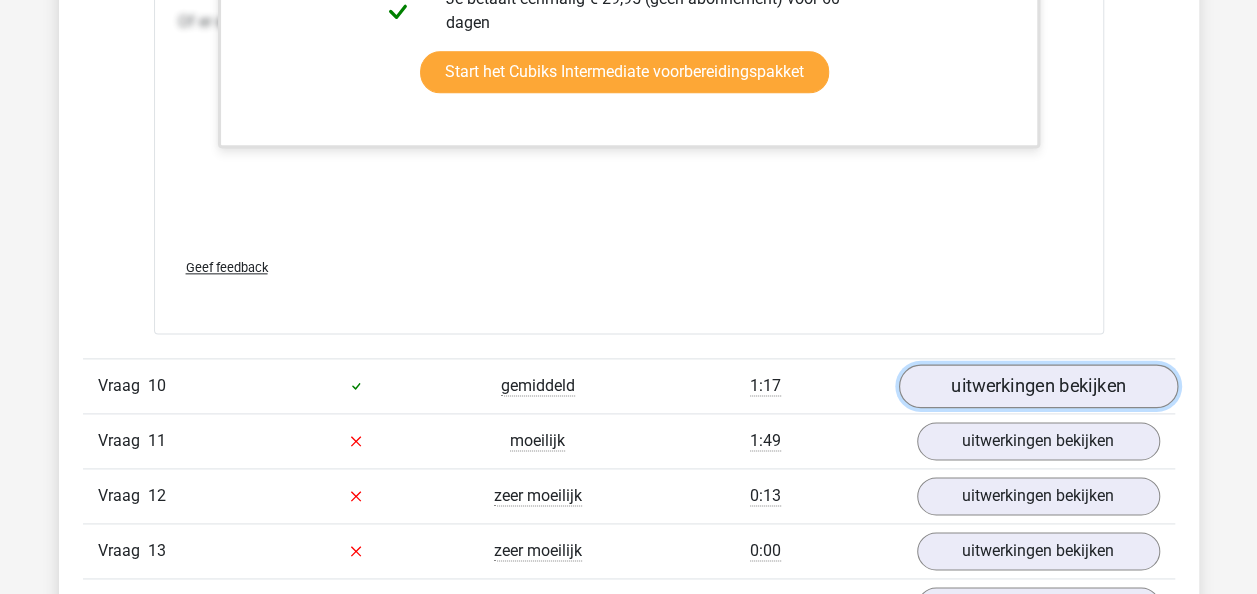 click on "uitwerkingen bekijken" at bounding box center [1037, 386] 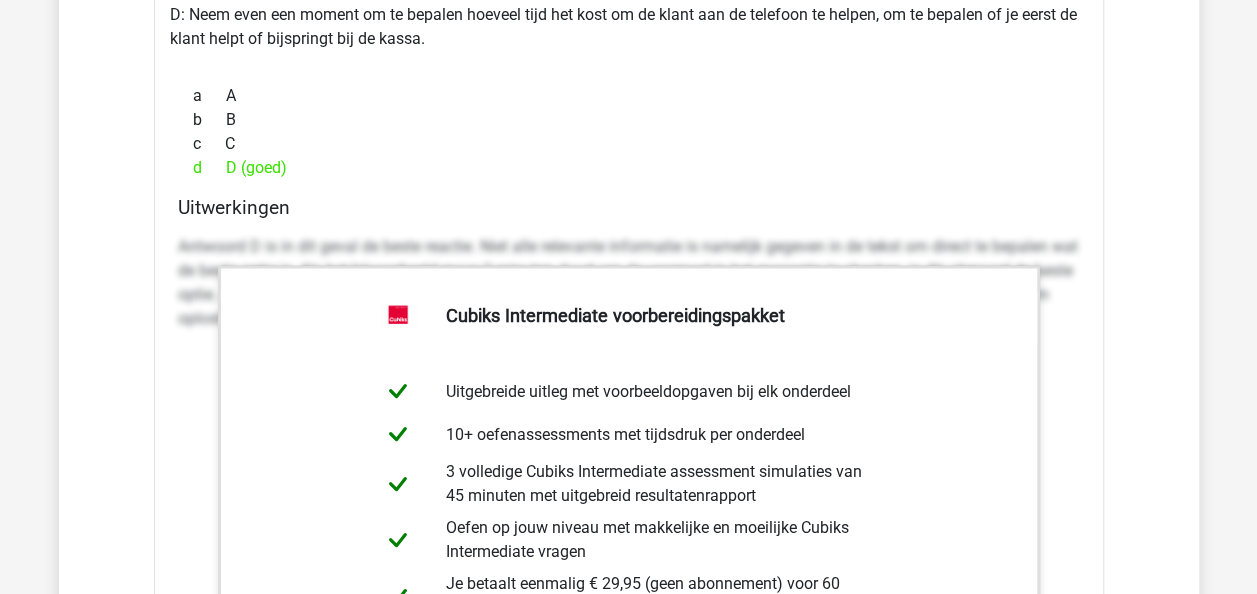scroll, scrollTop: 13179, scrollLeft: 0, axis: vertical 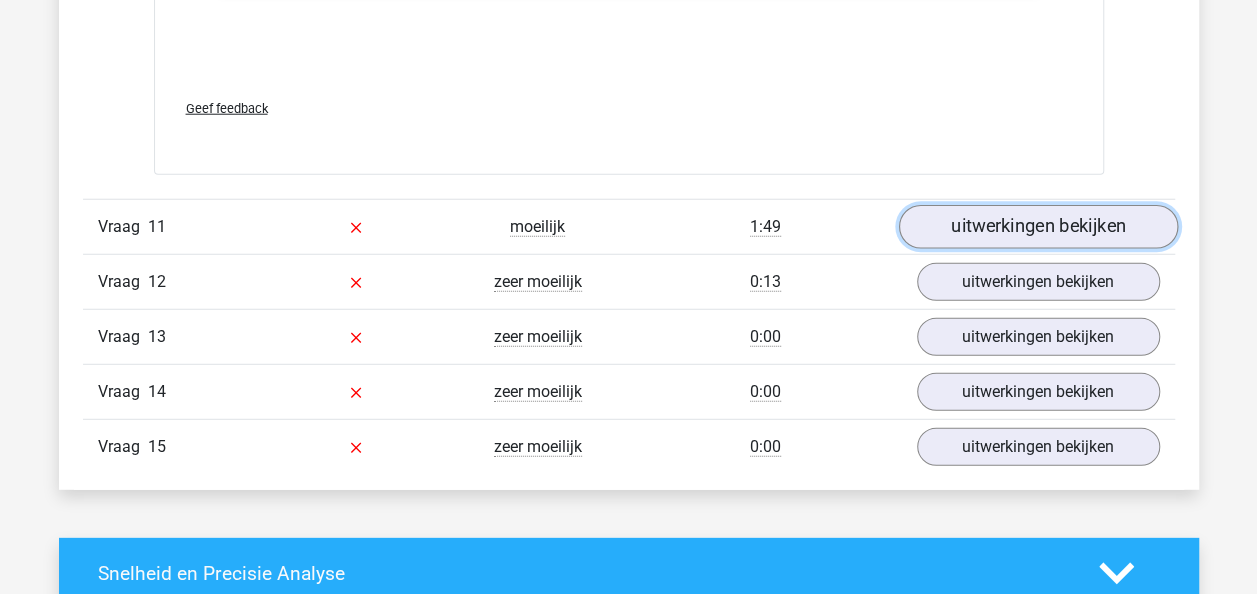 click on "uitwerkingen bekijken" at bounding box center (1037, 227) 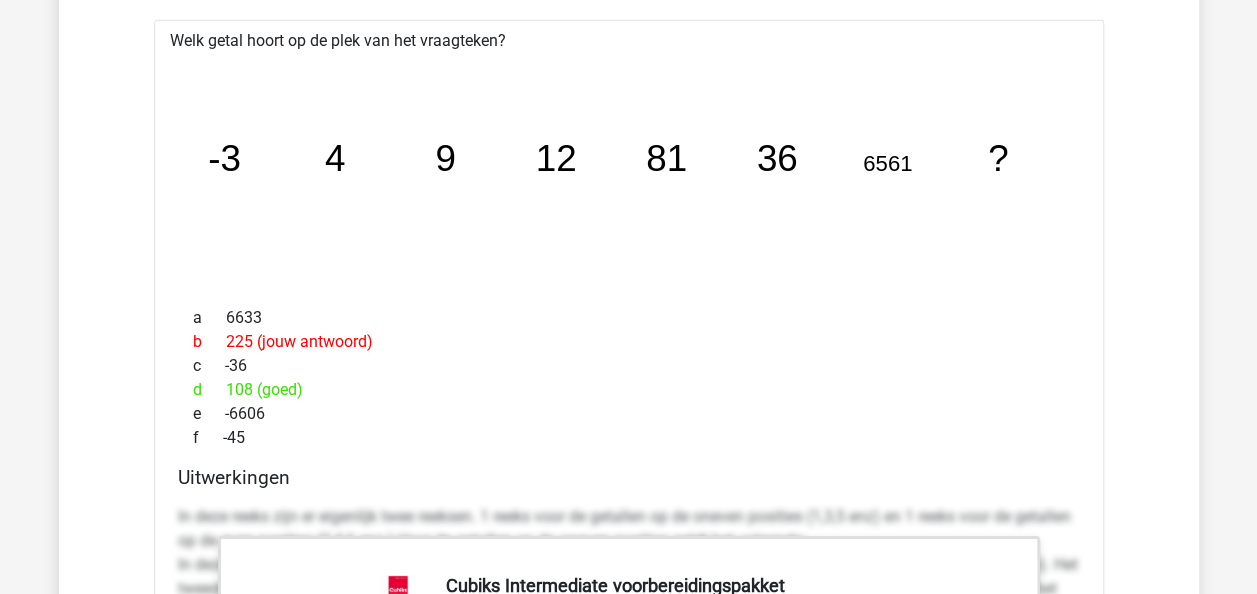 scroll, scrollTop: 14142, scrollLeft: 0, axis: vertical 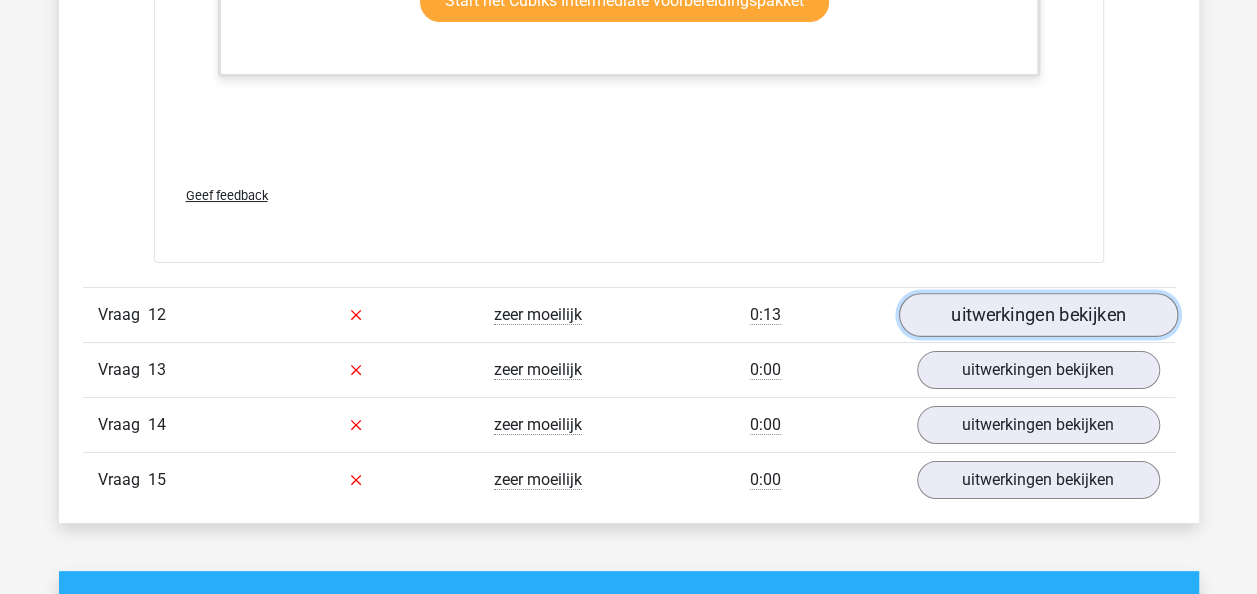 click on "uitwerkingen bekijken" at bounding box center [1037, 315] 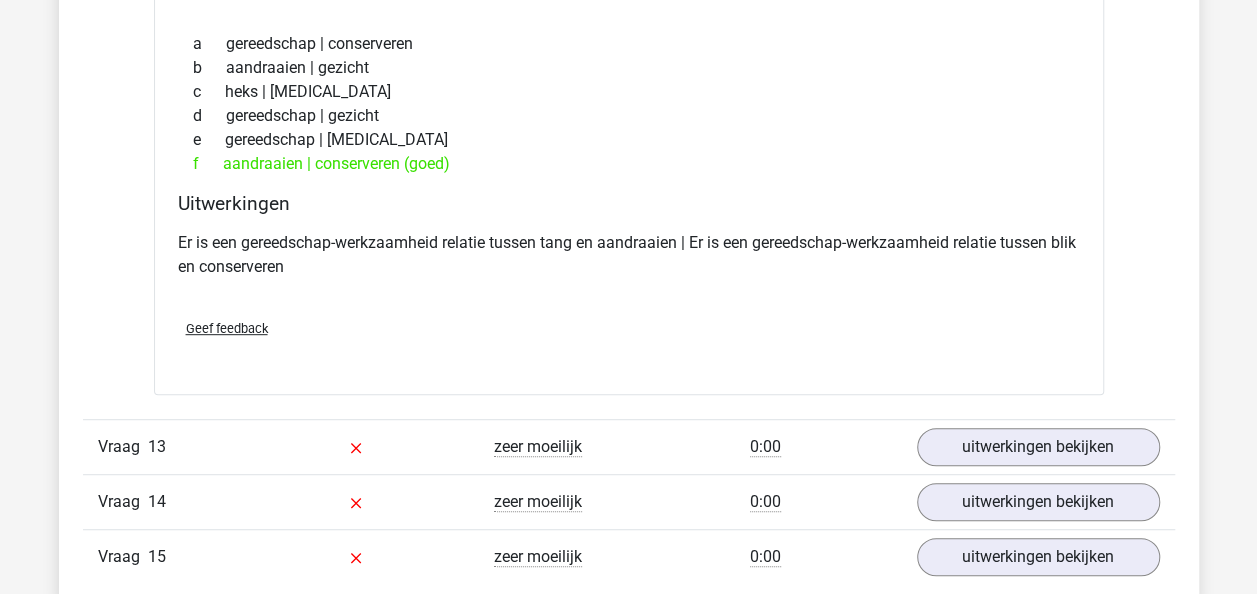 scroll, scrollTop: 15512, scrollLeft: 0, axis: vertical 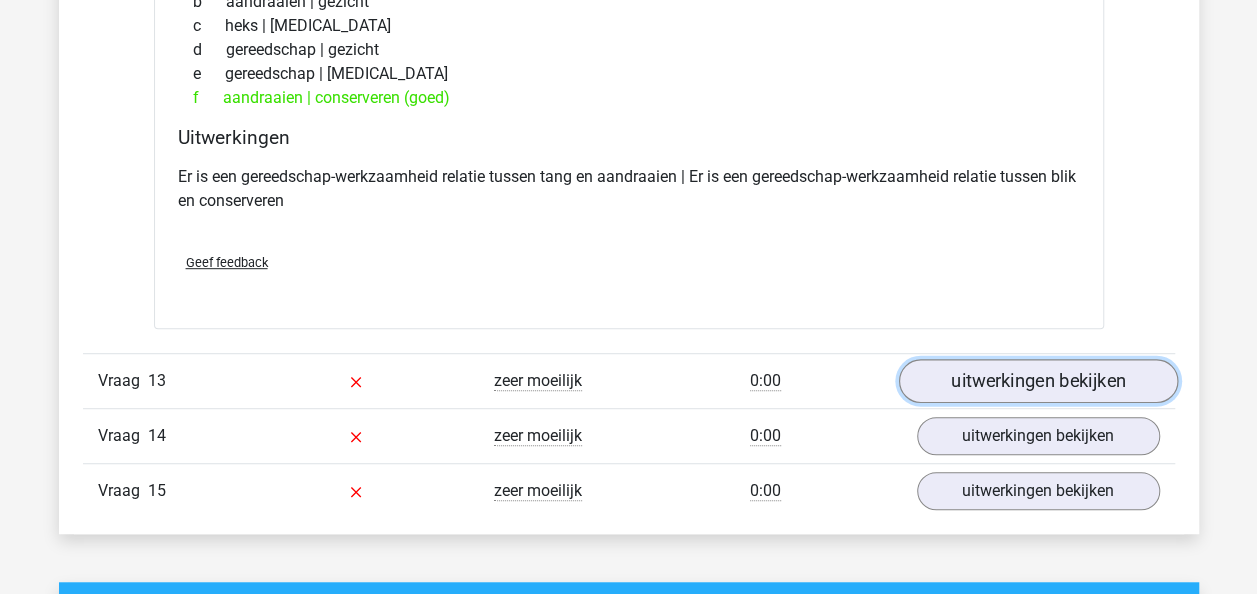 click on "uitwerkingen bekijken" at bounding box center (1037, 381) 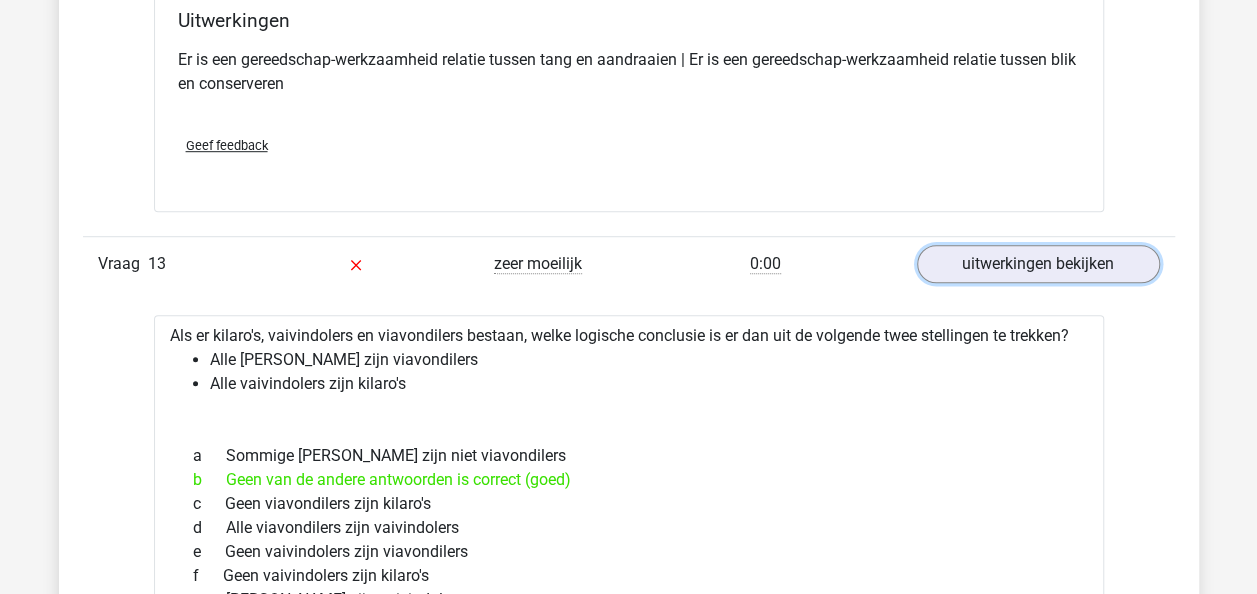 scroll, scrollTop: 15723, scrollLeft: 0, axis: vertical 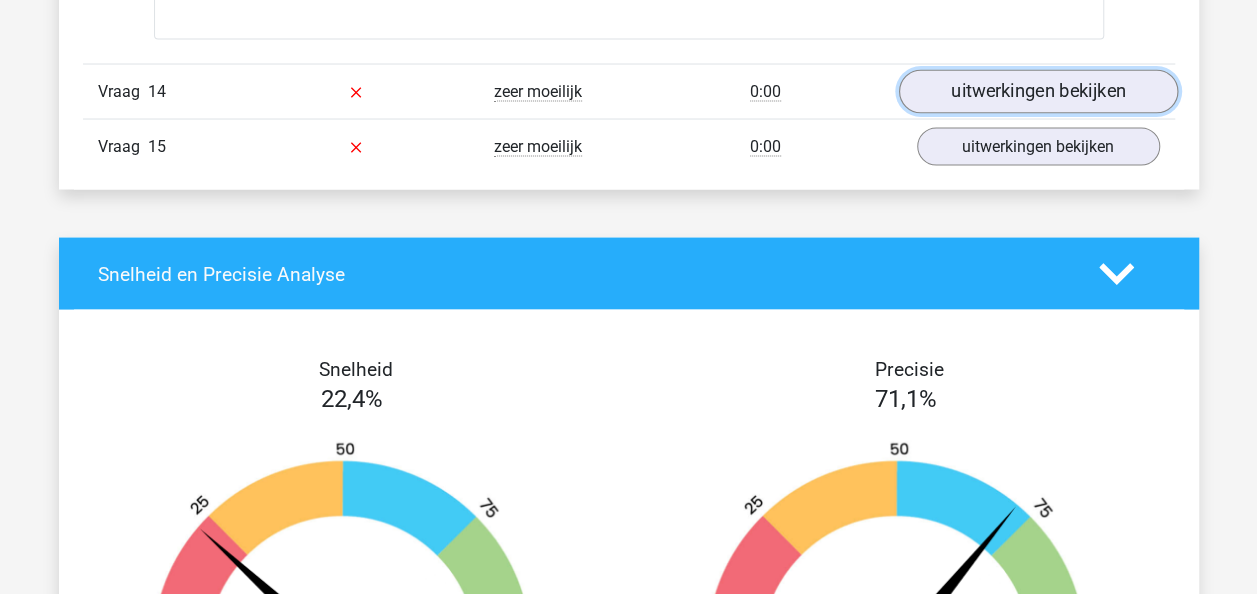 click on "uitwerkingen bekijken" at bounding box center [1037, 91] 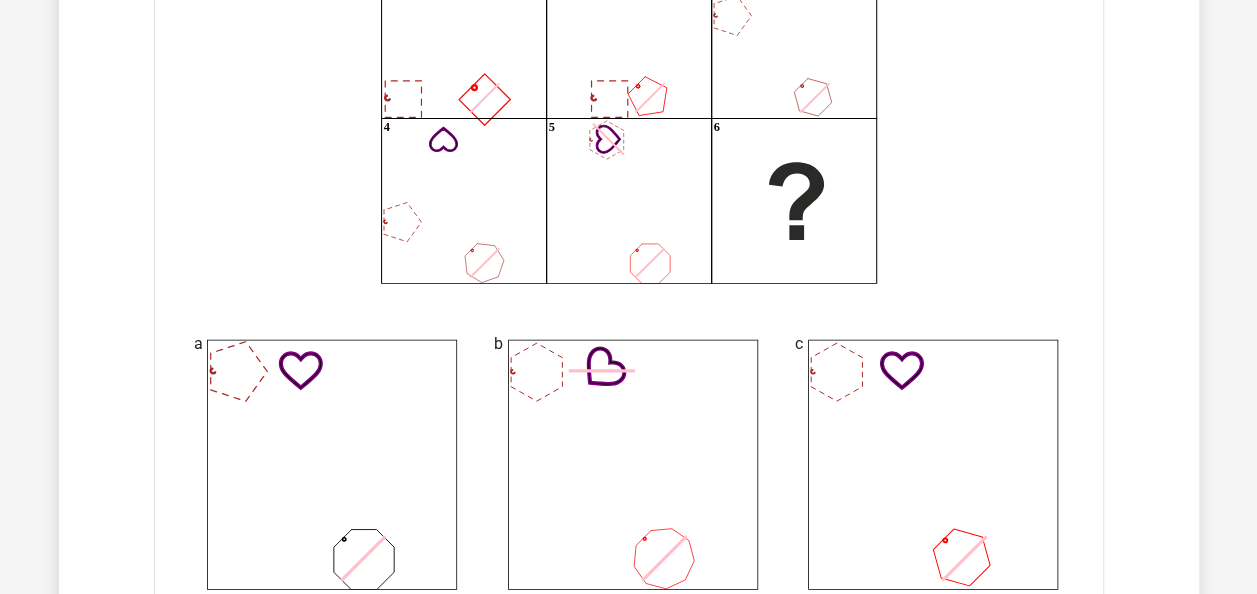 scroll, scrollTop: 17120, scrollLeft: 0, axis: vertical 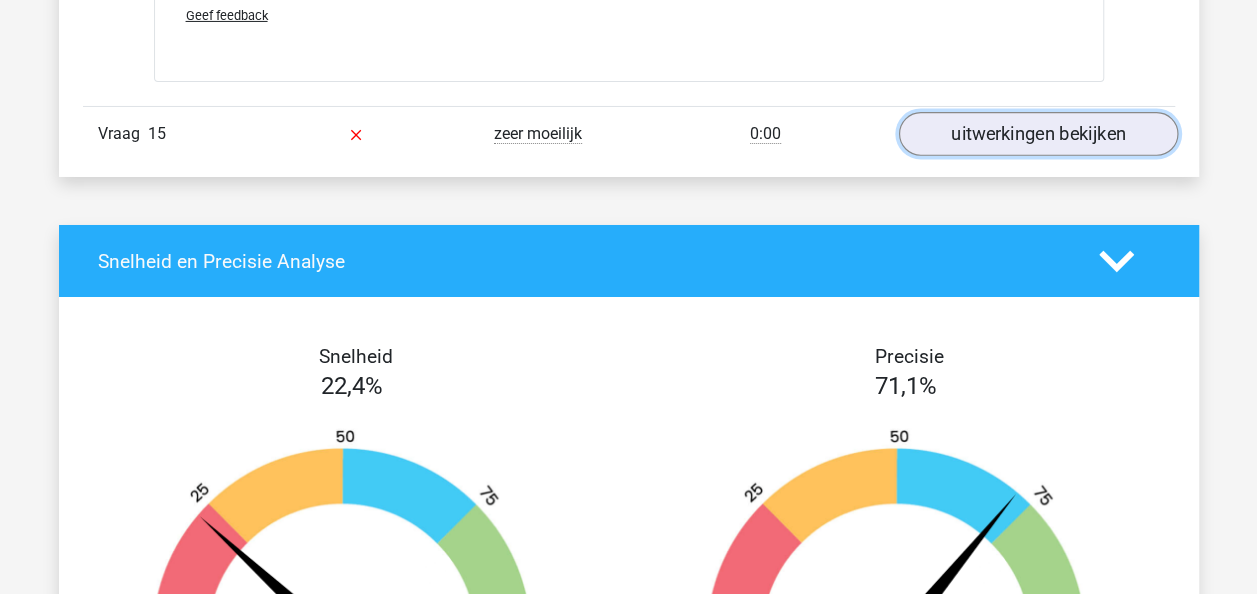 click on "uitwerkingen bekijken" at bounding box center (1037, 134) 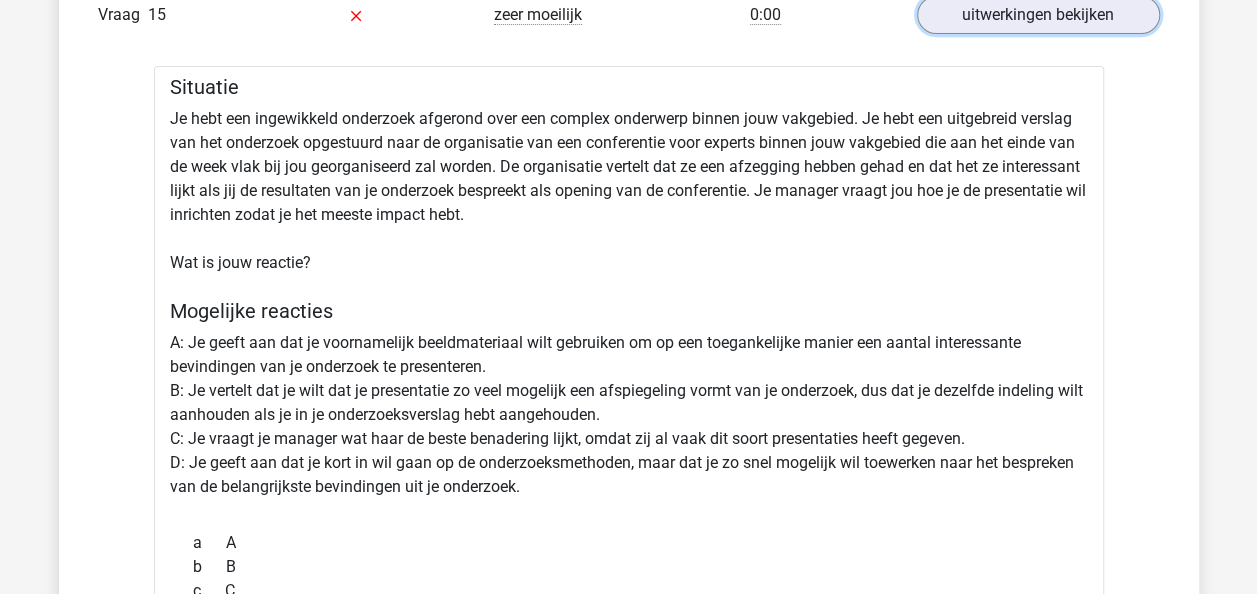 scroll, scrollTop: 18691, scrollLeft: 0, axis: vertical 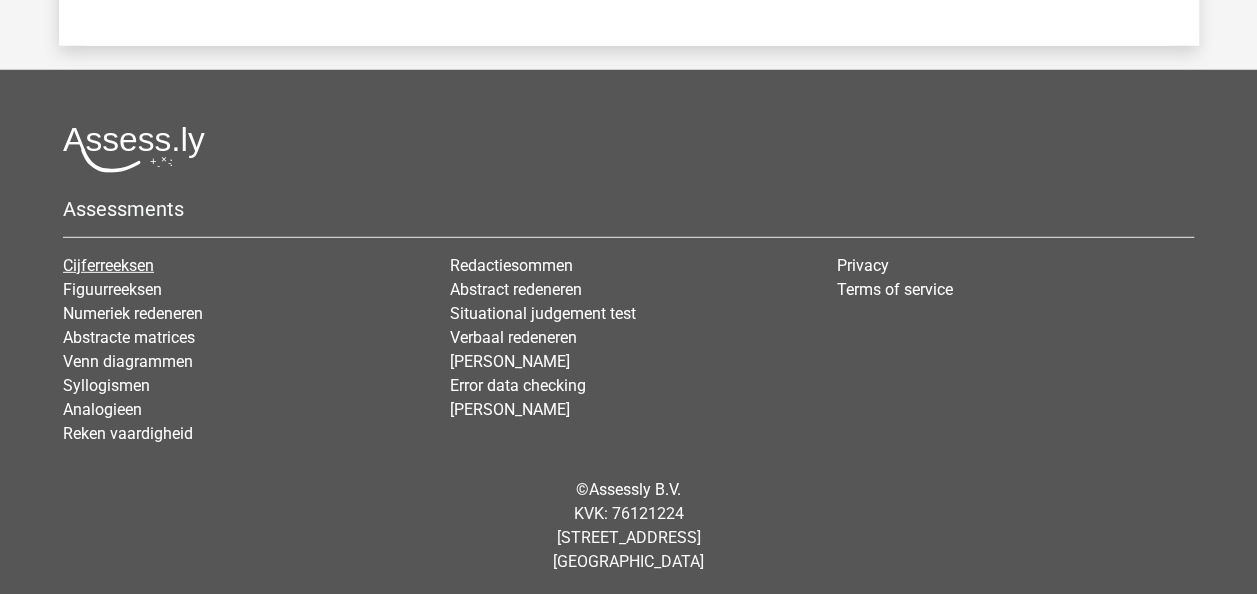click on "Cijferreeksen" at bounding box center (108, 265) 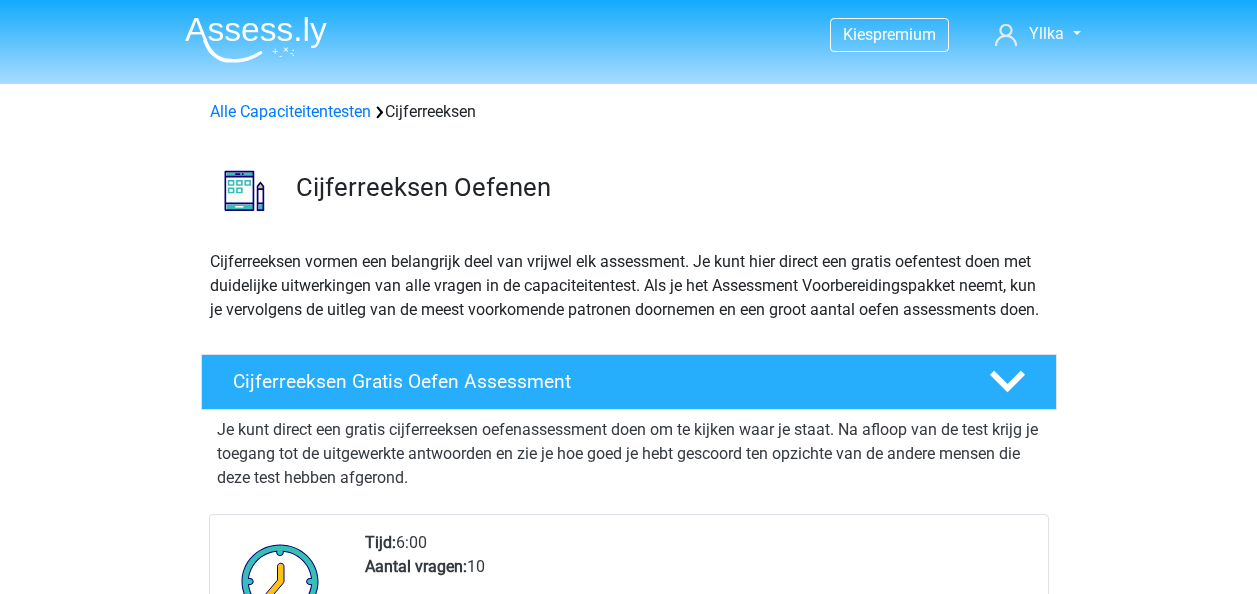 scroll, scrollTop: 0, scrollLeft: 0, axis: both 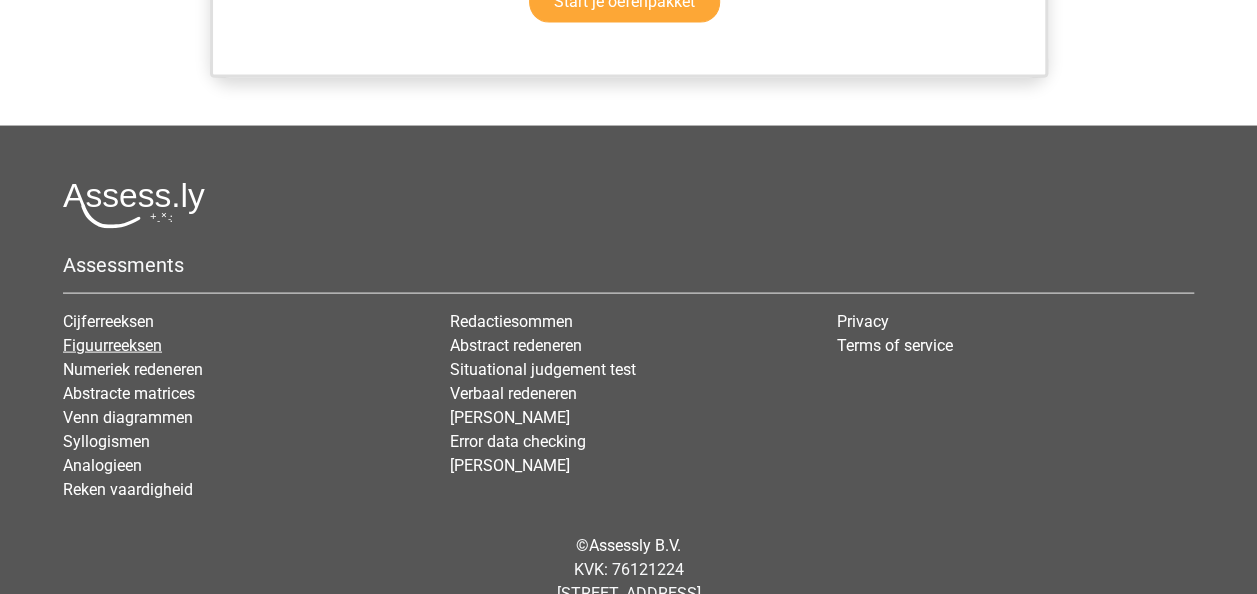 click on "Figuurreeksen" at bounding box center (112, 345) 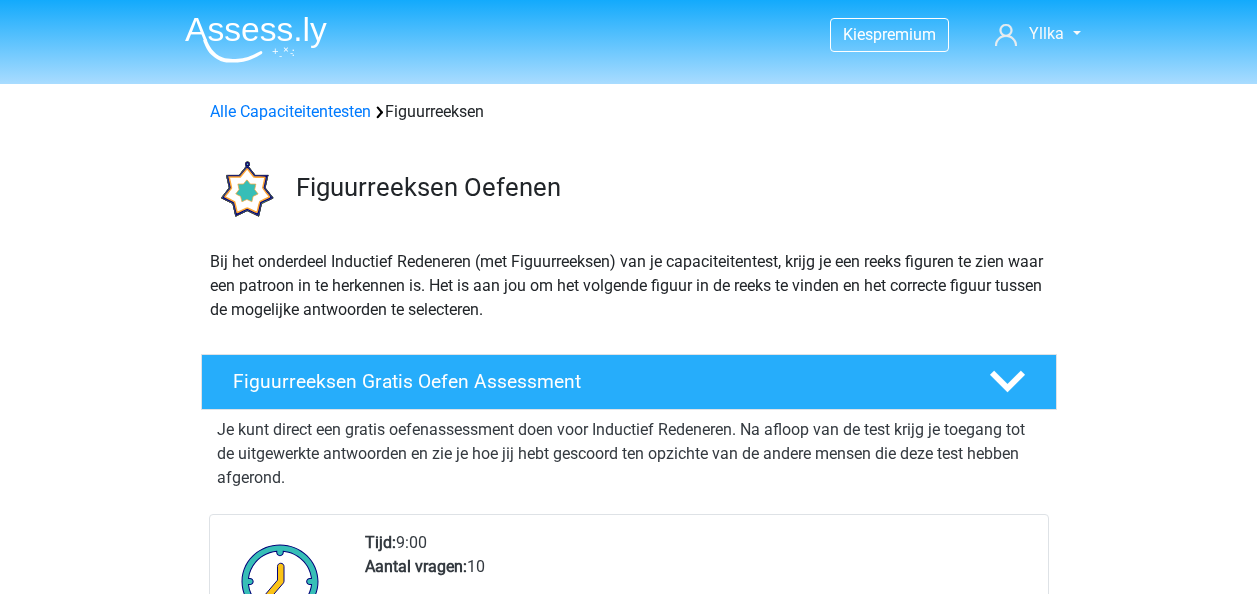 scroll, scrollTop: 0, scrollLeft: 0, axis: both 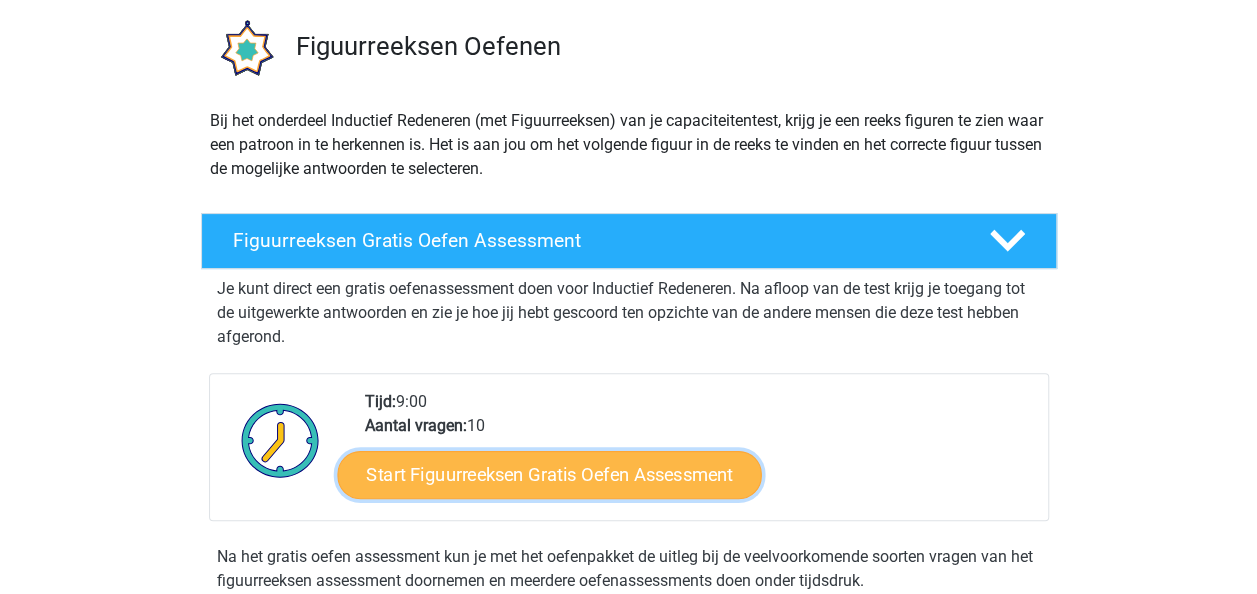 click on "Start Figuurreeksen
Gratis Oefen Assessment" at bounding box center (549, 474) 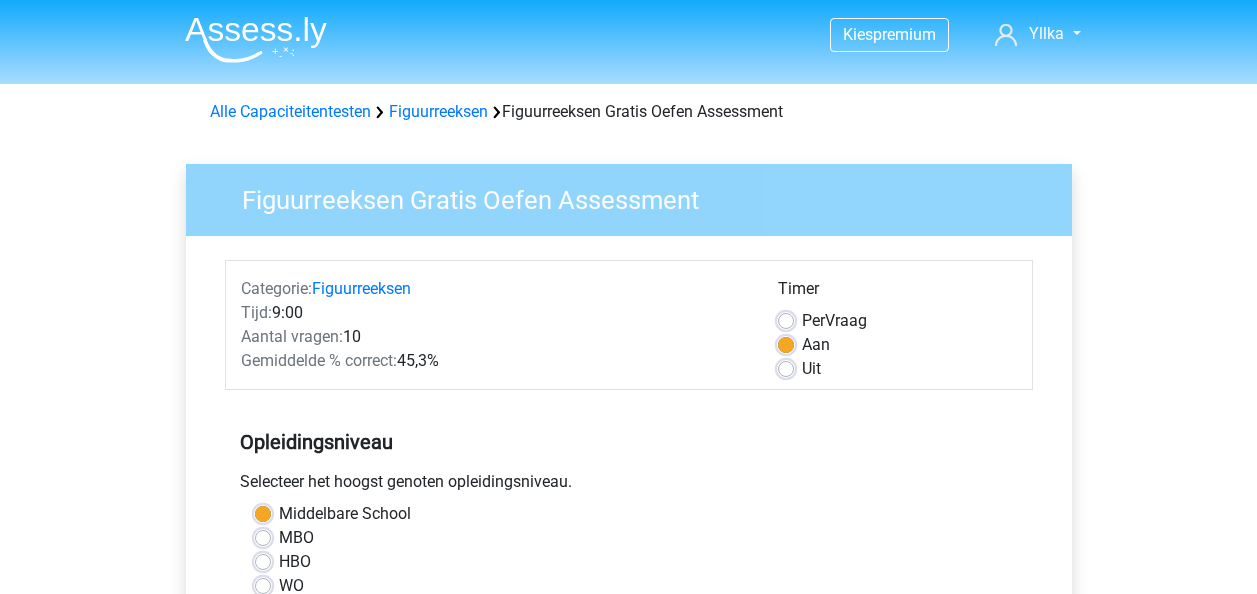 scroll, scrollTop: 0, scrollLeft: 0, axis: both 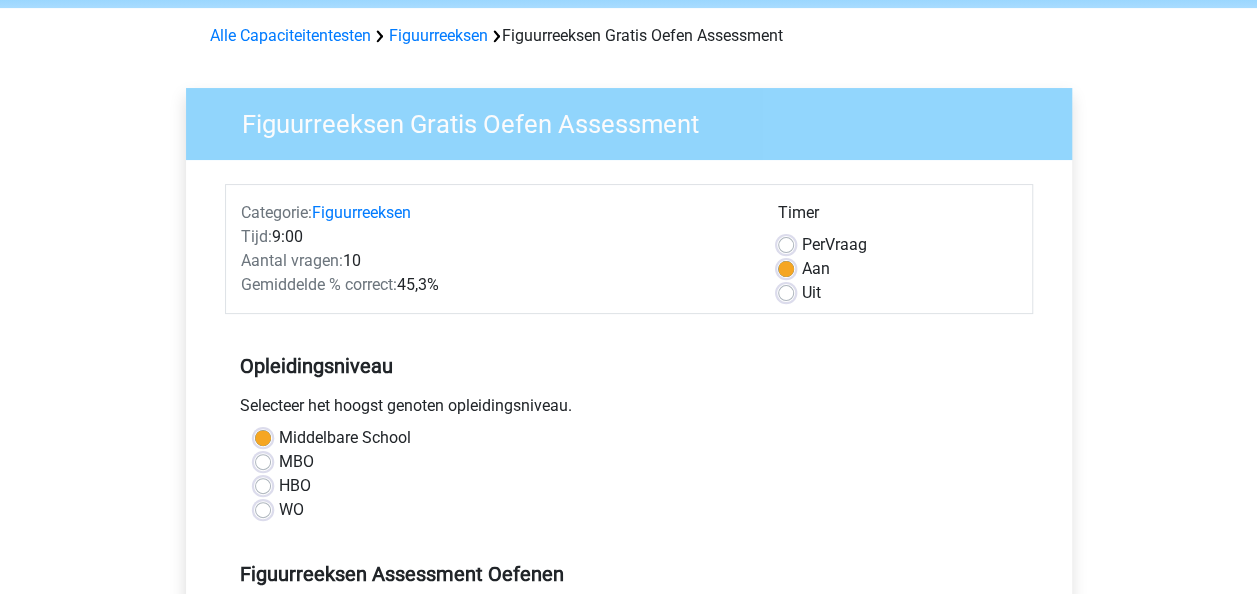 click on "WO" at bounding box center [291, 510] 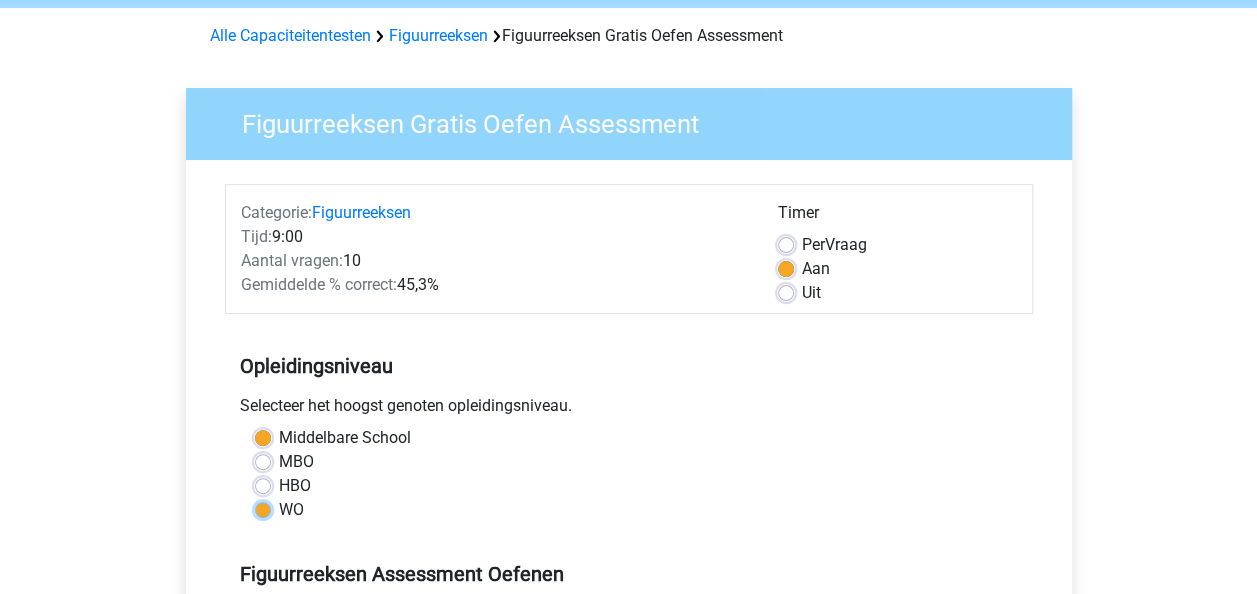 click on "WO" at bounding box center (263, 508) 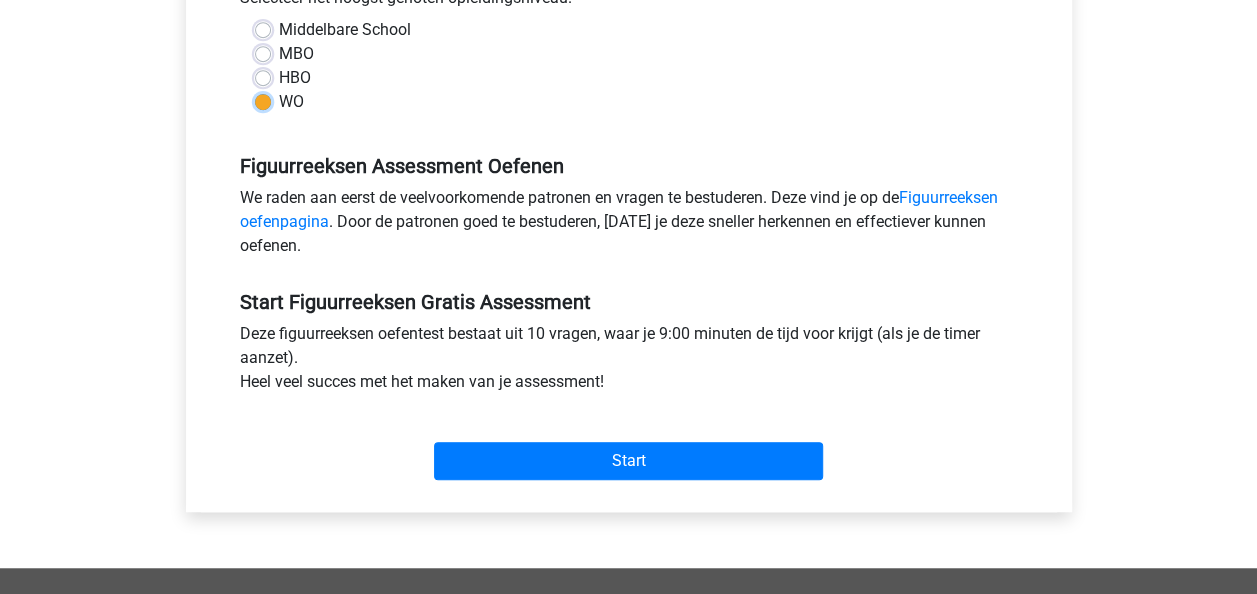 scroll, scrollTop: 511, scrollLeft: 0, axis: vertical 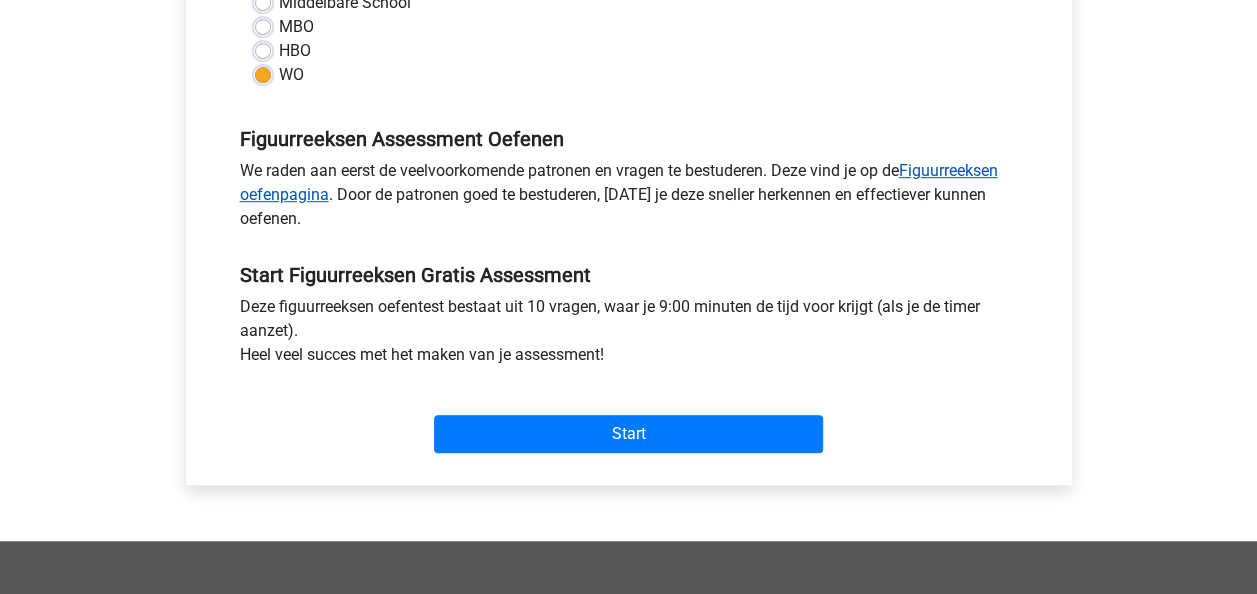 click on "Figuurreeksen
oefenpagina" at bounding box center [619, 182] 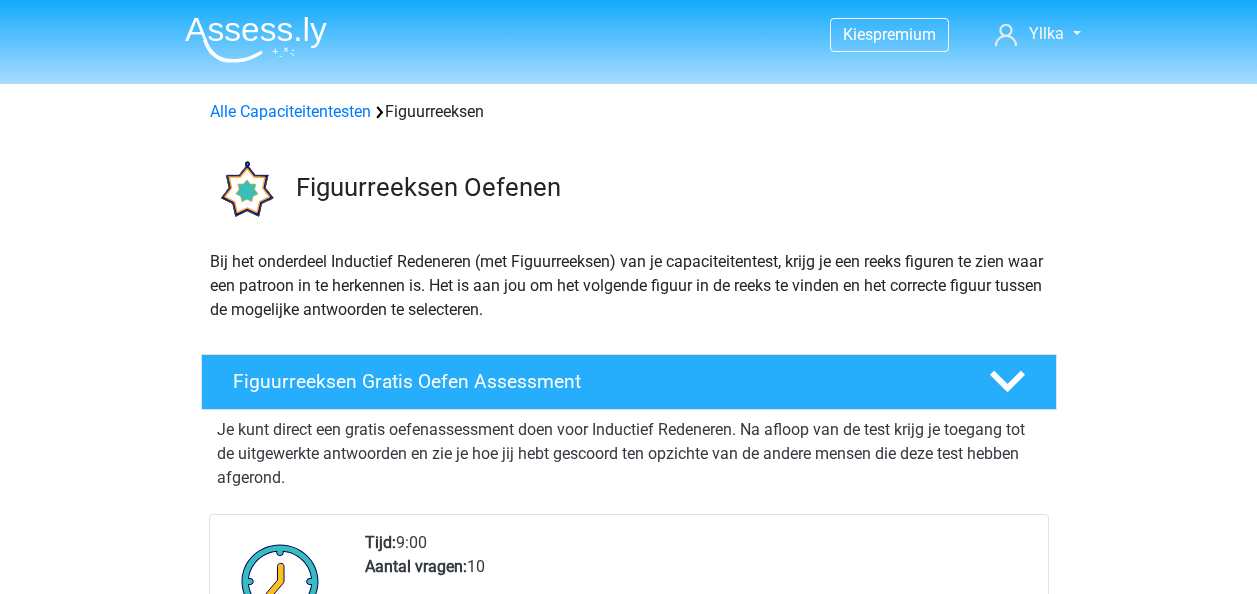 scroll, scrollTop: 0, scrollLeft: 0, axis: both 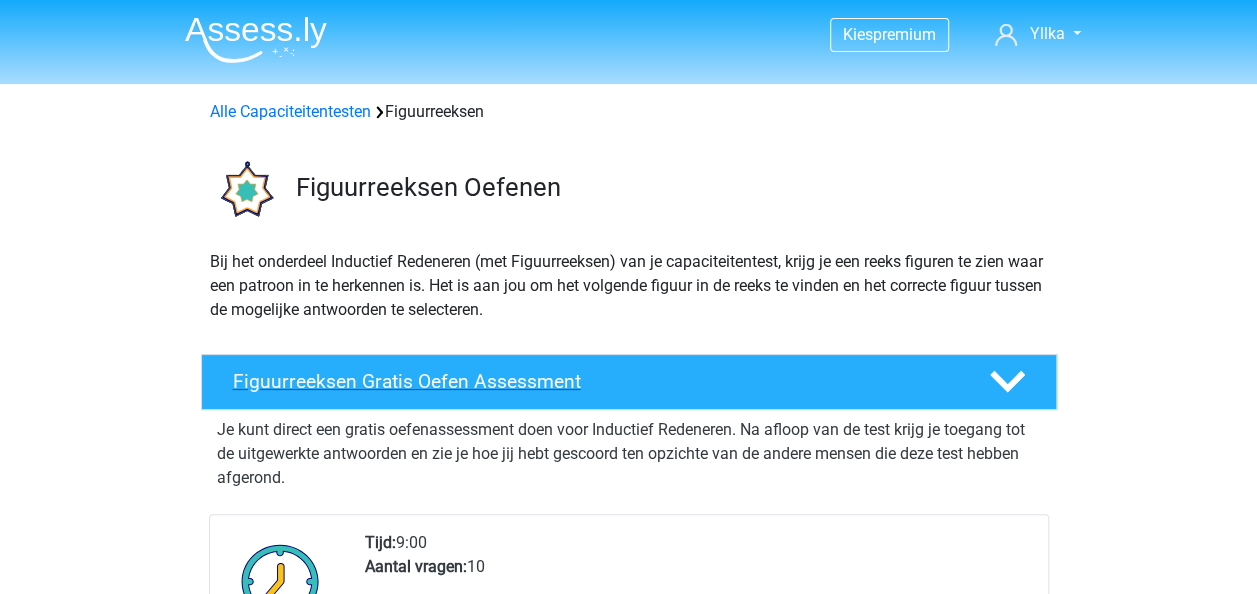 click on "Figuurreeksen
Gratis Oefen Assessment" at bounding box center [595, 381] 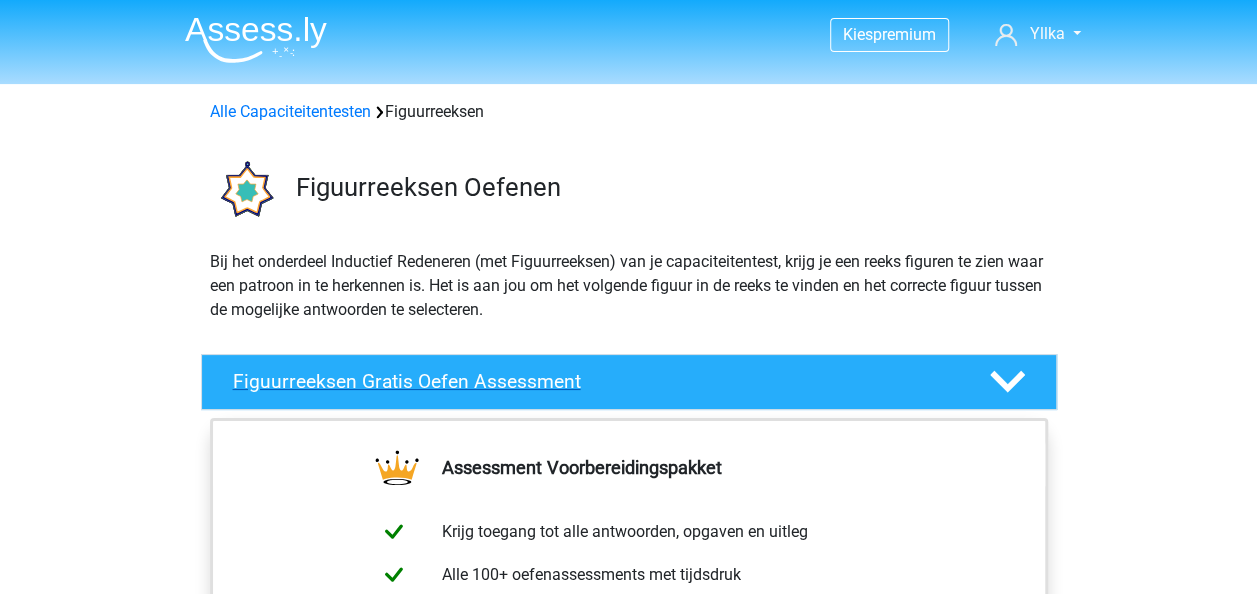click on "Figuurreeksen
Gratis Oefen Assessment" at bounding box center (595, 381) 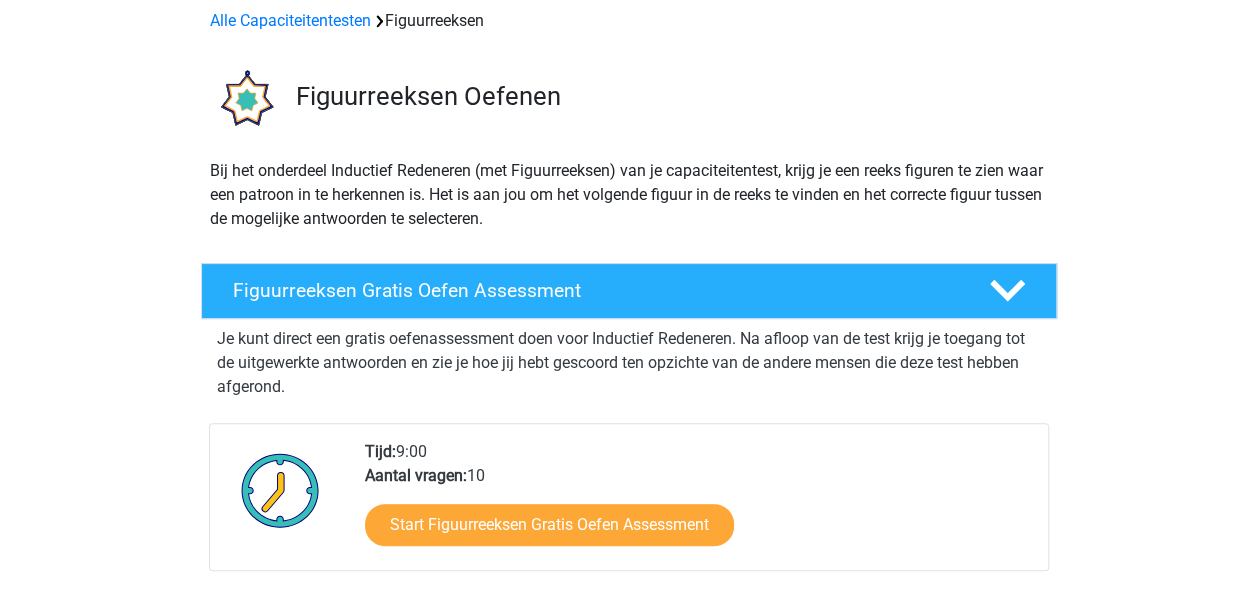 scroll, scrollTop: 251, scrollLeft: 0, axis: vertical 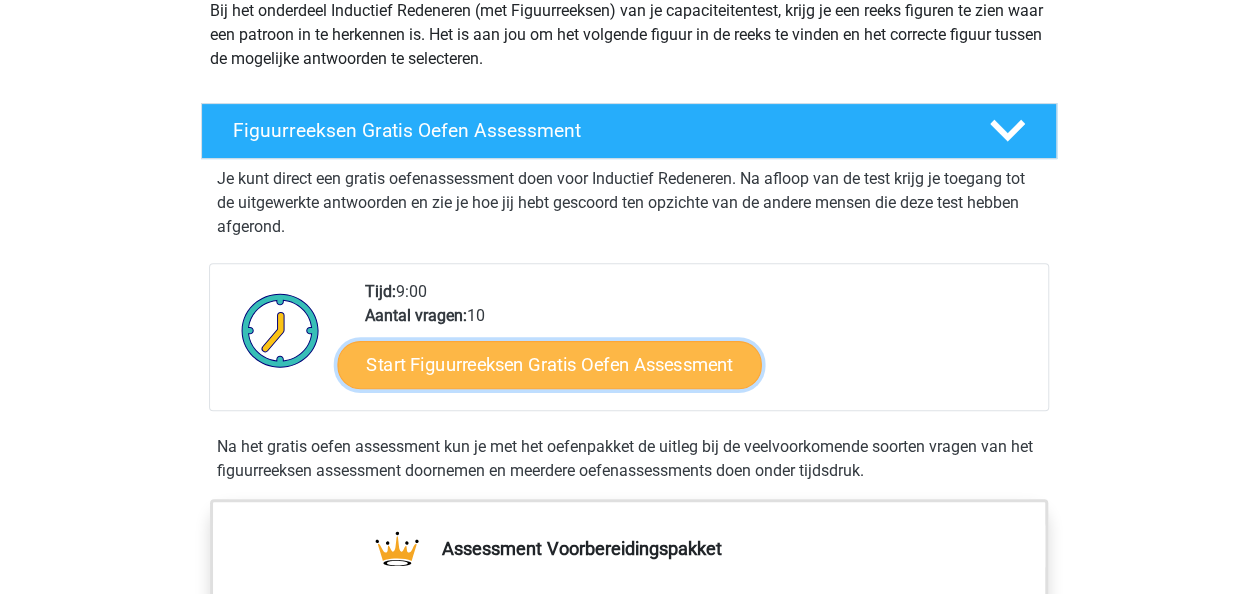 click on "Start Figuurreeksen
Gratis Oefen Assessment" at bounding box center (549, 364) 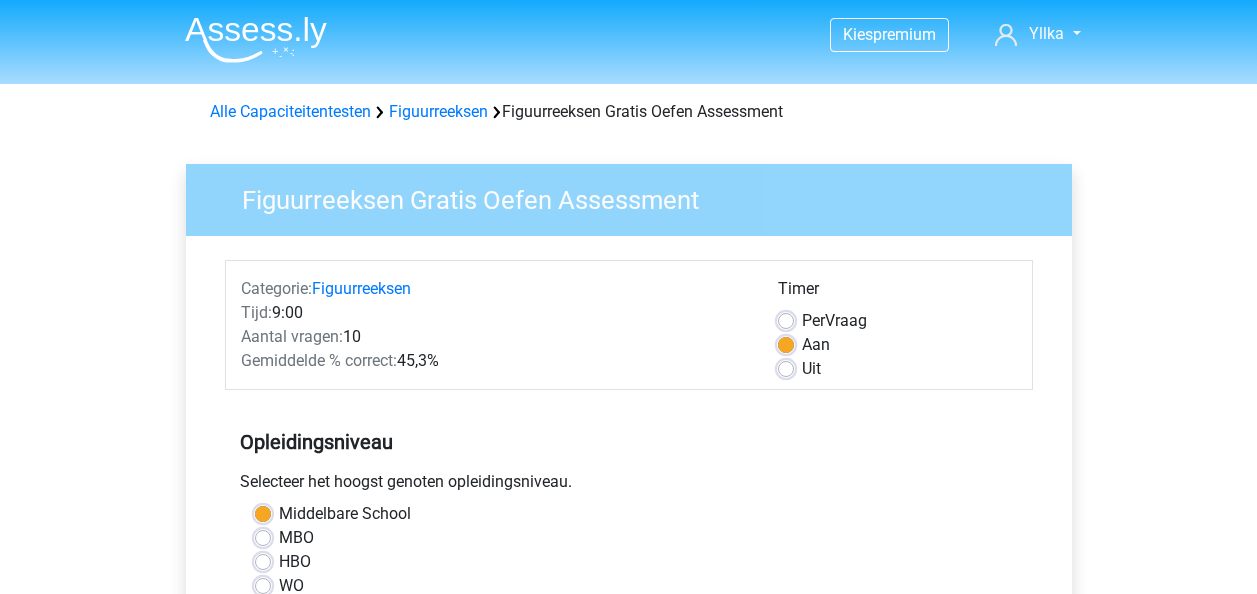 scroll, scrollTop: 0, scrollLeft: 0, axis: both 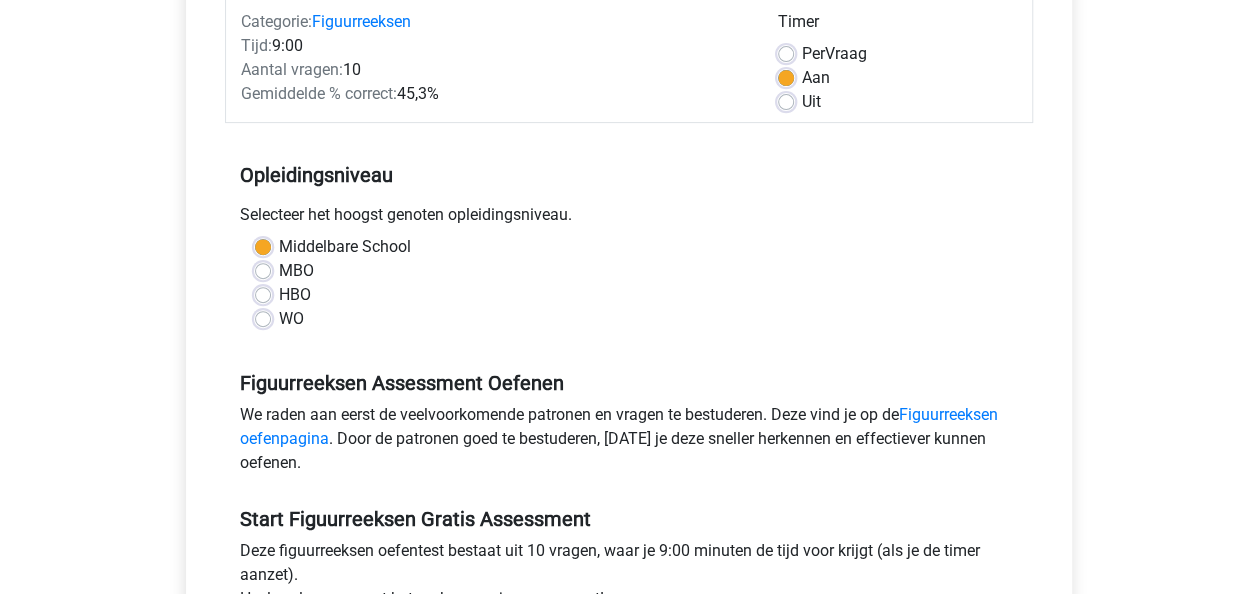 click on "WO" at bounding box center [291, 319] 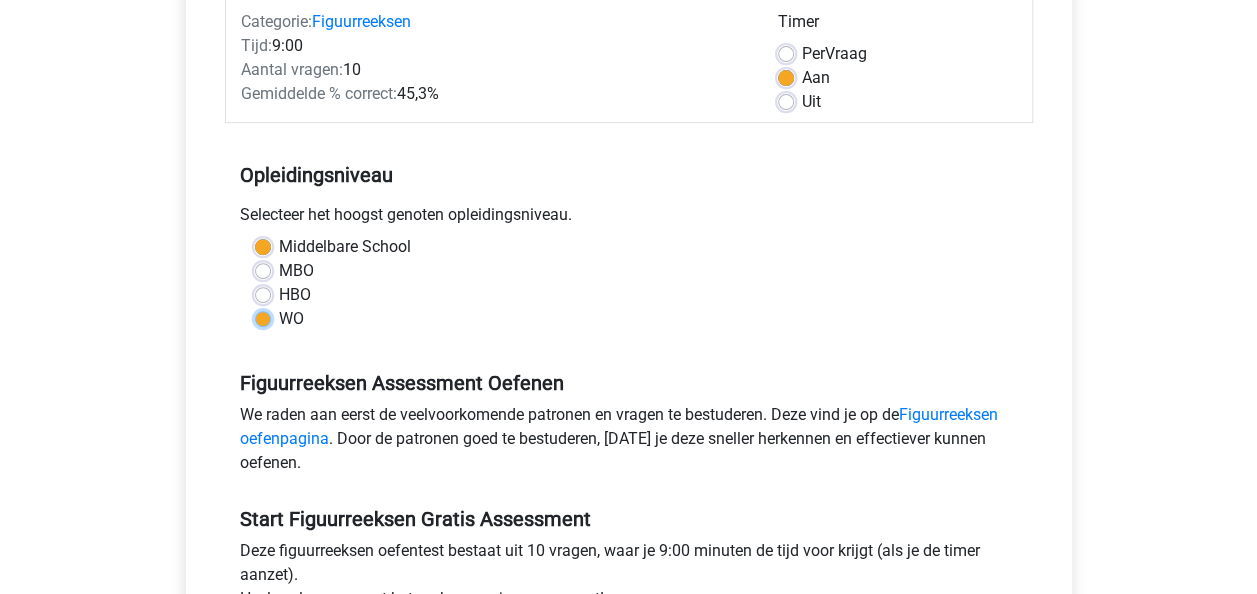 click on "WO" at bounding box center [263, 317] 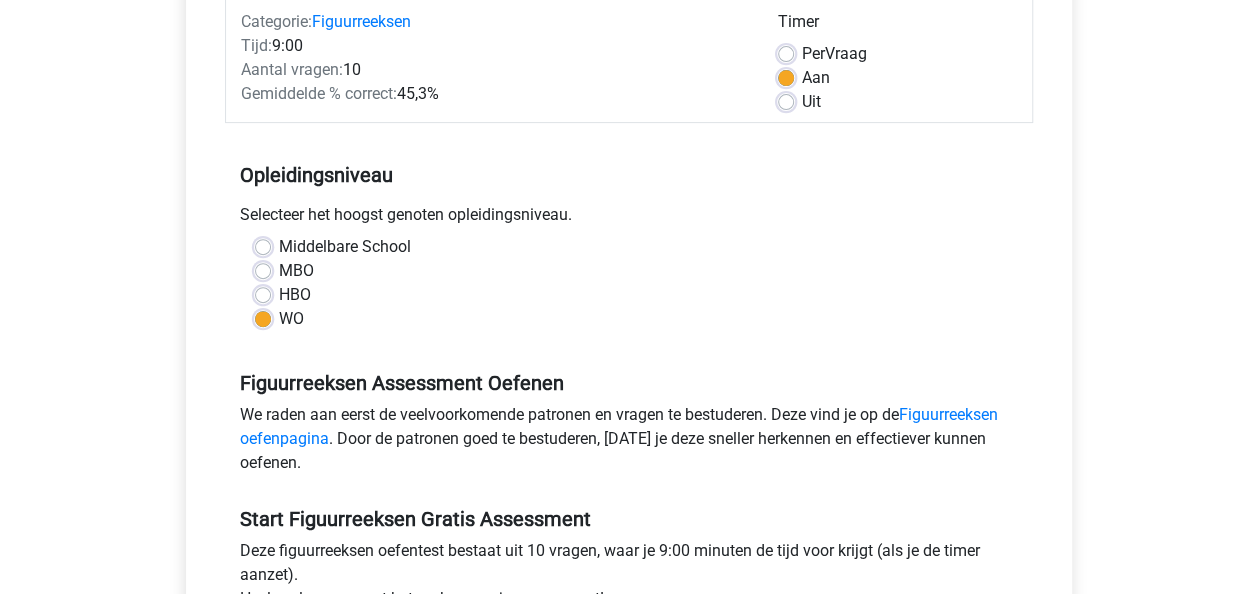 click on "Middelbare School" at bounding box center [345, 247] 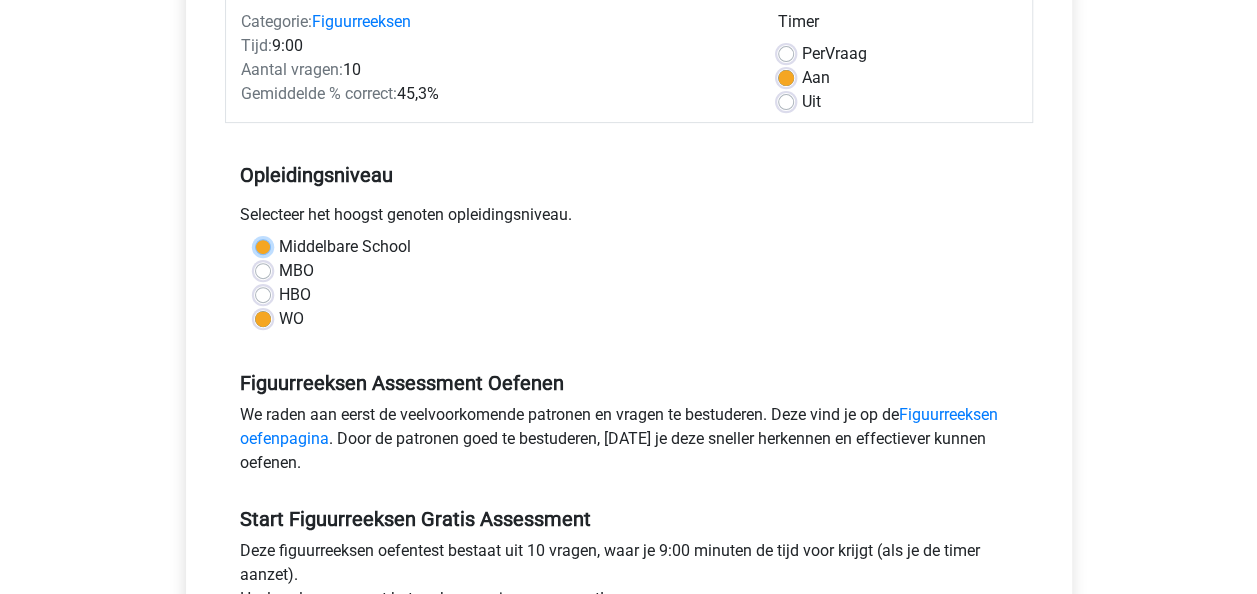 click on "Middelbare School" at bounding box center (263, 245) 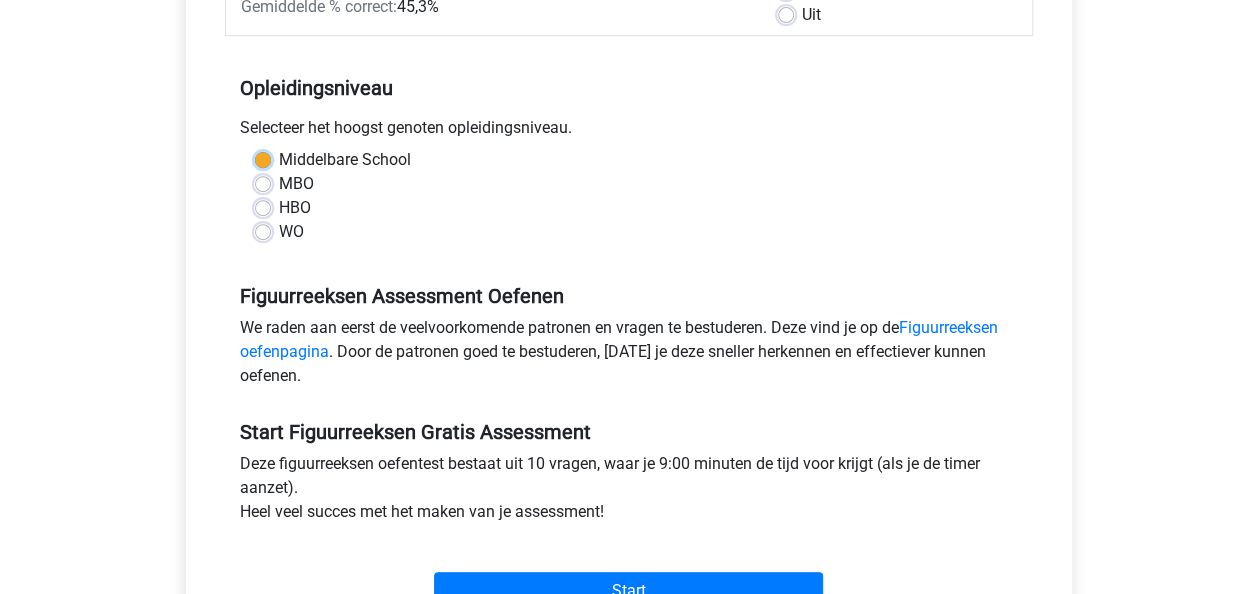 scroll, scrollTop: 384, scrollLeft: 0, axis: vertical 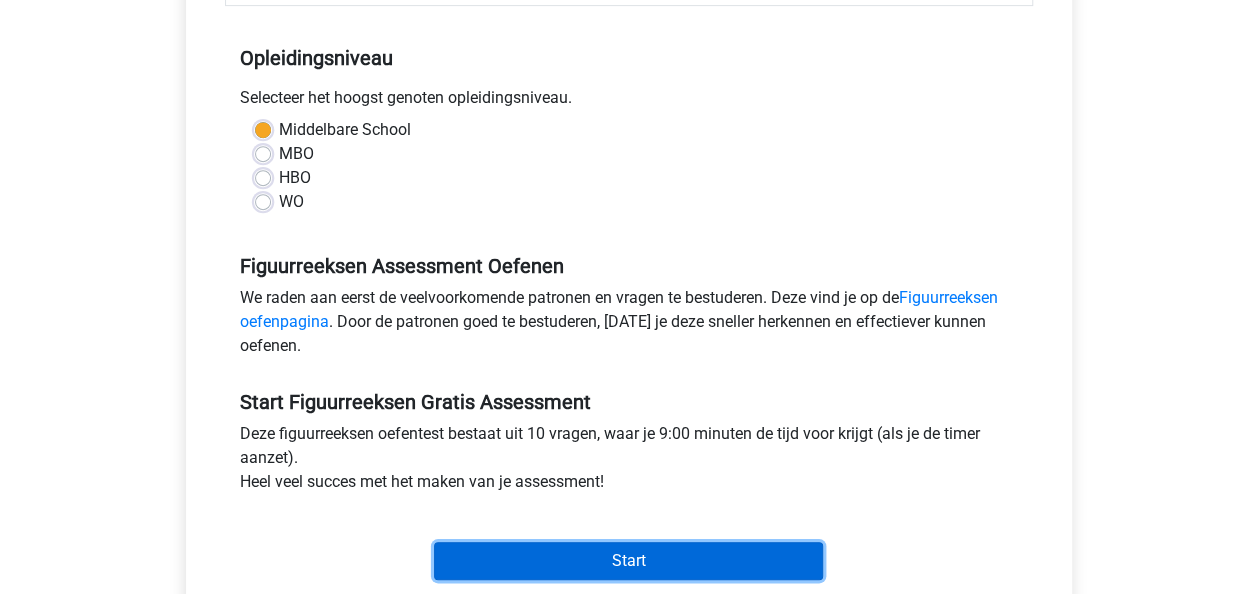 click on "Start" at bounding box center [628, 561] 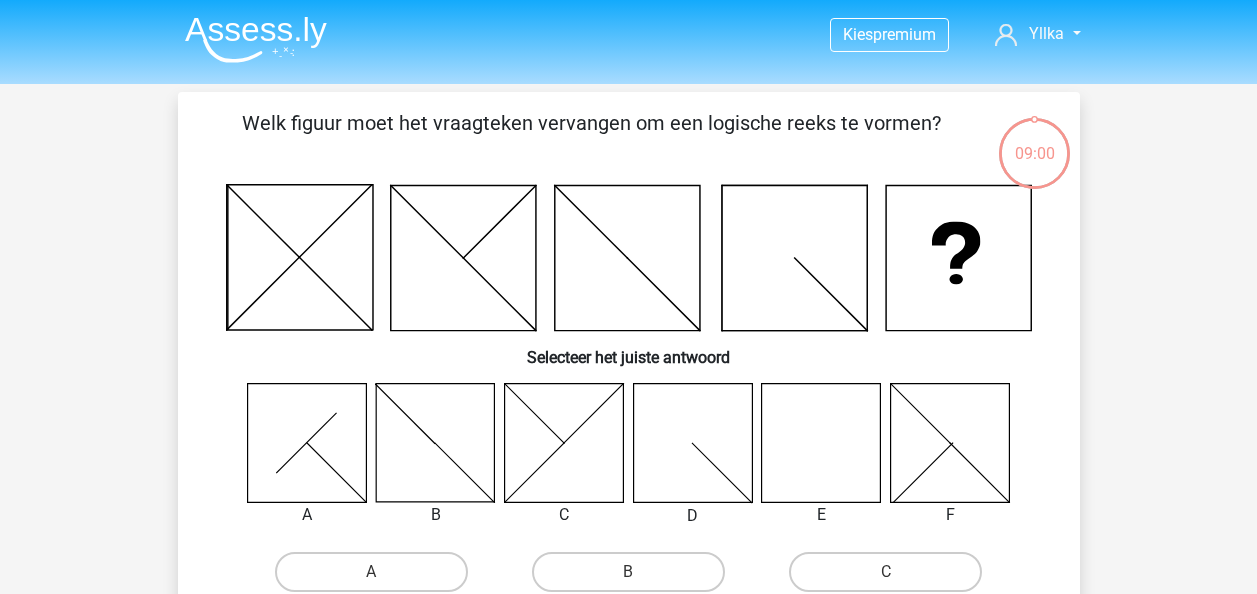 scroll, scrollTop: 0, scrollLeft: 0, axis: both 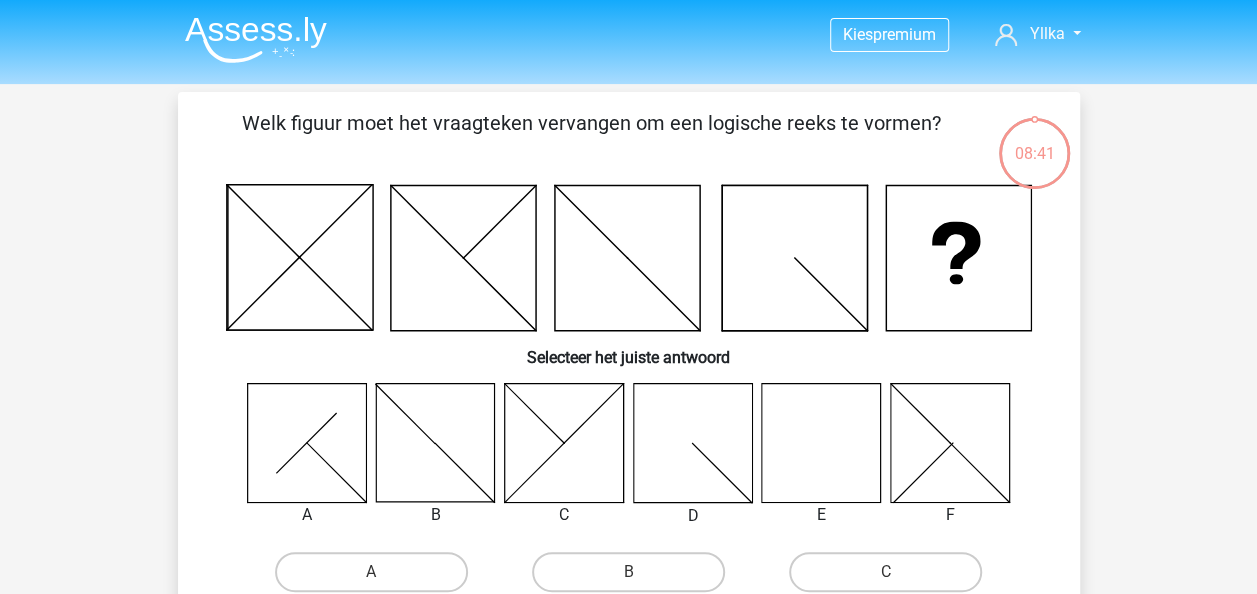 click 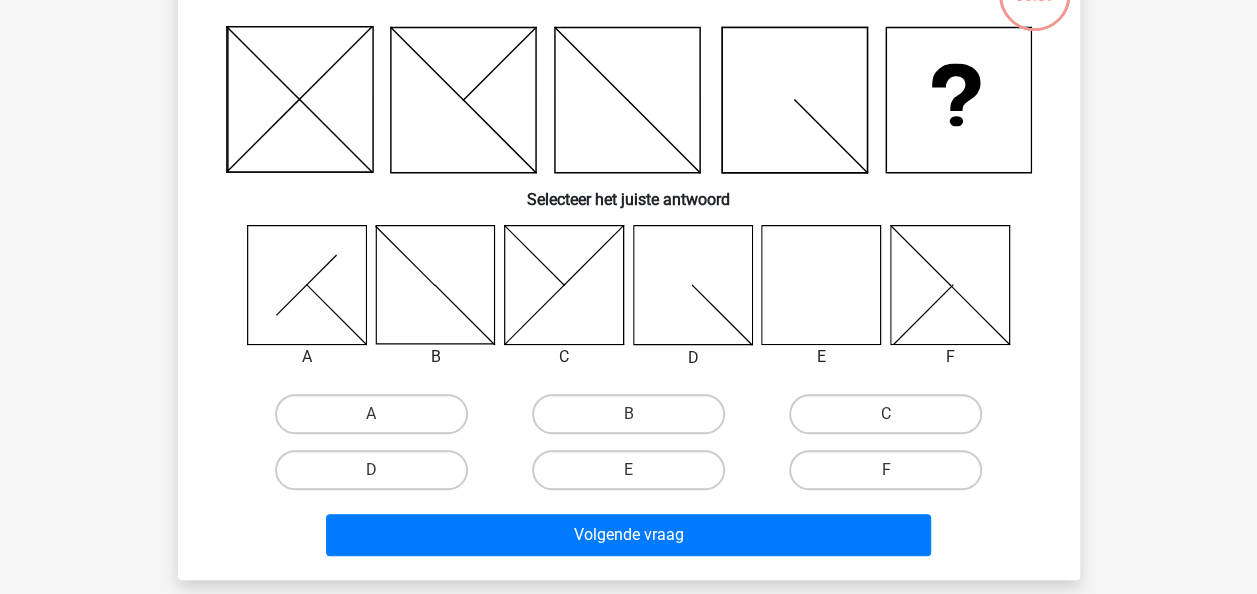 scroll, scrollTop: 216, scrollLeft: 0, axis: vertical 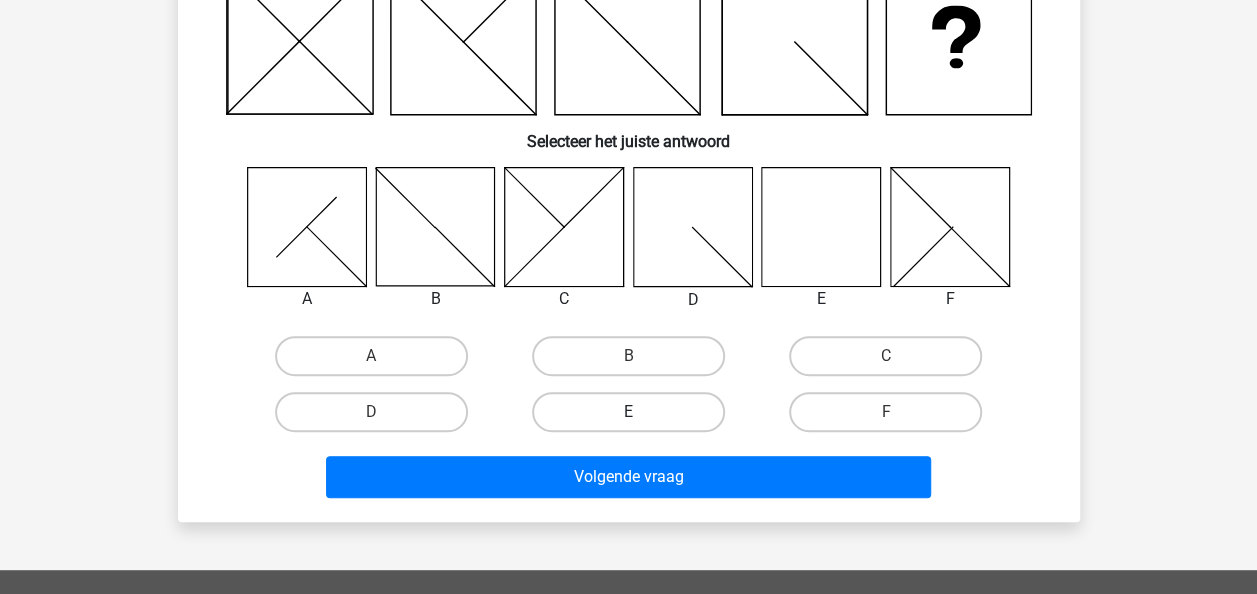 click on "E" at bounding box center (628, 412) 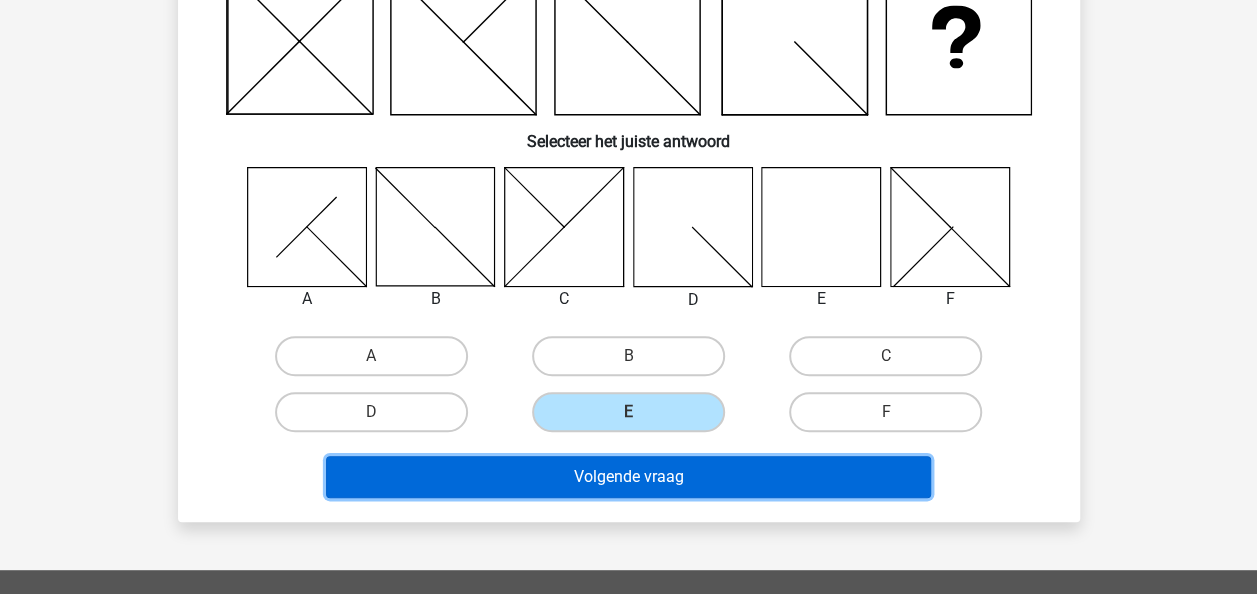 click on "Volgende vraag" at bounding box center [628, 477] 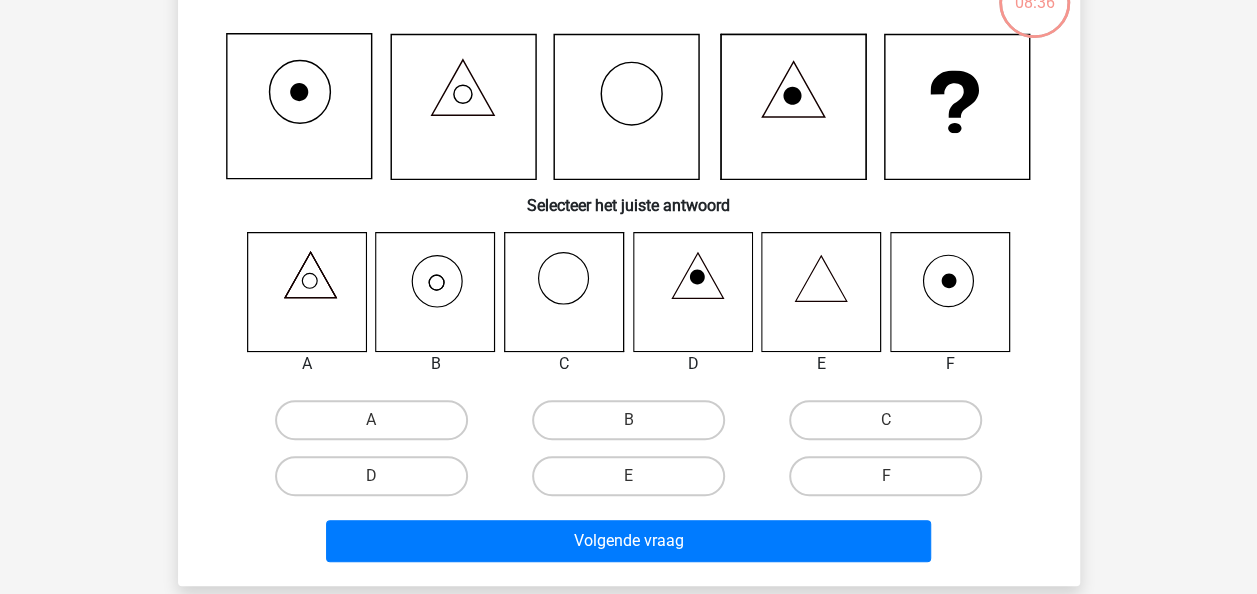 scroll, scrollTop: 92, scrollLeft: 0, axis: vertical 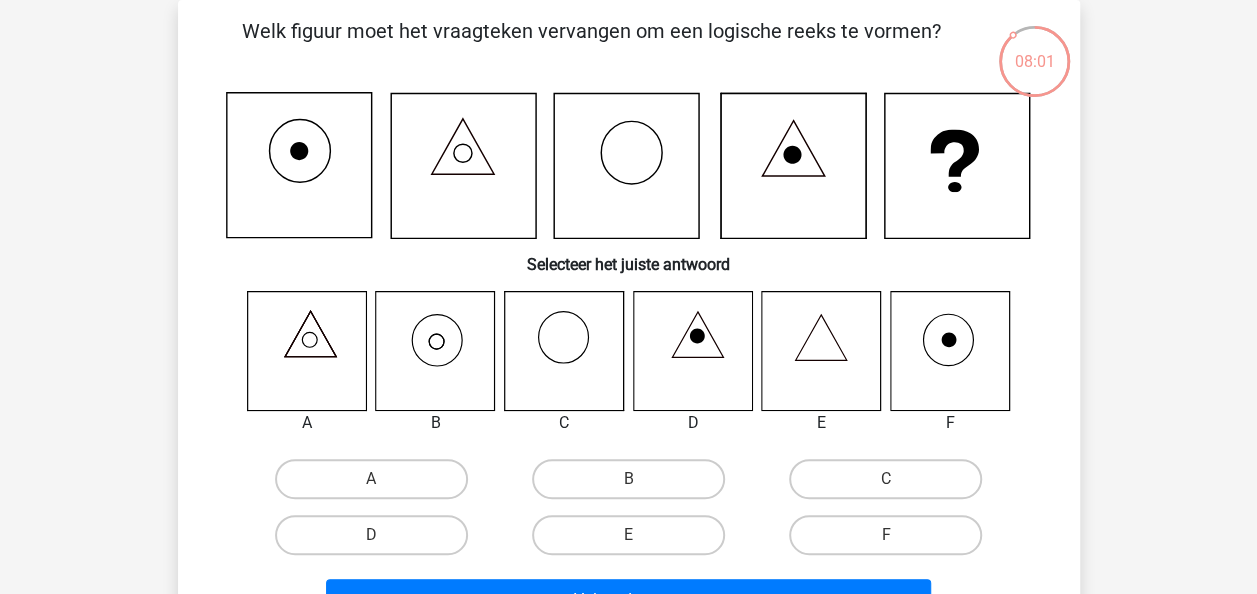 click 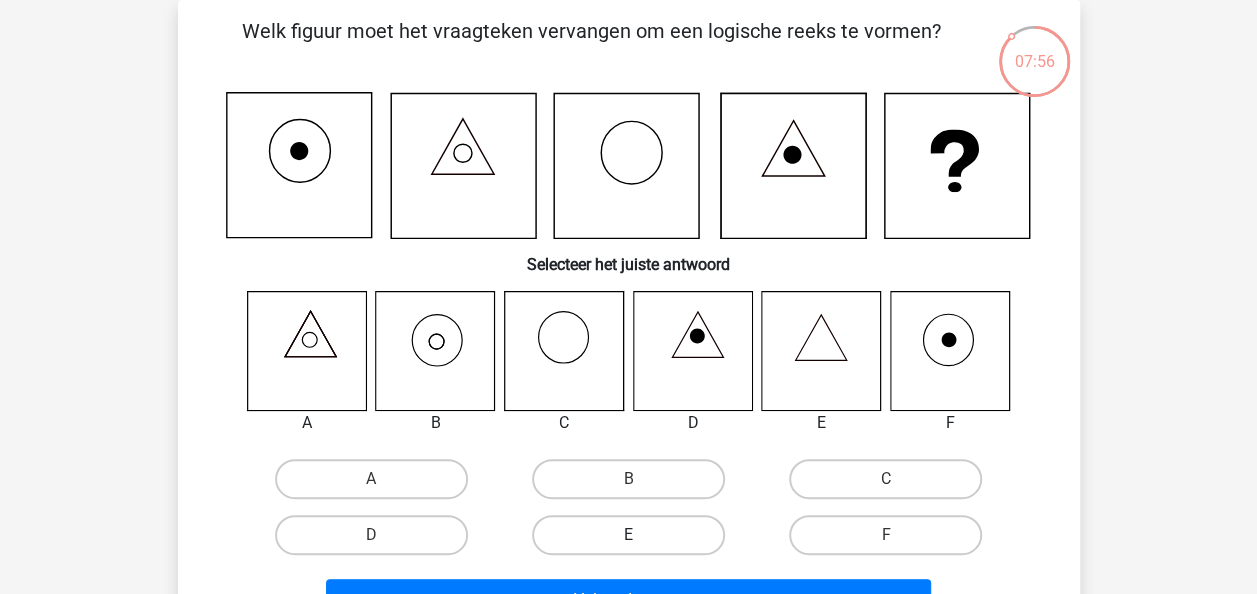 click on "E" at bounding box center (628, 535) 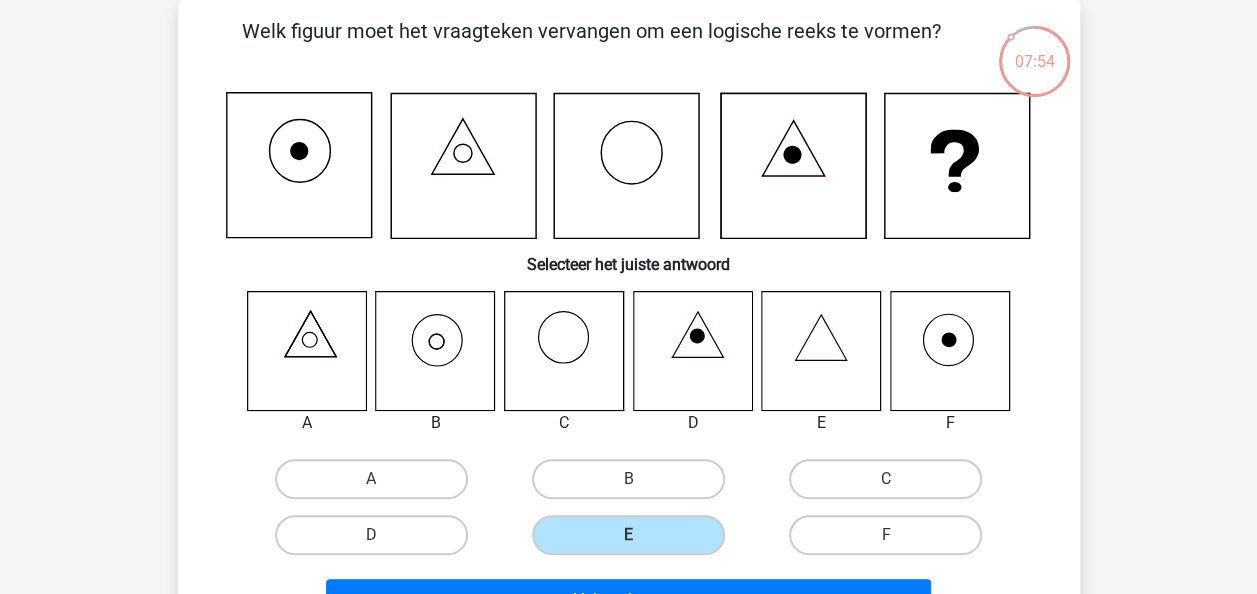 click on "Volgende vraag" at bounding box center (629, 596) 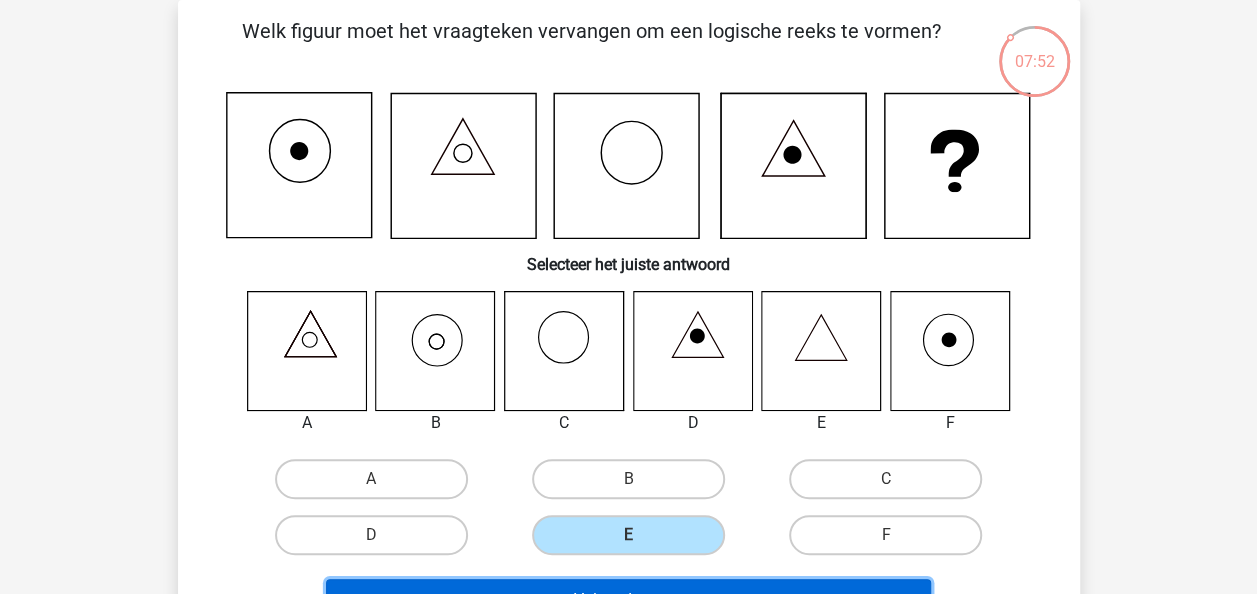 click on "Volgende vraag" at bounding box center (628, 600) 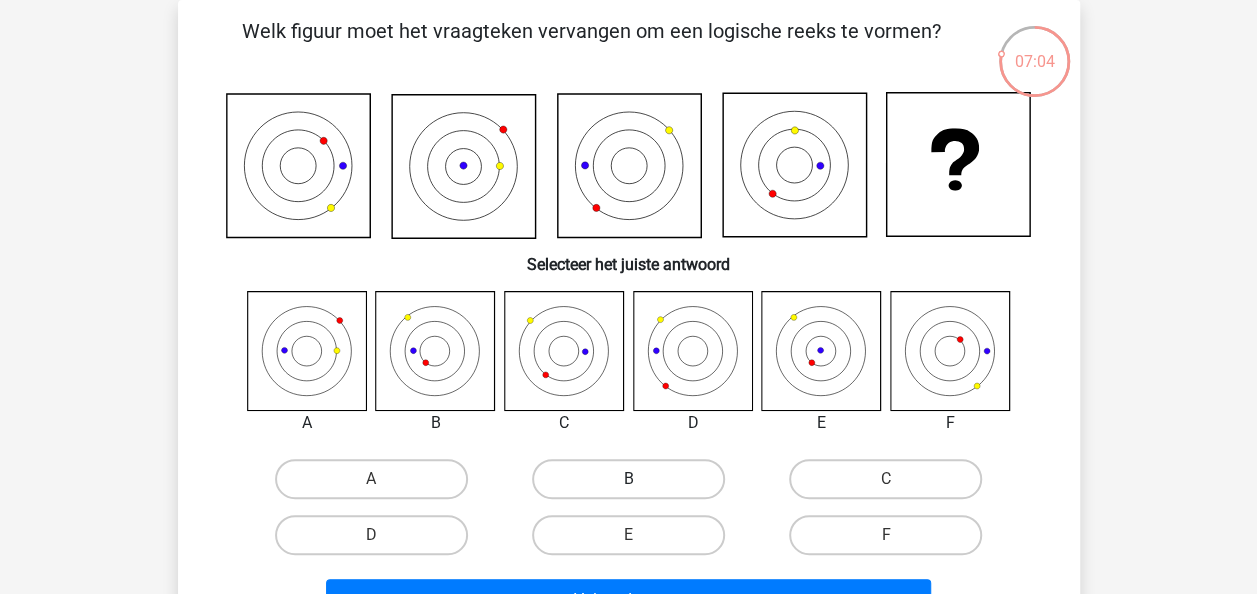click on "B" at bounding box center (628, 479) 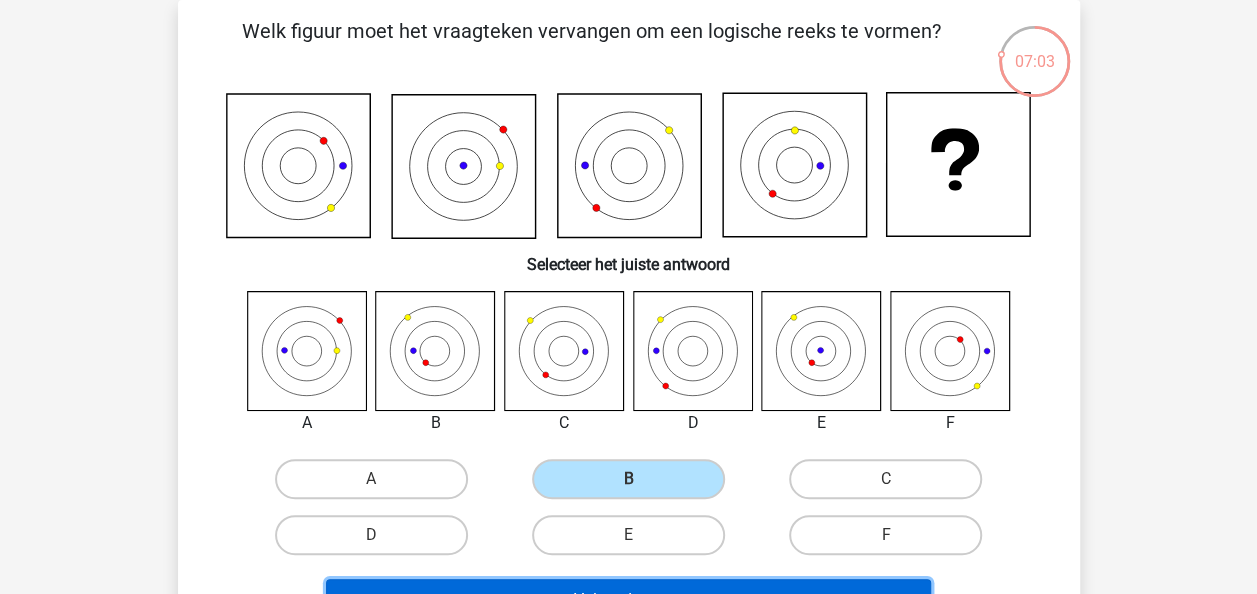 click on "Volgende vraag" at bounding box center [628, 600] 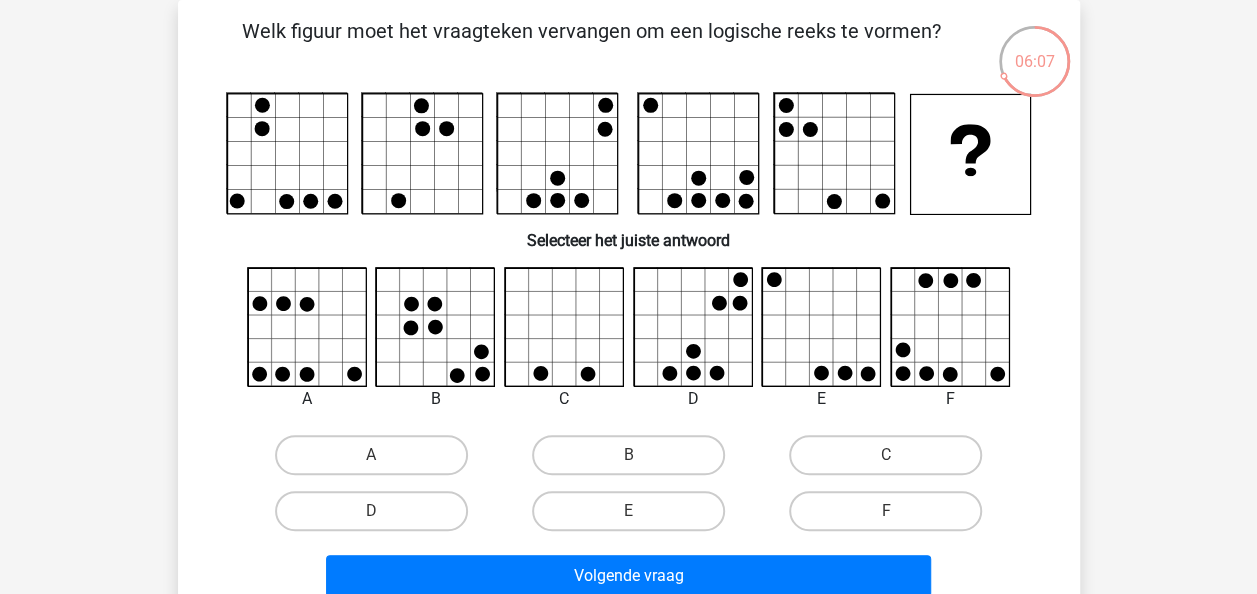 click on "E" at bounding box center [634, 517] 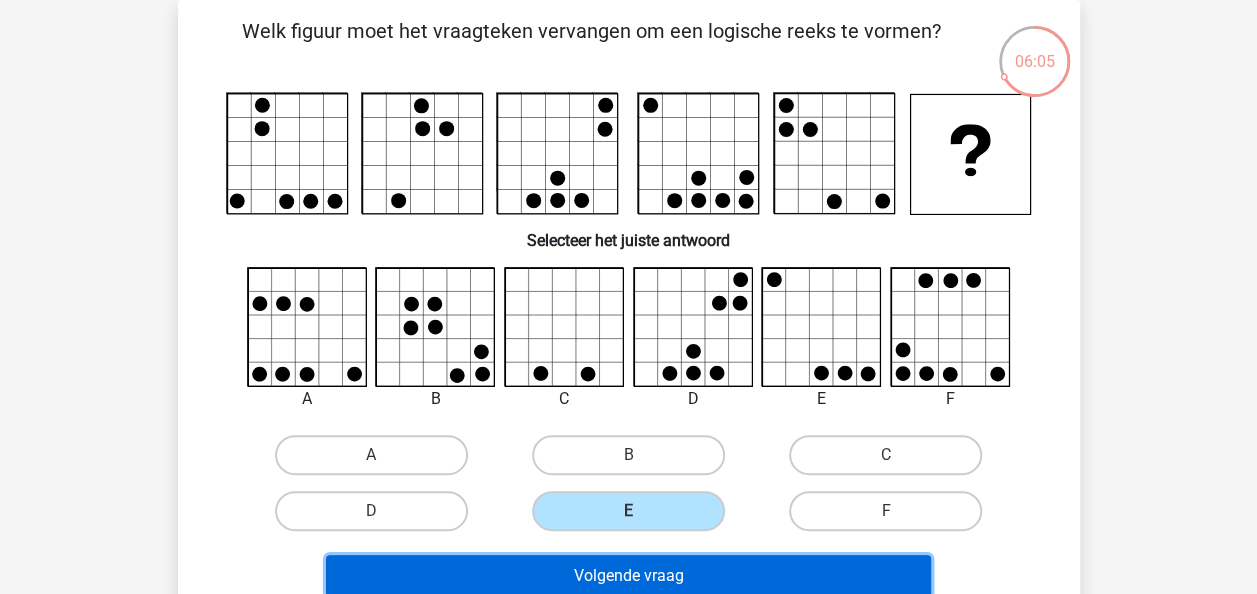 click on "Volgende vraag" at bounding box center [628, 576] 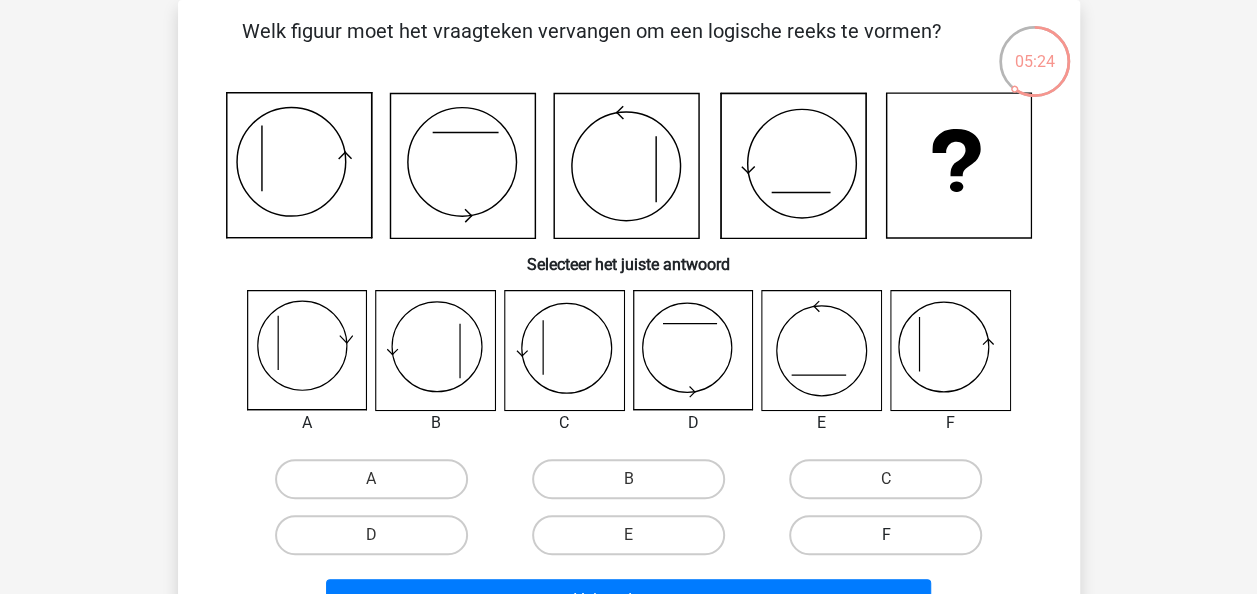 click on "F" at bounding box center (885, 535) 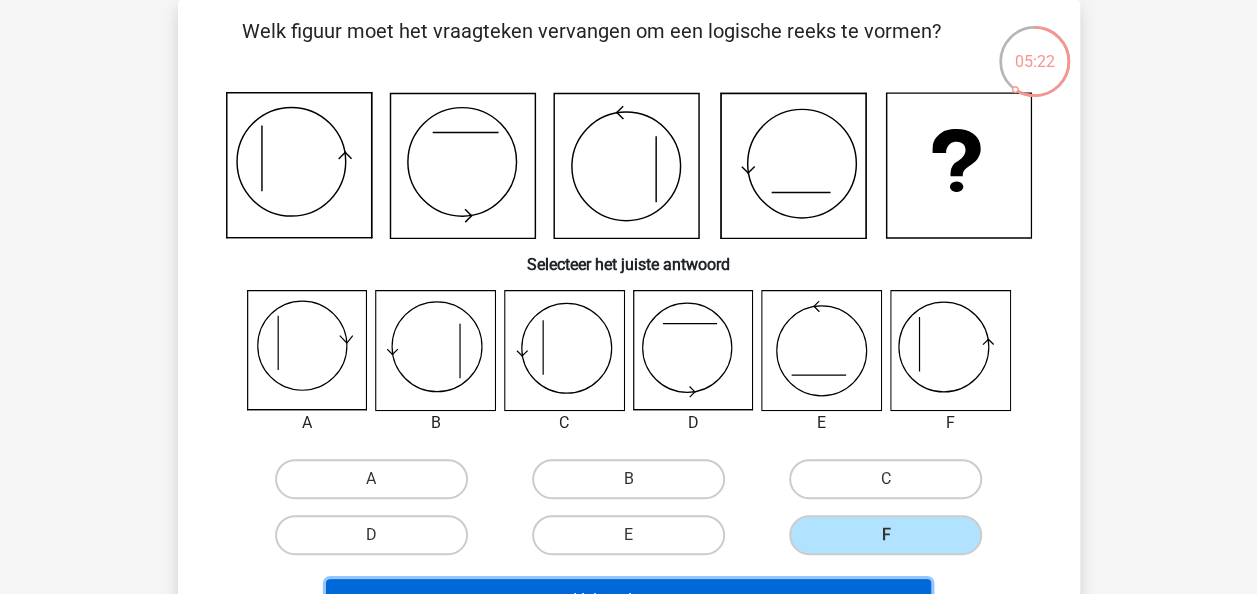 click on "Volgende vraag" at bounding box center (628, 600) 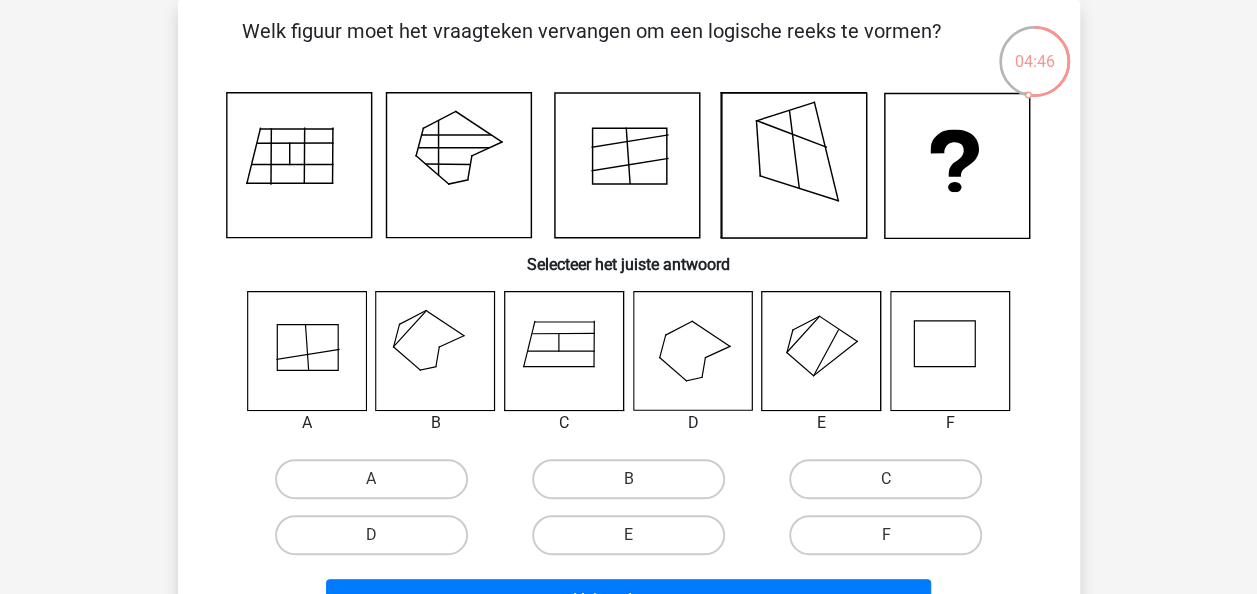 click 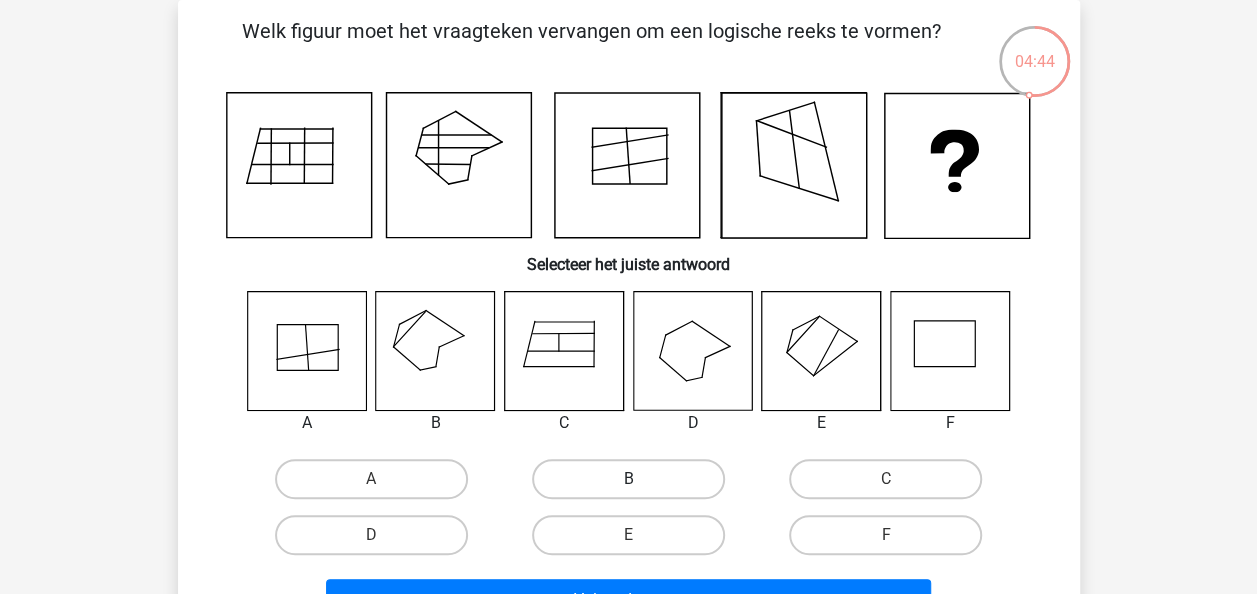 click on "B" at bounding box center [628, 479] 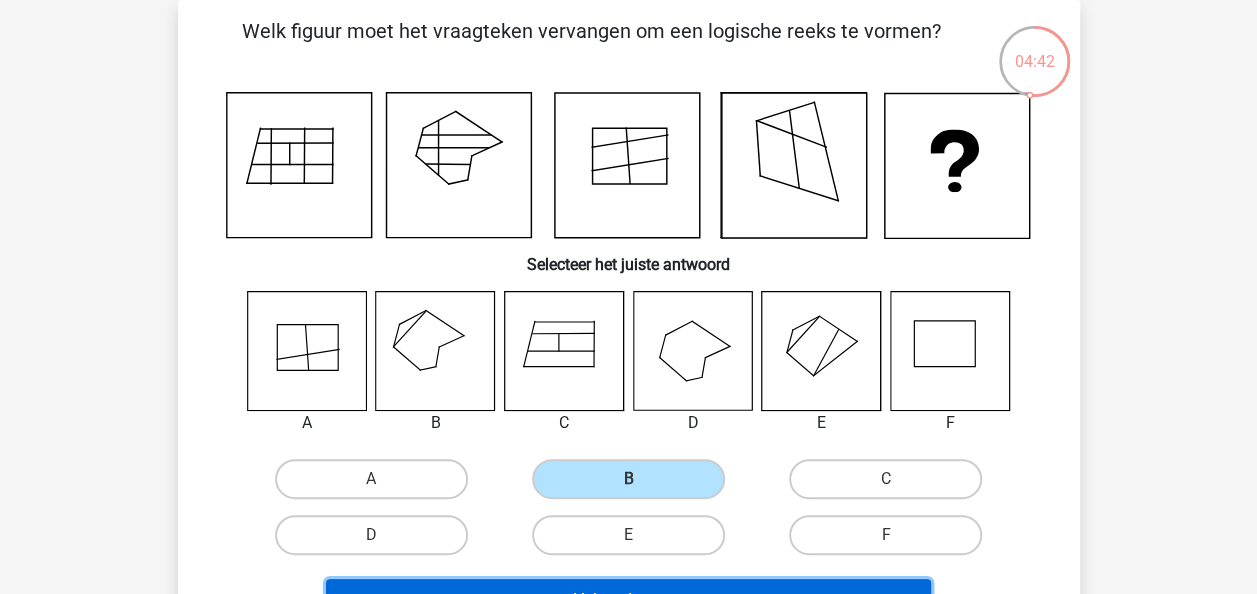 click on "Volgende vraag" at bounding box center (628, 600) 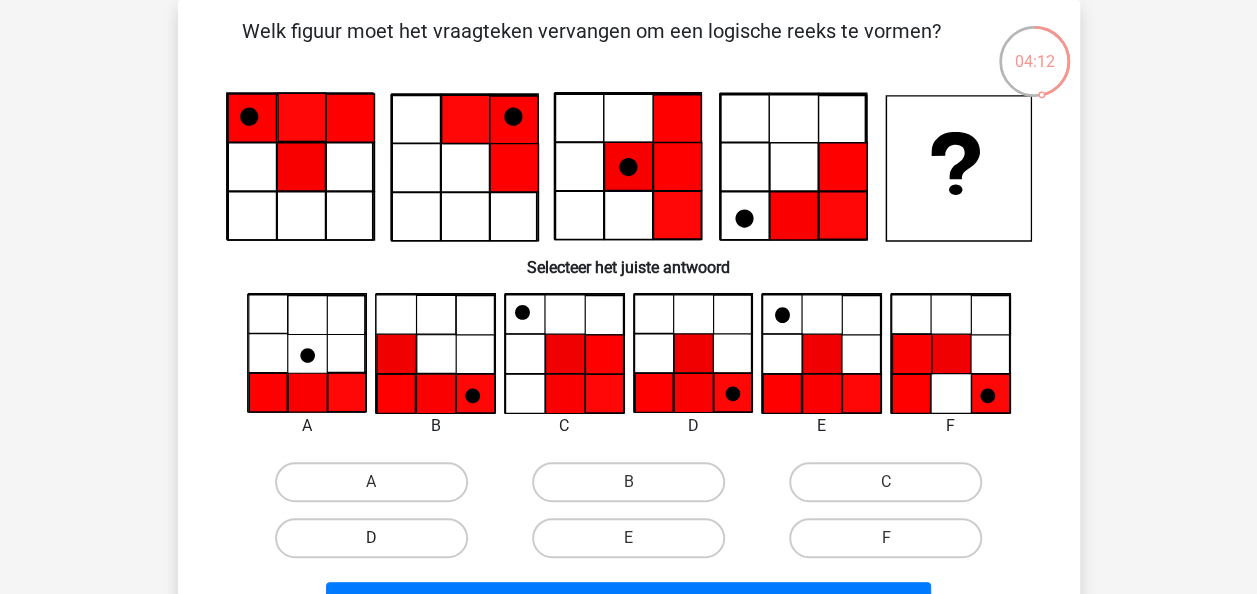 click on "D" at bounding box center [371, 538] 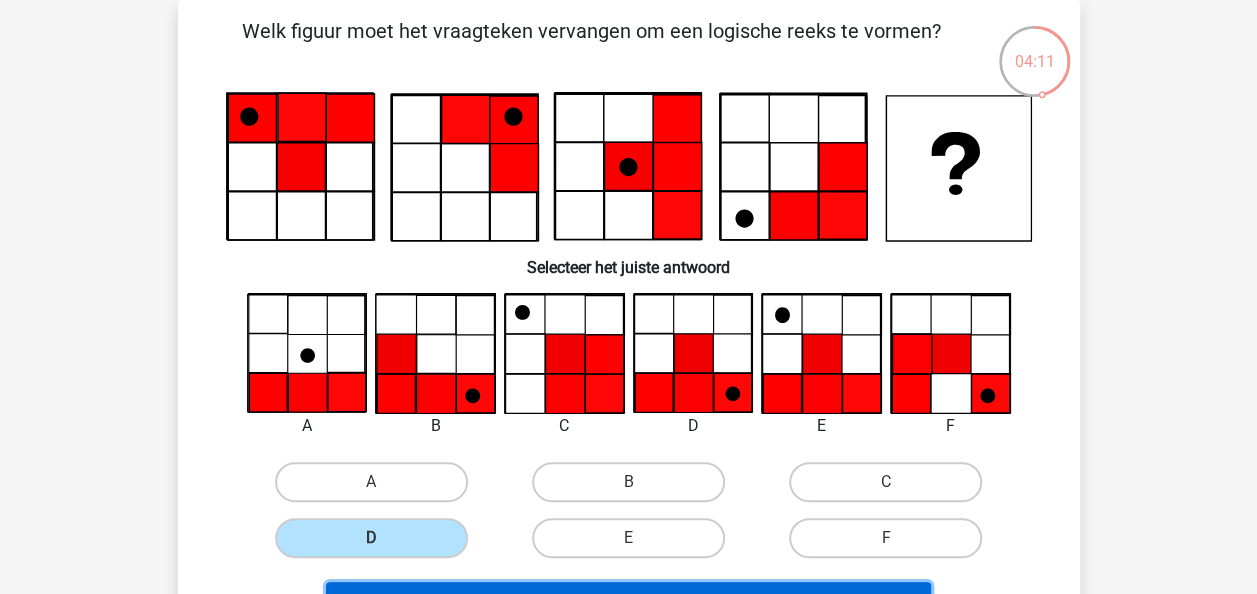 click on "Volgende vraag" at bounding box center (628, 603) 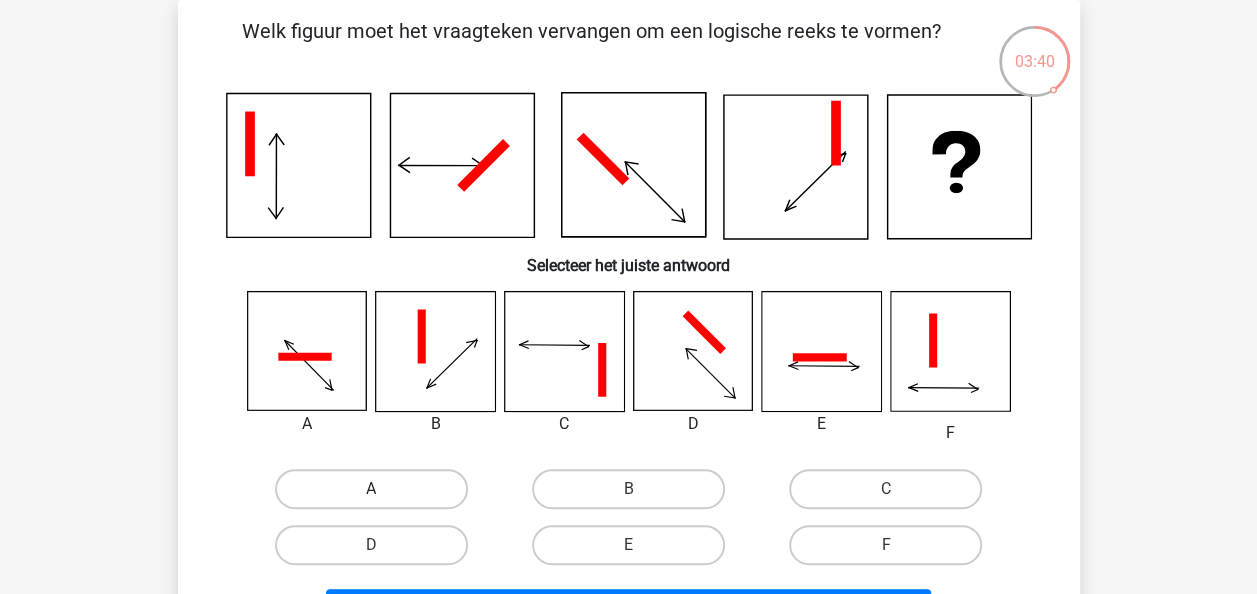 click on "A" at bounding box center [371, 489] 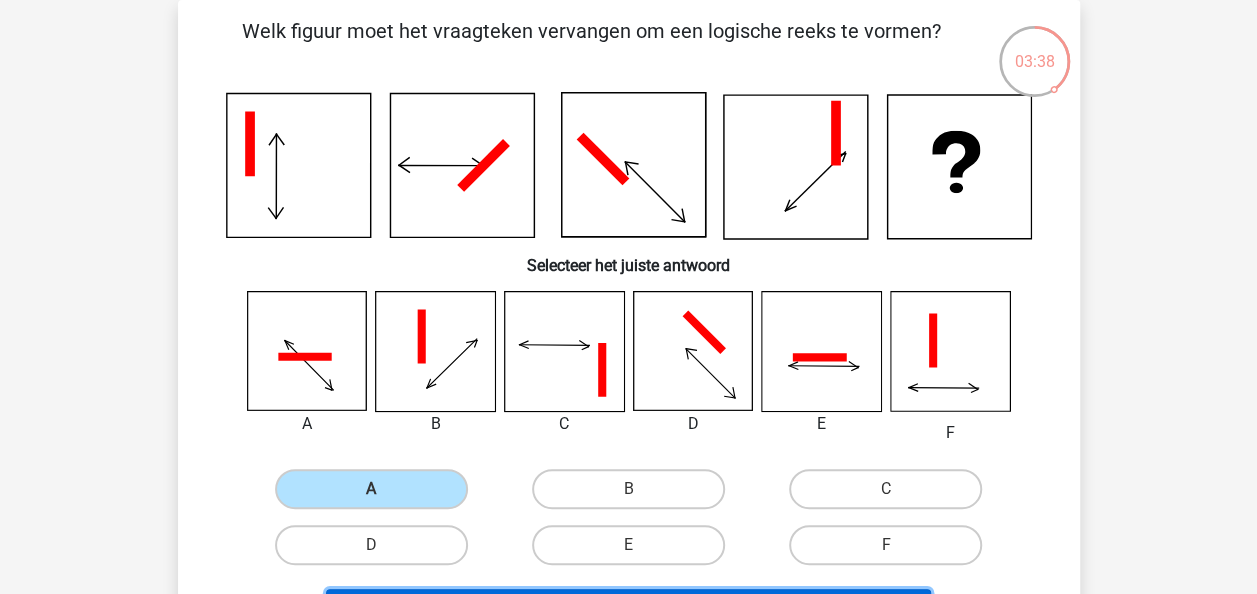 click on "Volgende vraag" at bounding box center (628, 610) 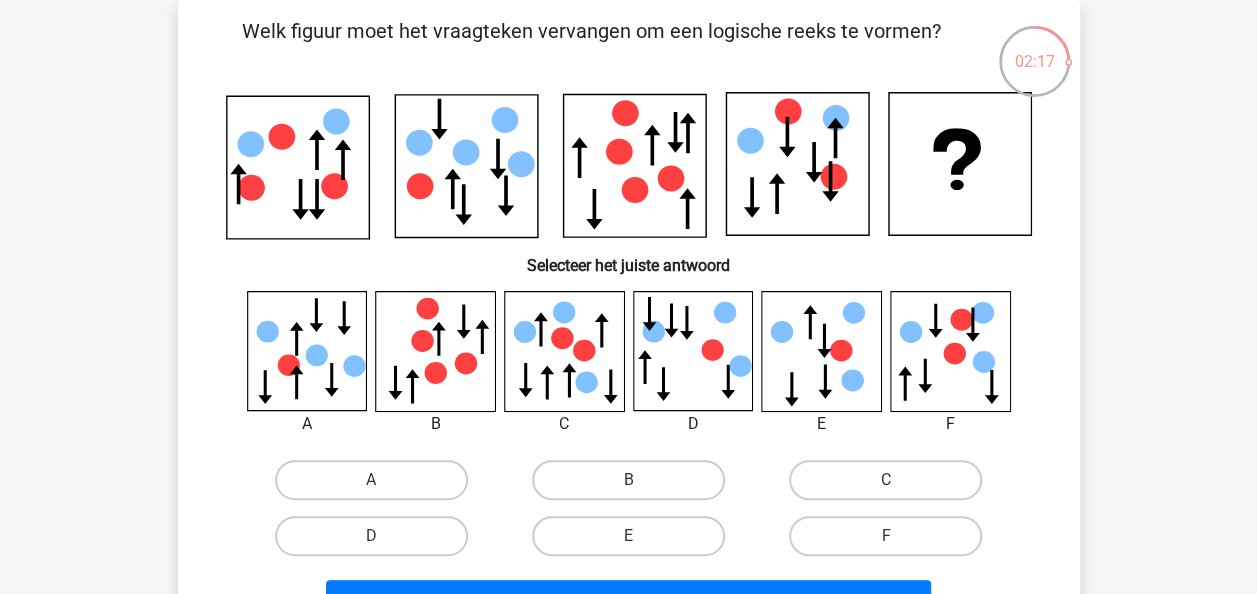 click on "Kies  premium
Yllka
yllka.br@hotmail.it" at bounding box center (628, 565) 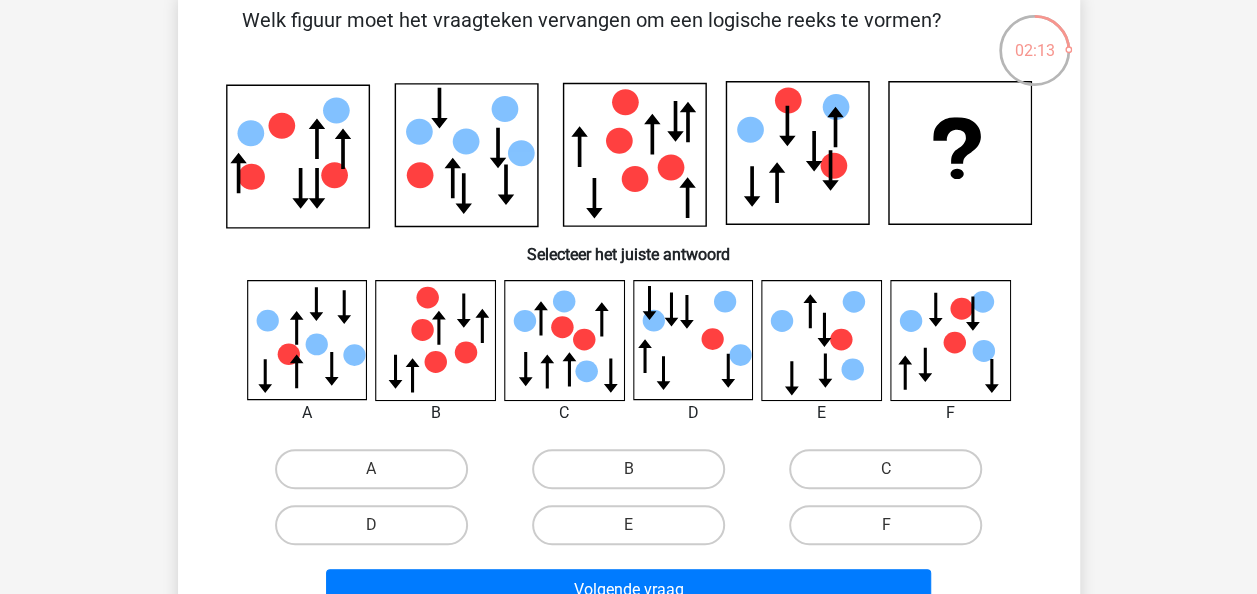 scroll, scrollTop: 116, scrollLeft: 0, axis: vertical 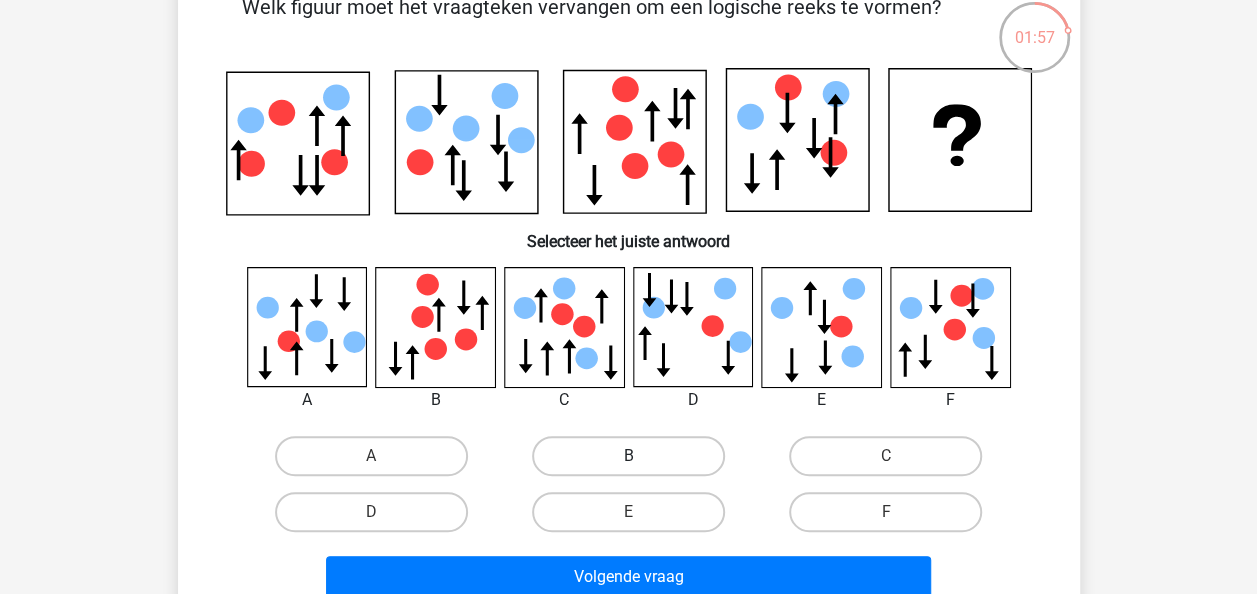 click on "B" at bounding box center (628, 456) 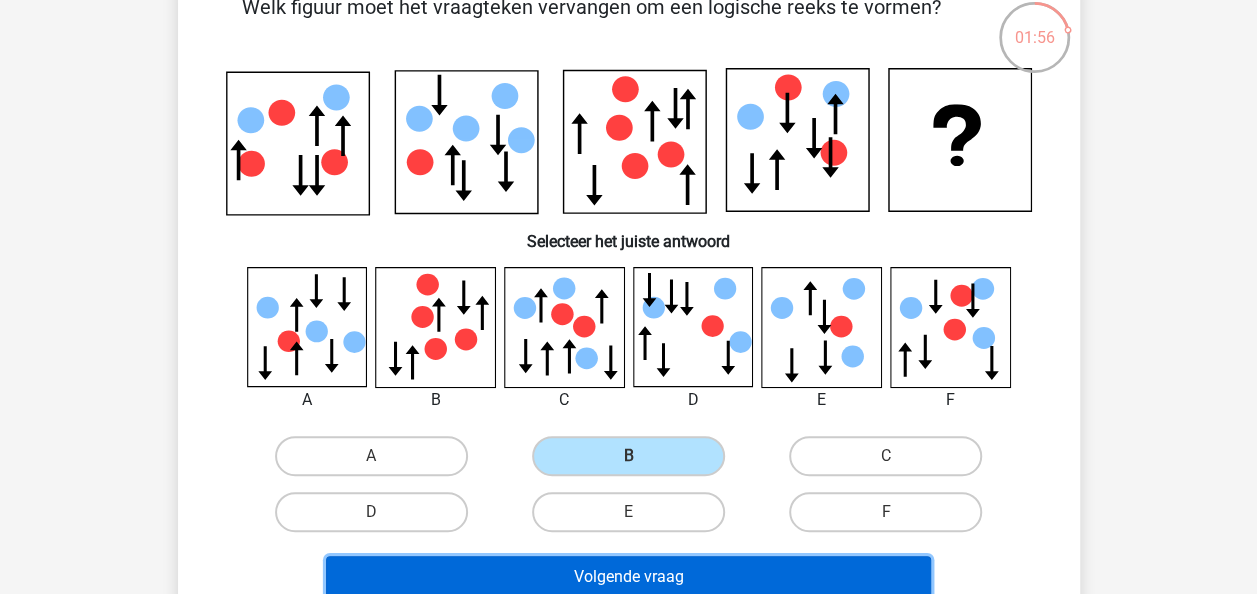 click on "Volgende vraag" at bounding box center [628, 577] 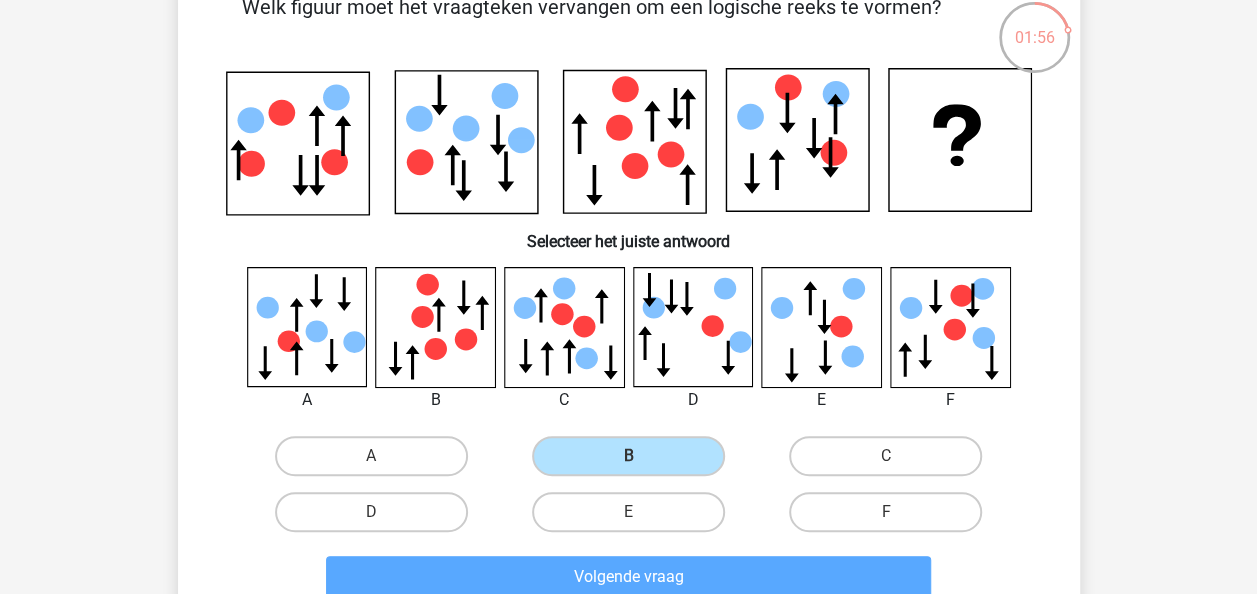 scroll, scrollTop: 92, scrollLeft: 0, axis: vertical 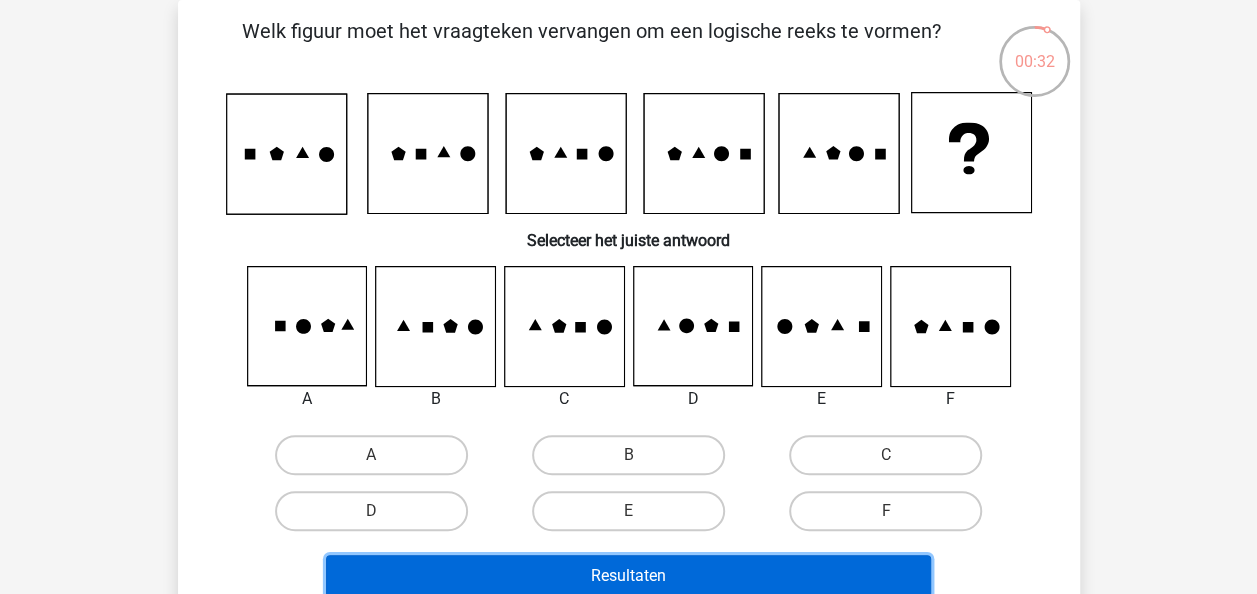 click on "Resultaten" at bounding box center (628, 576) 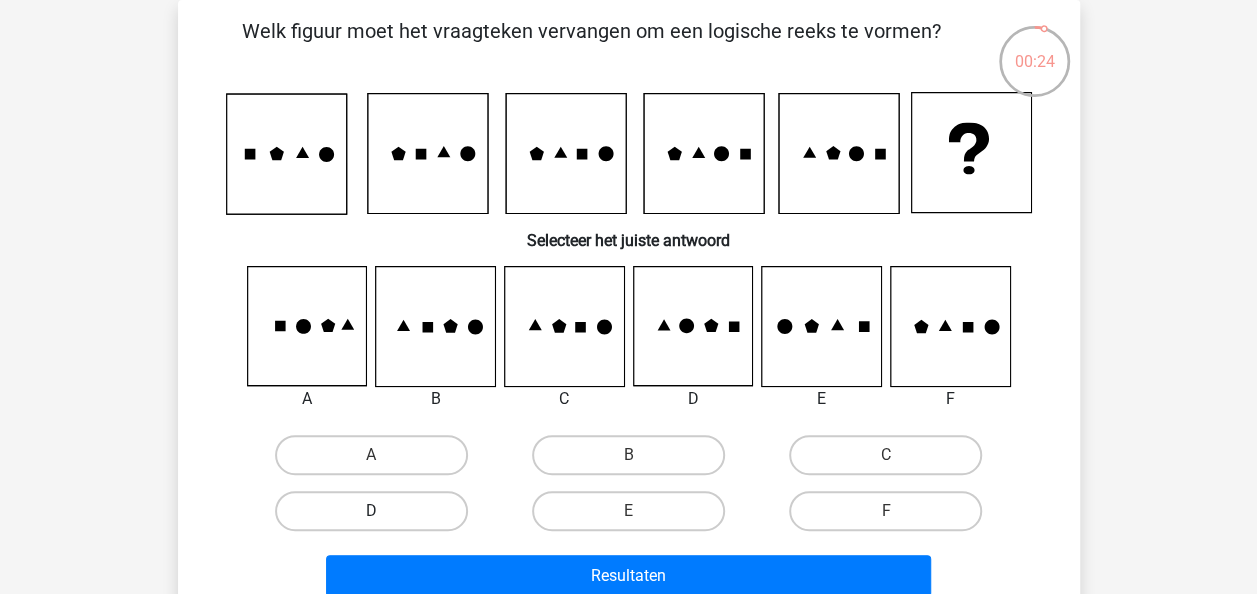 click on "D" at bounding box center [371, 511] 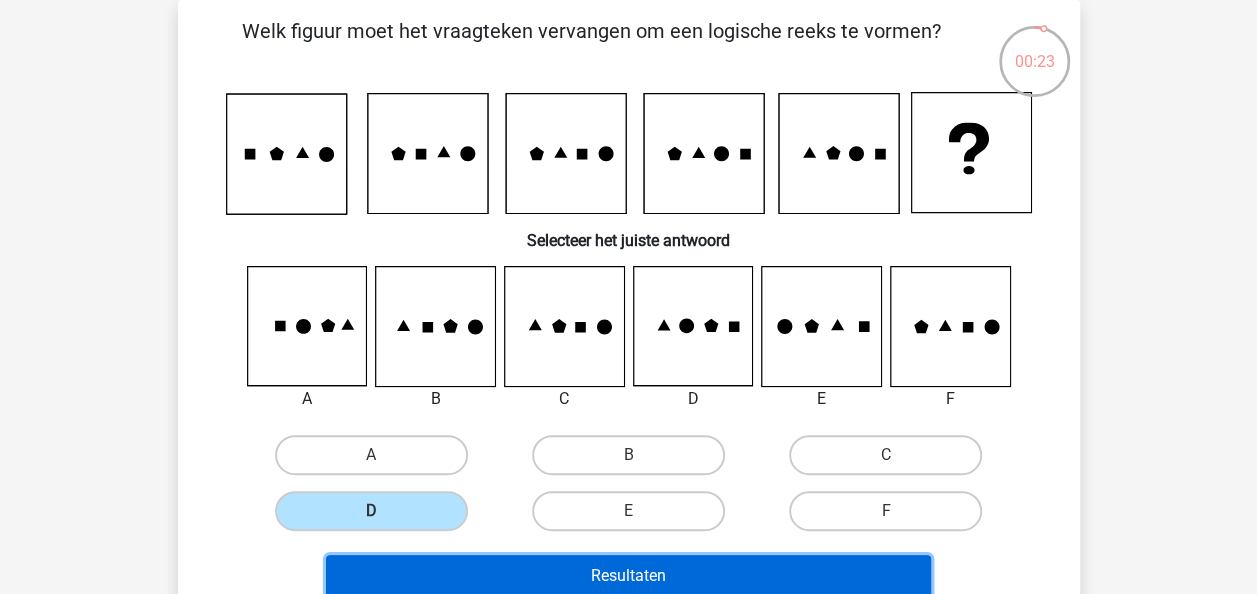 click on "Resultaten" at bounding box center (628, 576) 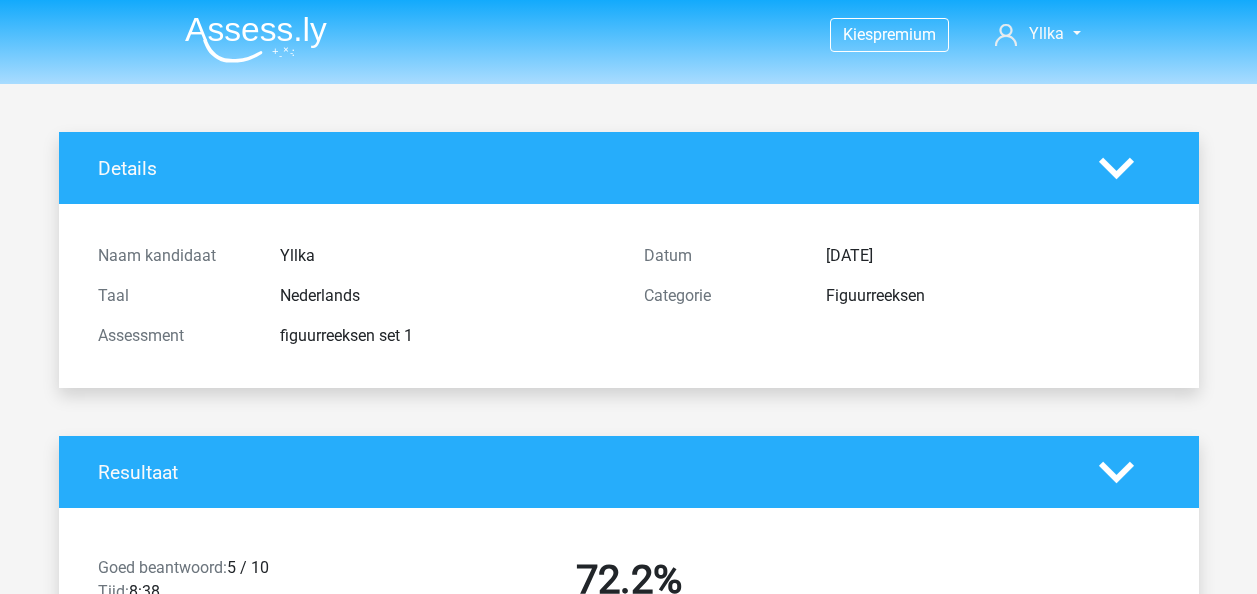 scroll, scrollTop: 0, scrollLeft: 0, axis: both 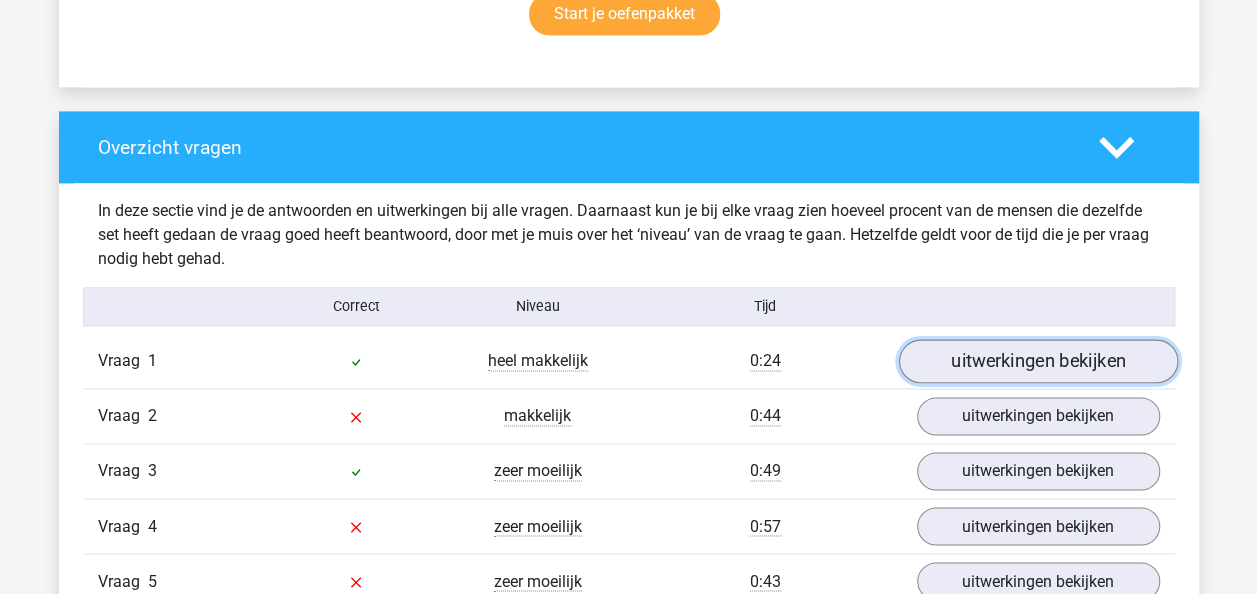 click on "uitwerkingen bekijken" at bounding box center (1037, 362) 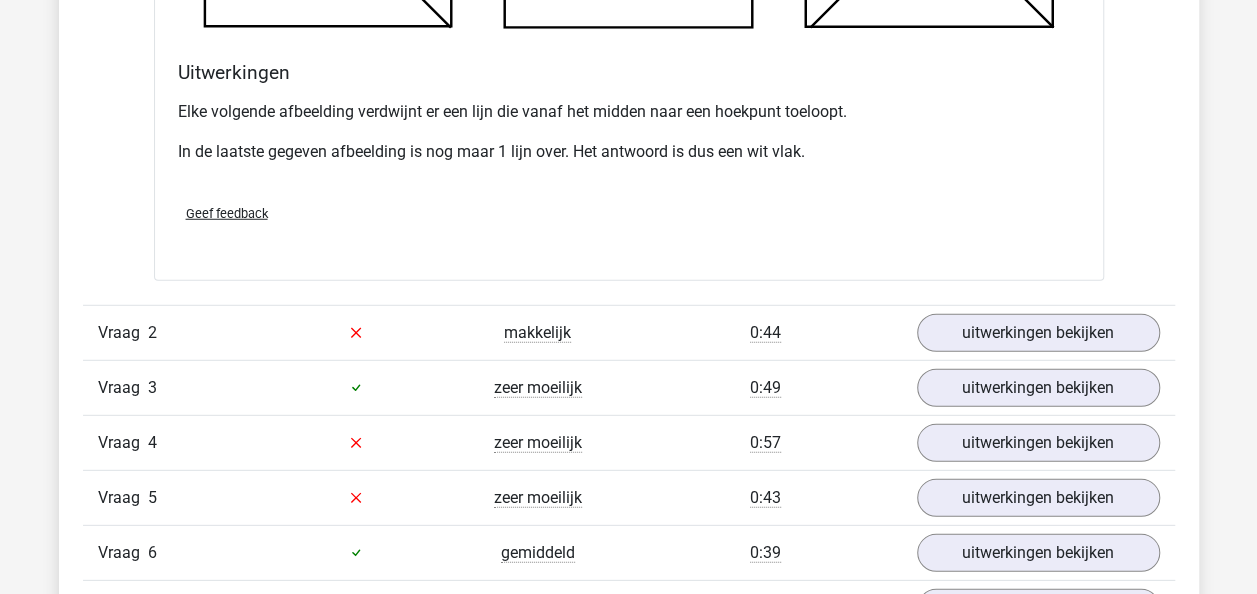 scroll, scrollTop: 2710, scrollLeft: 0, axis: vertical 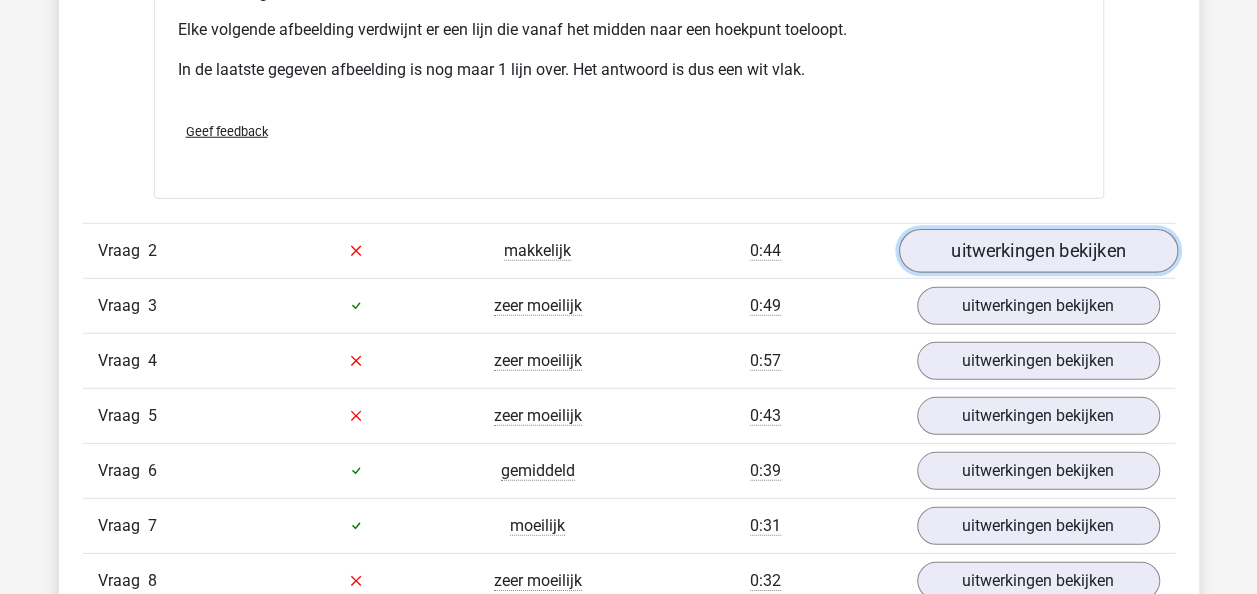 click on "uitwerkingen bekijken" at bounding box center (1037, 251) 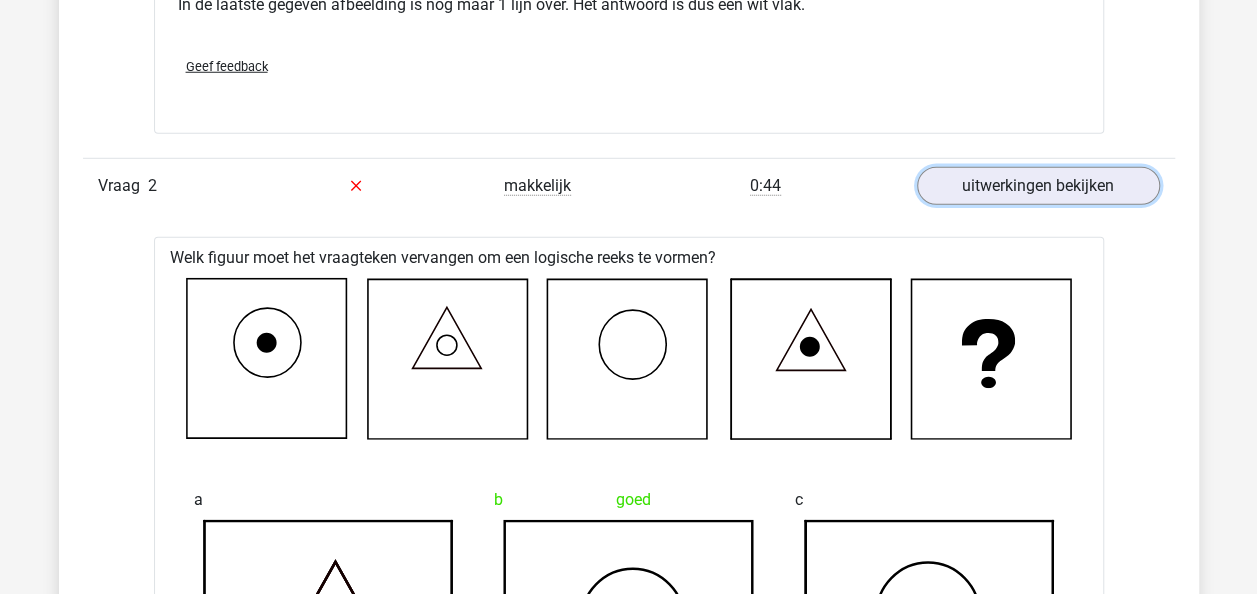 scroll, scrollTop: 3047, scrollLeft: 0, axis: vertical 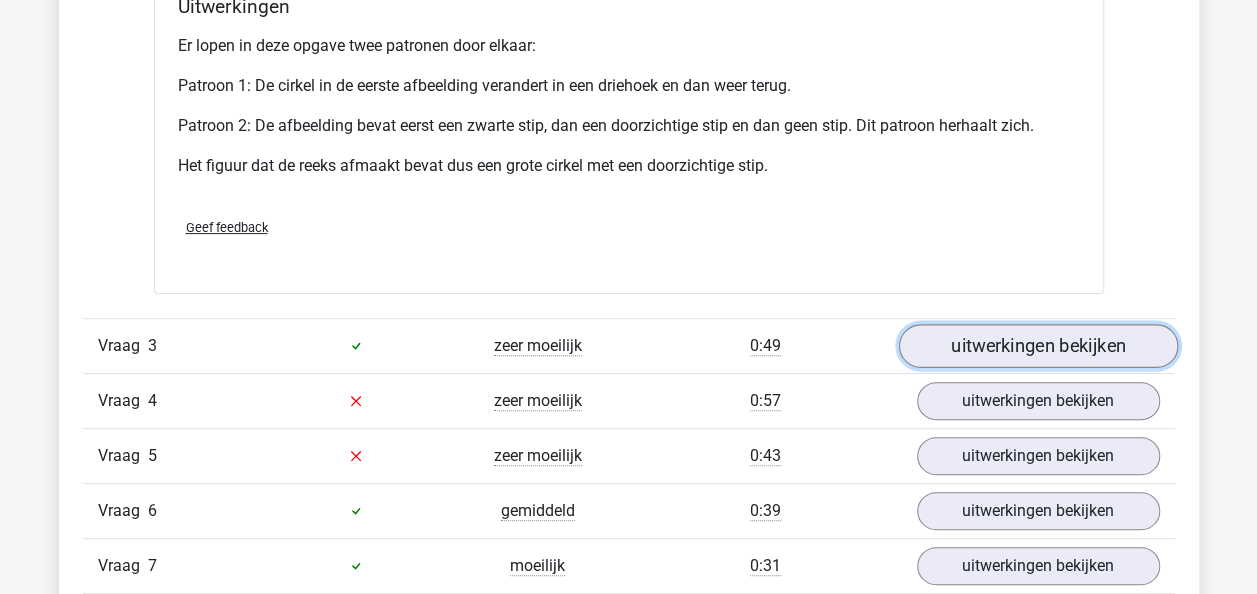 click on "uitwerkingen bekijken" at bounding box center [1037, 346] 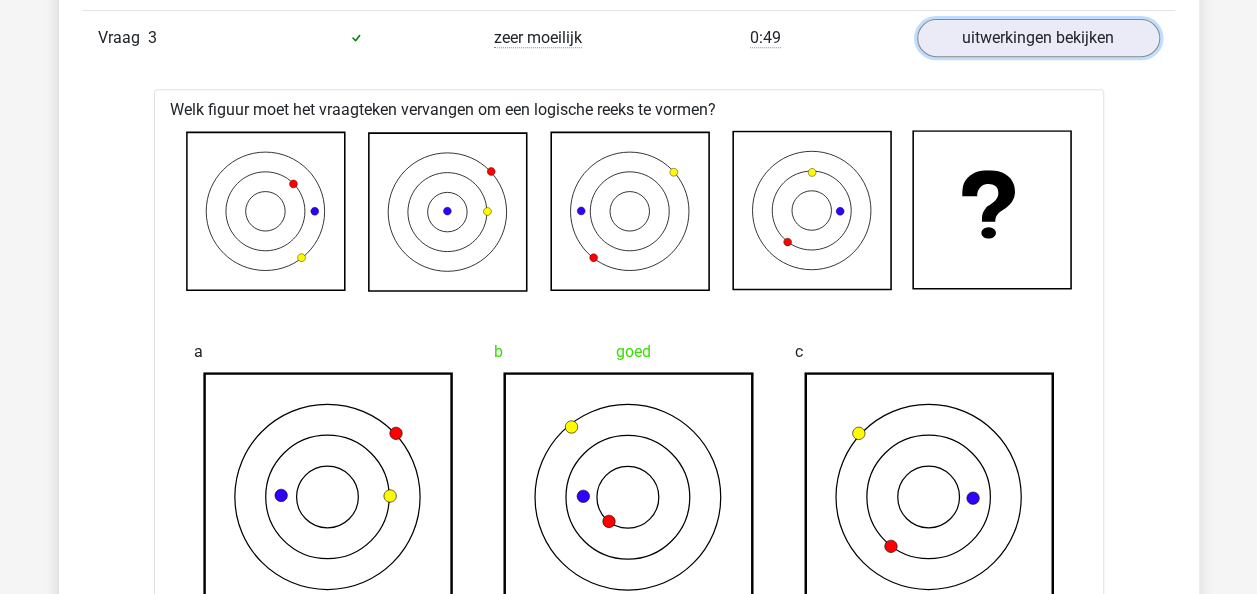 scroll, scrollTop: 4397, scrollLeft: 0, axis: vertical 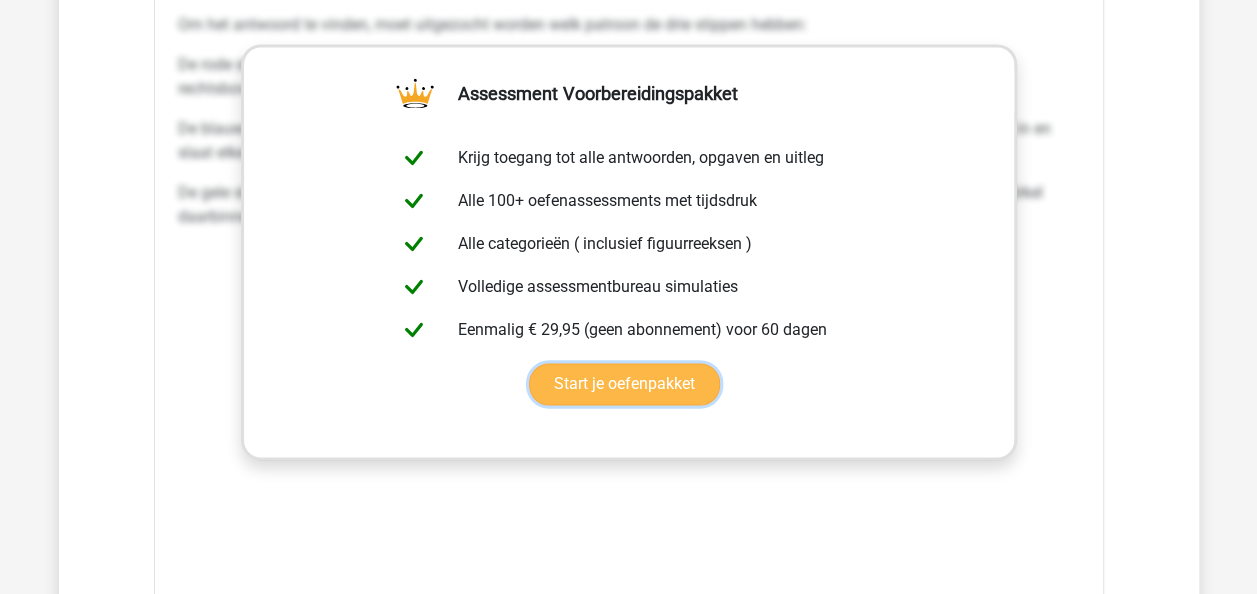 click on "Start je oefenpakket" at bounding box center (624, 384) 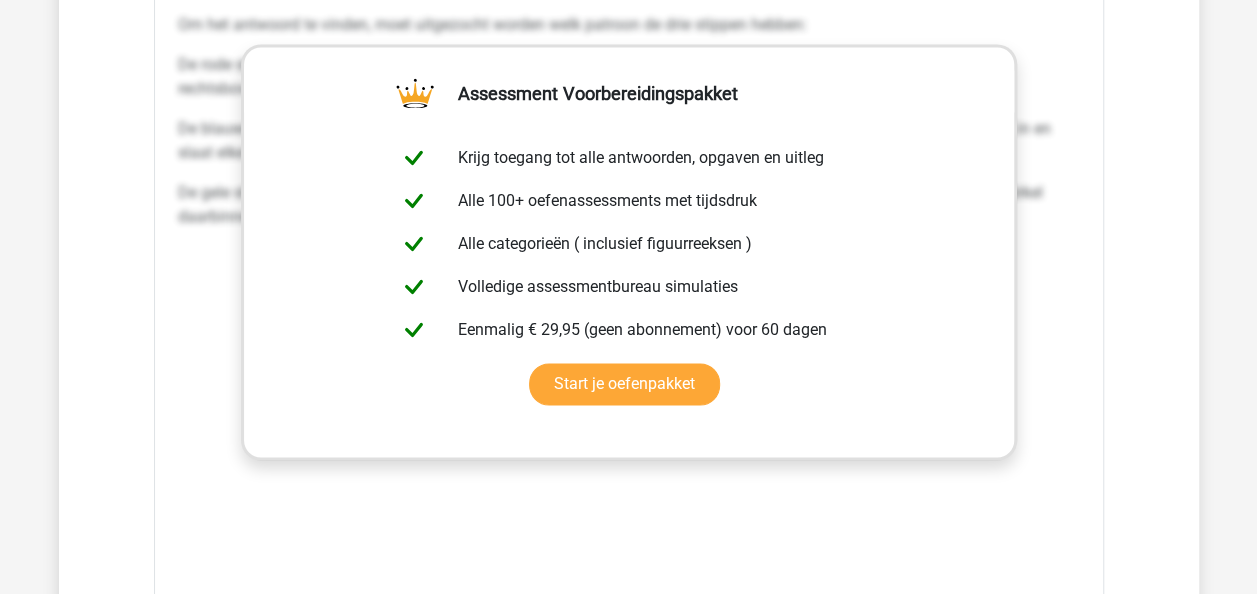 click on "Om het antwoord te vinden, moet uitgezocht worden welk patroon de drie stippen hebben:
De rode stip beweegt diagonaal naar rechtsboven in de figuur, steeds op de lijnen van de cirkels. Als de stip helemaal rechtsboven is, begint hij in het volgende plaatje weer linksonder.
De blauwe stip beweegt naar links toe in het horizontale vlak. De stip bevindt zich steeds tussen de lijnen van de cirkels in en slaat elke stap een vlak over. Als de stip helemaal links in de figuur is, gaat hij rechts verder.
De gele stip beweegt elke keer een kwart slag tegen de klok in en bevindt zich afwisselend op de buitenste cirkel en de cirkel daarbinnen." at bounding box center (629, 305) 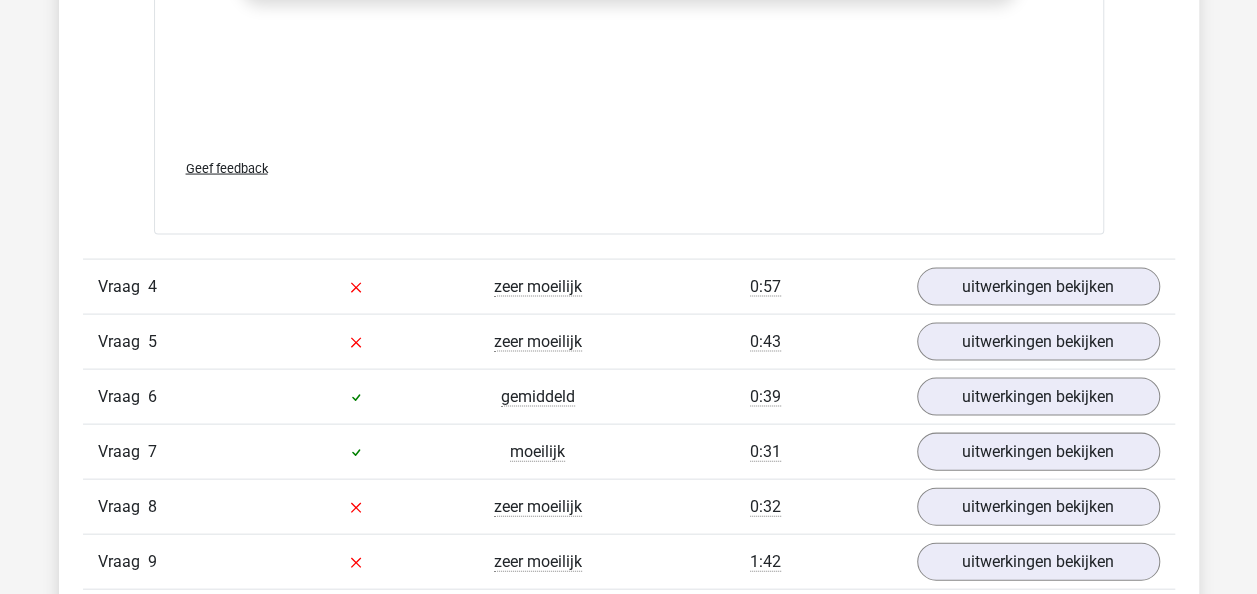 scroll, scrollTop: 5877, scrollLeft: 0, axis: vertical 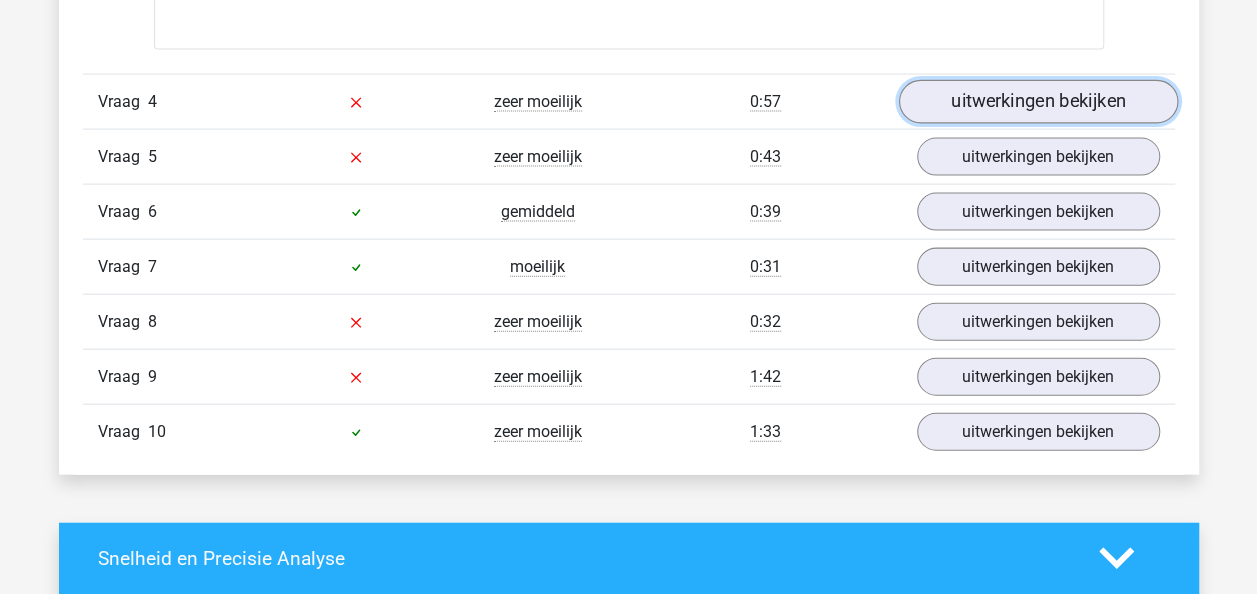 click on "uitwerkingen bekijken" at bounding box center [1037, 102] 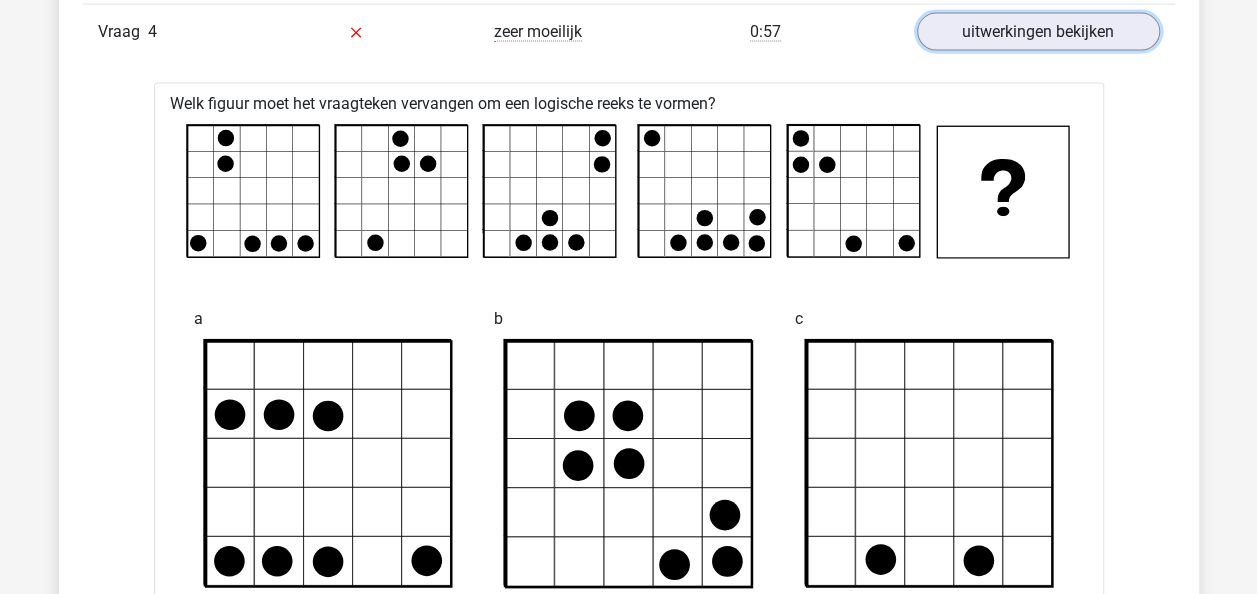 scroll, scrollTop: 5982, scrollLeft: 0, axis: vertical 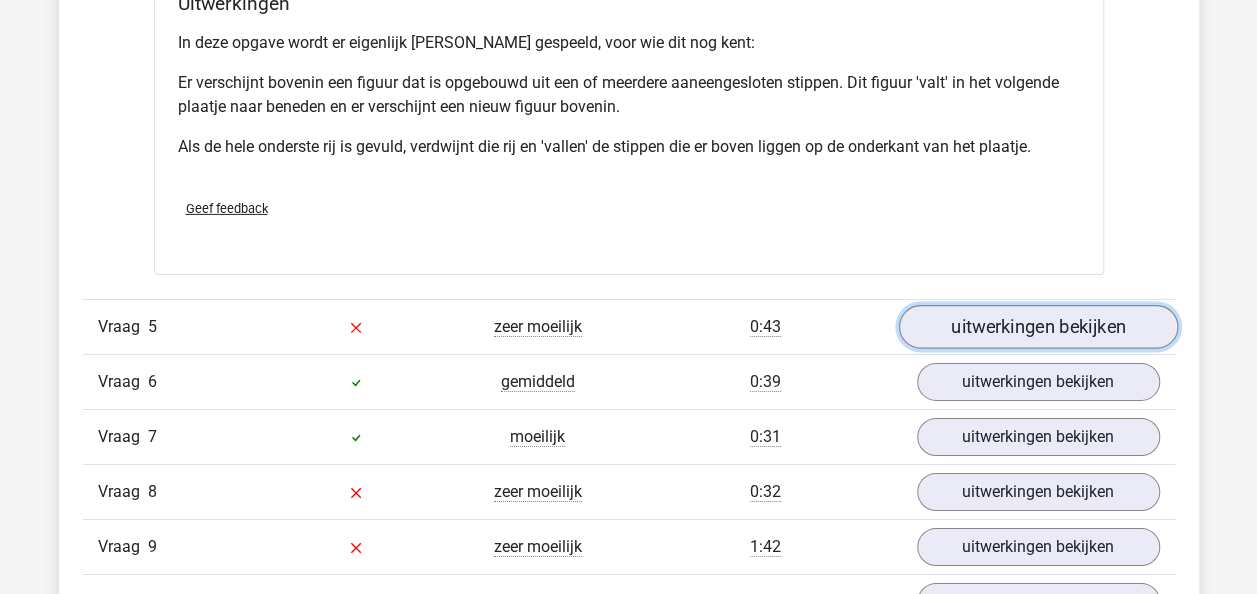click on "uitwerkingen bekijken" at bounding box center (1037, 327) 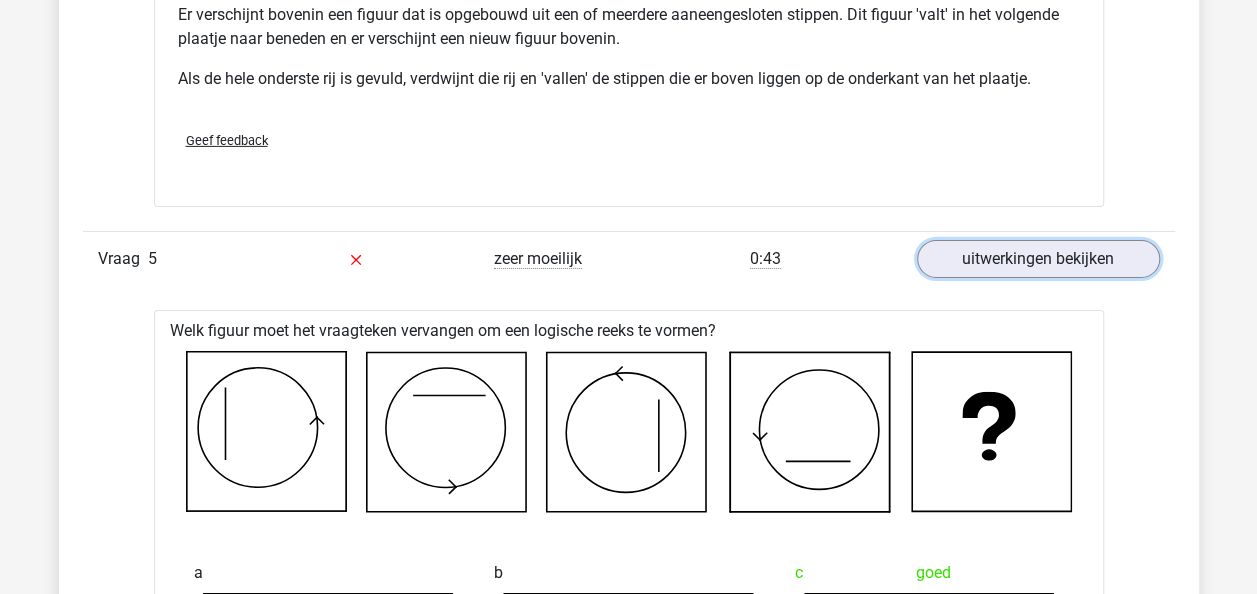 scroll, scrollTop: 7132, scrollLeft: 0, axis: vertical 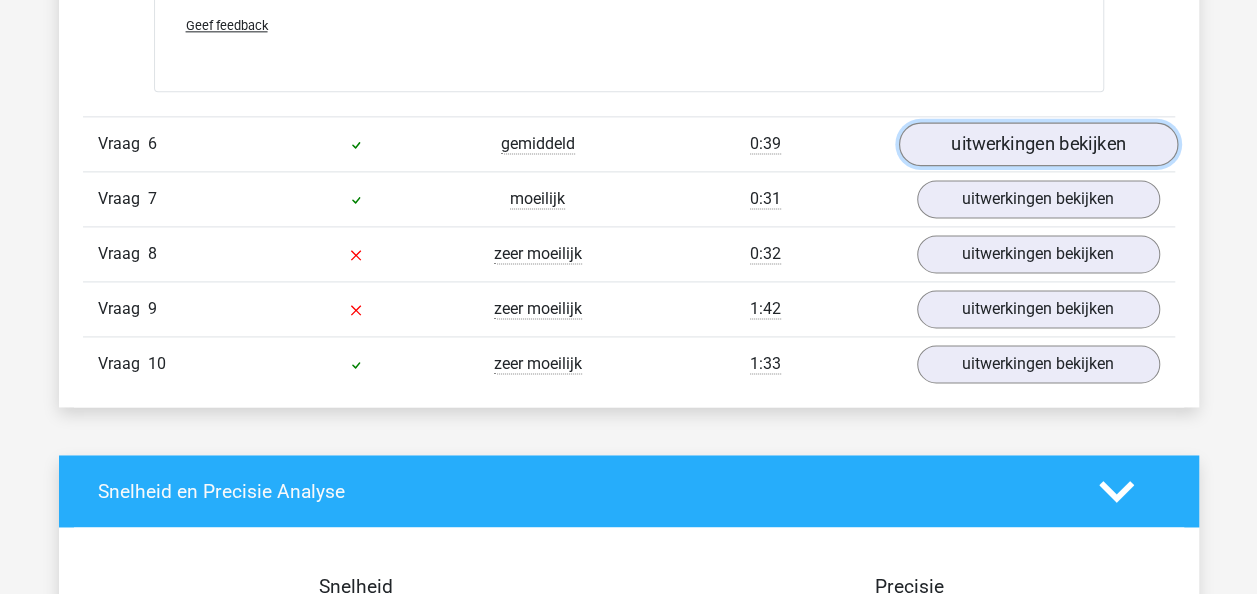 click on "uitwerkingen bekijken" at bounding box center (1037, 144) 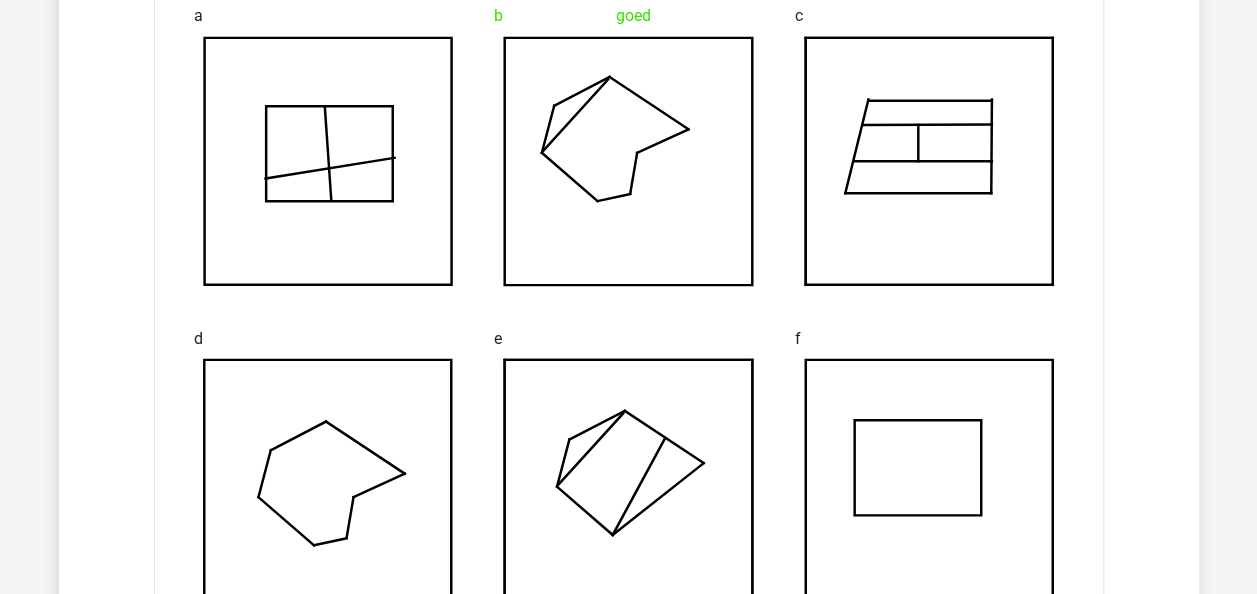 scroll, scrollTop: 9450, scrollLeft: 0, axis: vertical 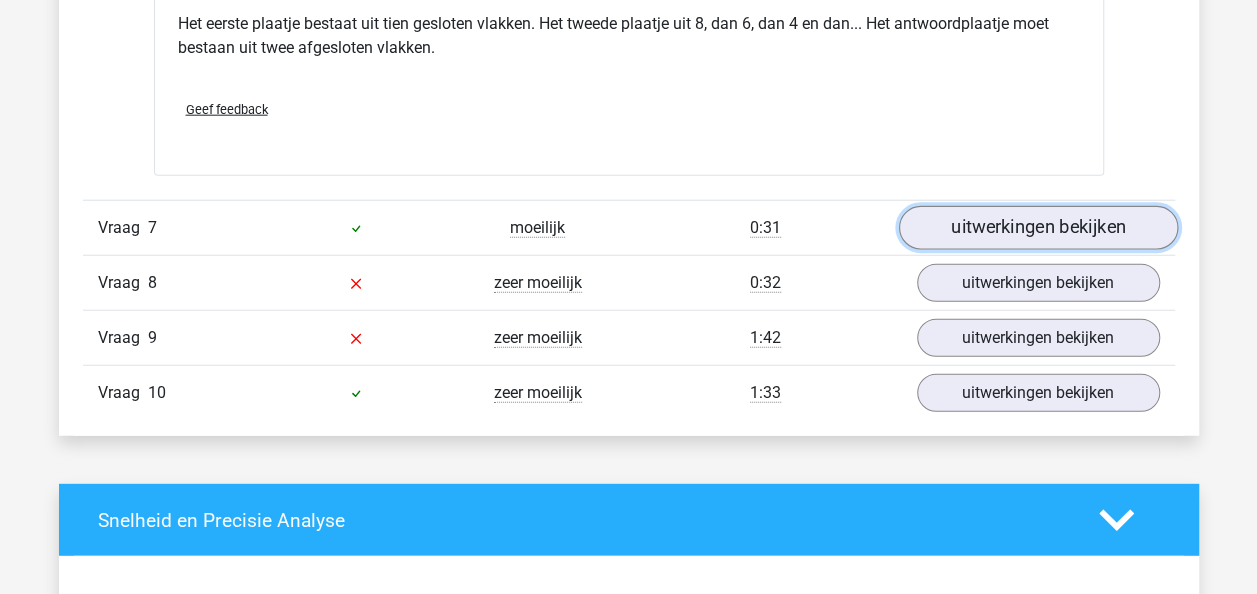 click on "uitwerkingen bekijken" at bounding box center [1037, 228] 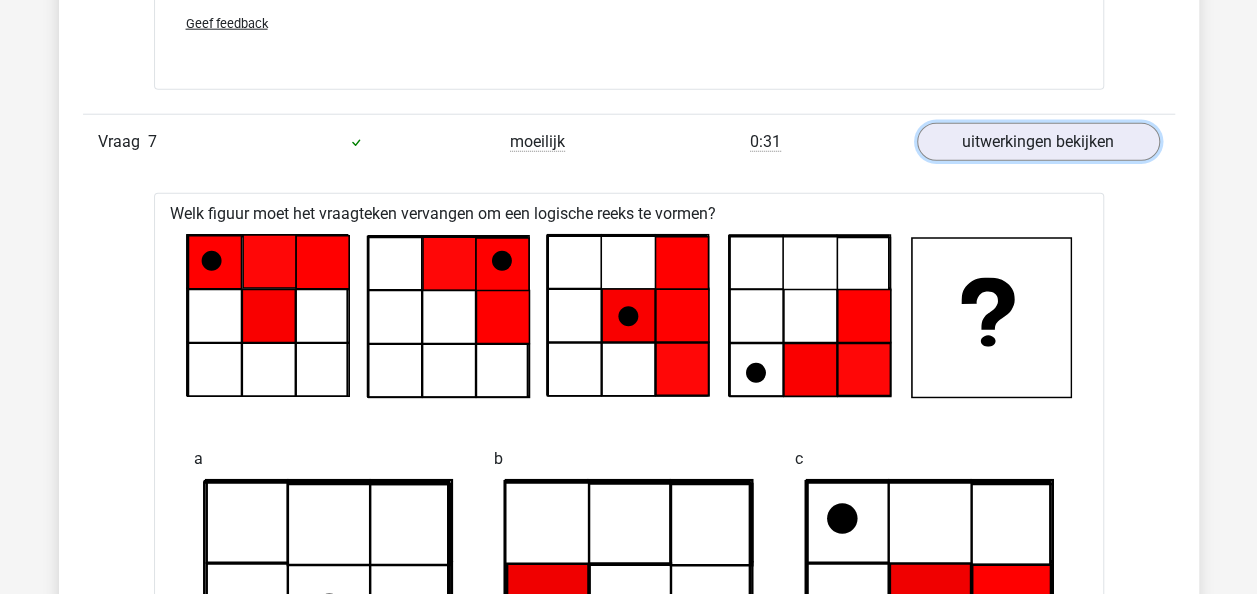 scroll, scrollTop: 10156, scrollLeft: 0, axis: vertical 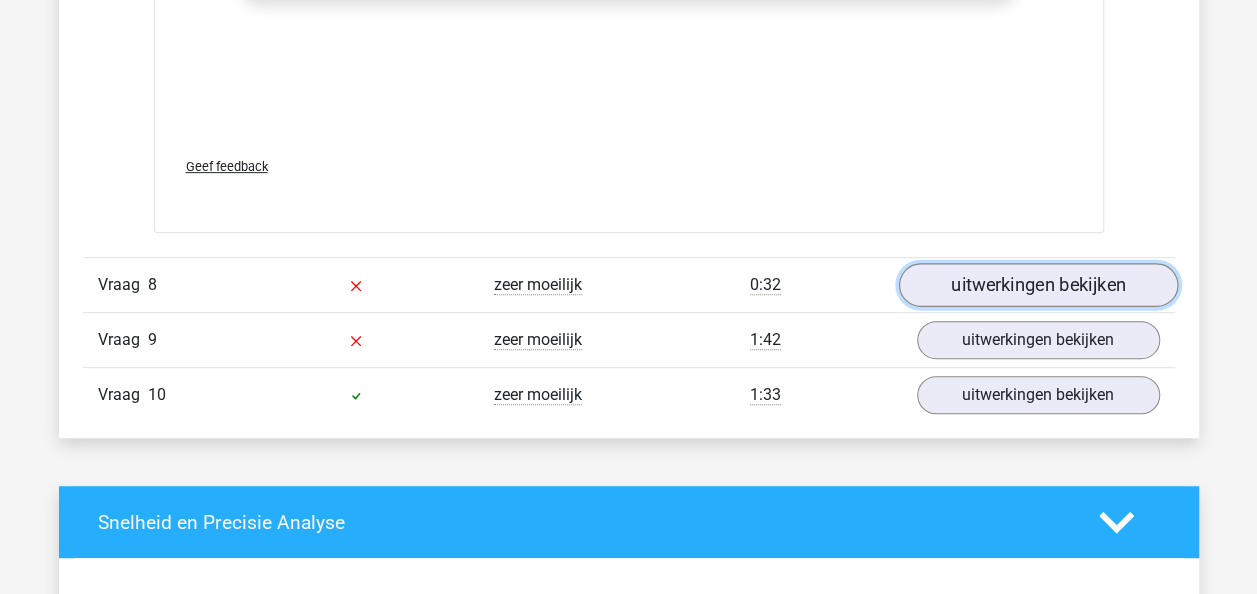 click on "uitwerkingen bekijken" at bounding box center [1037, 285] 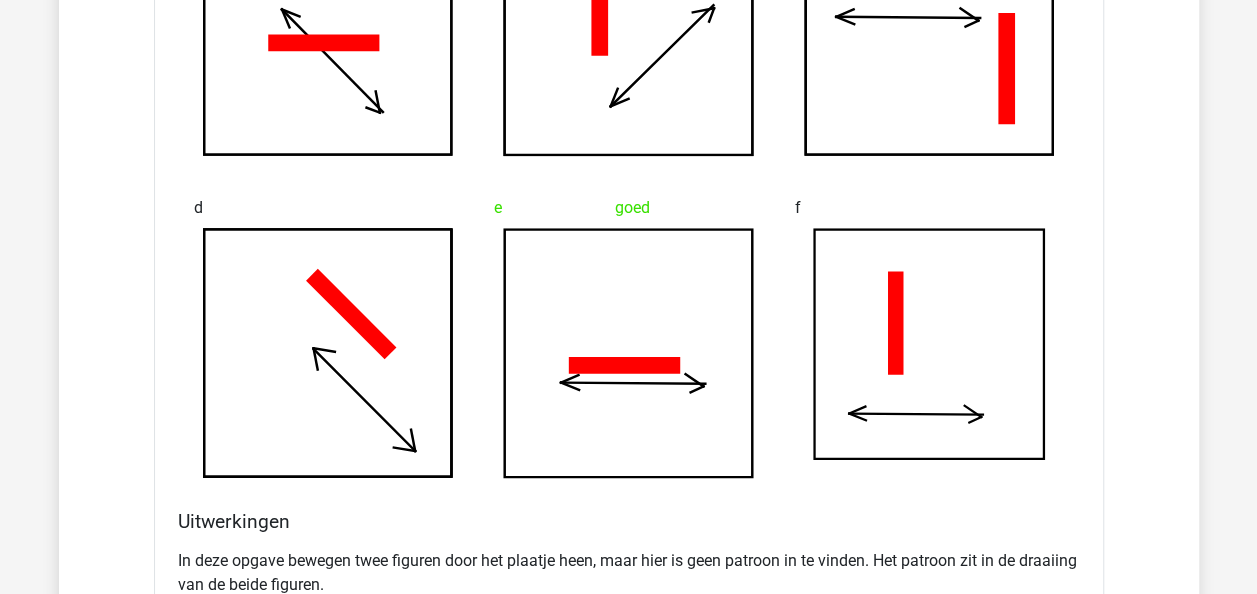 scroll, scrollTop: 12392, scrollLeft: 0, axis: vertical 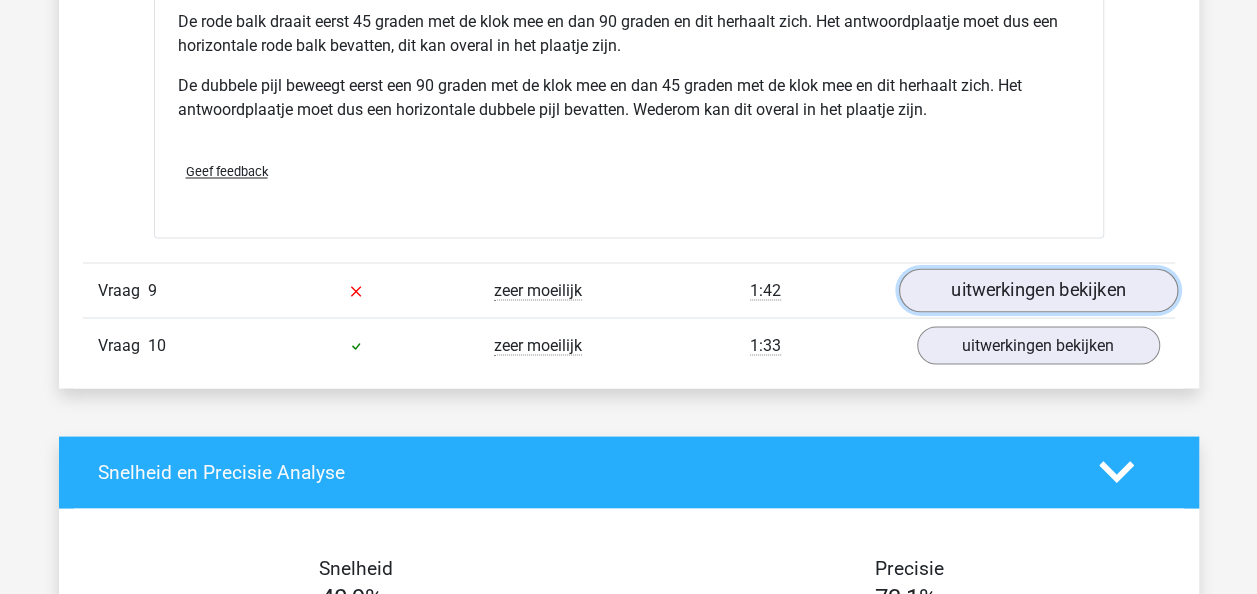 click on "uitwerkingen bekijken" at bounding box center [1037, 290] 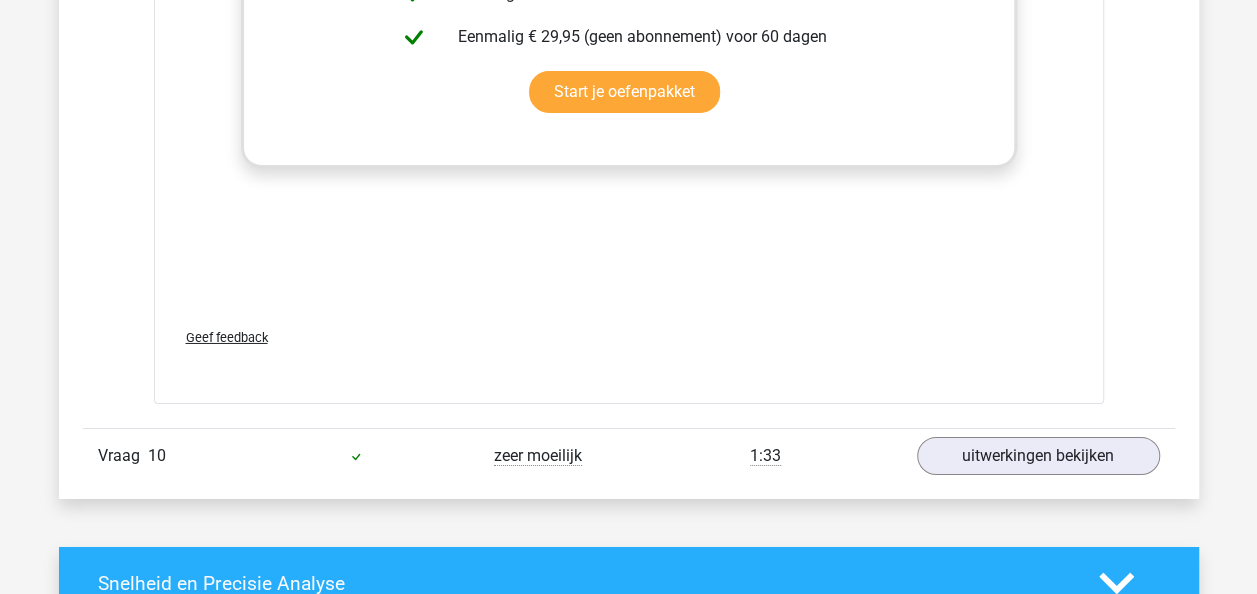 scroll, scrollTop: 14558, scrollLeft: 0, axis: vertical 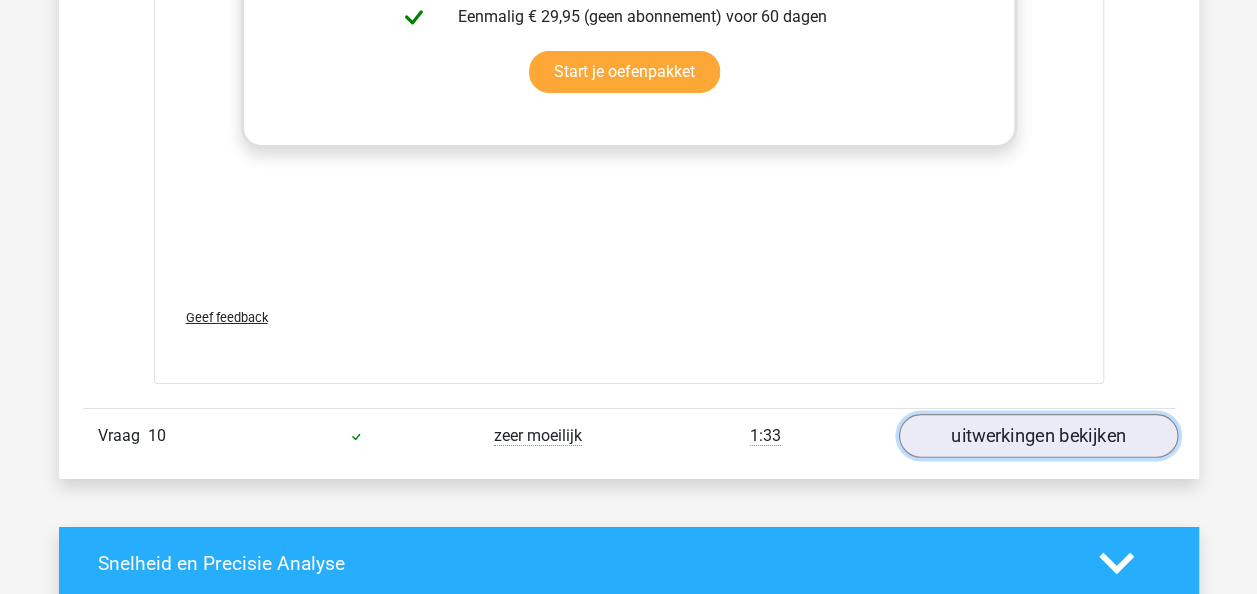 click on "uitwerkingen bekijken" at bounding box center (1037, 436) 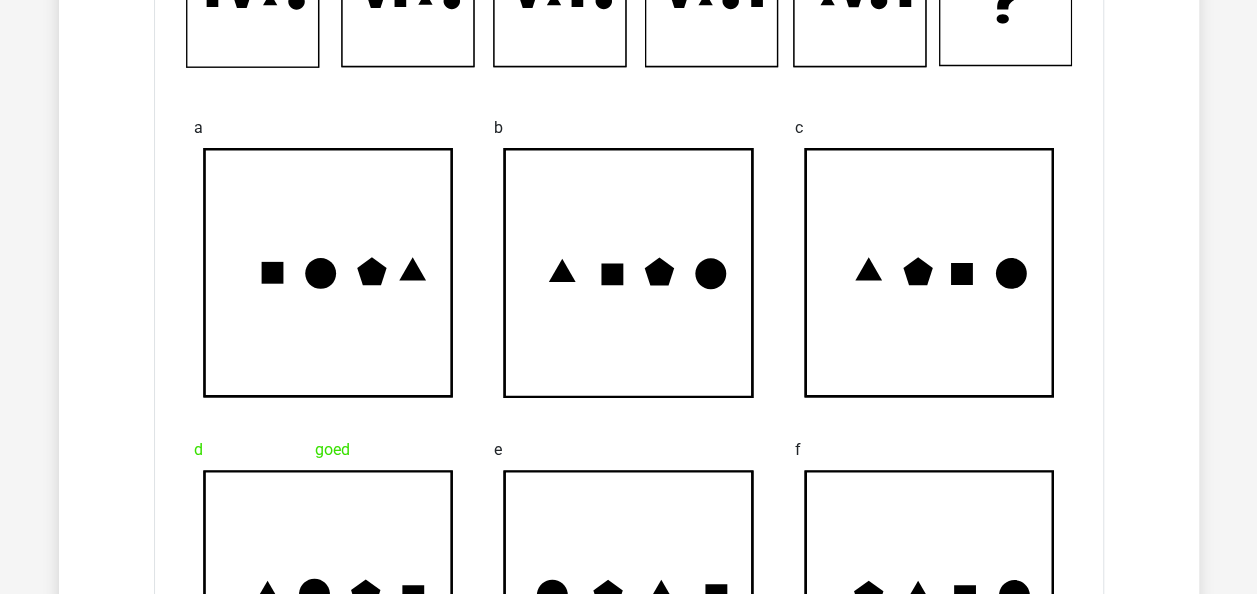 scroll, scrollTop: 15198, scrollLeft: 0, axis: vertical 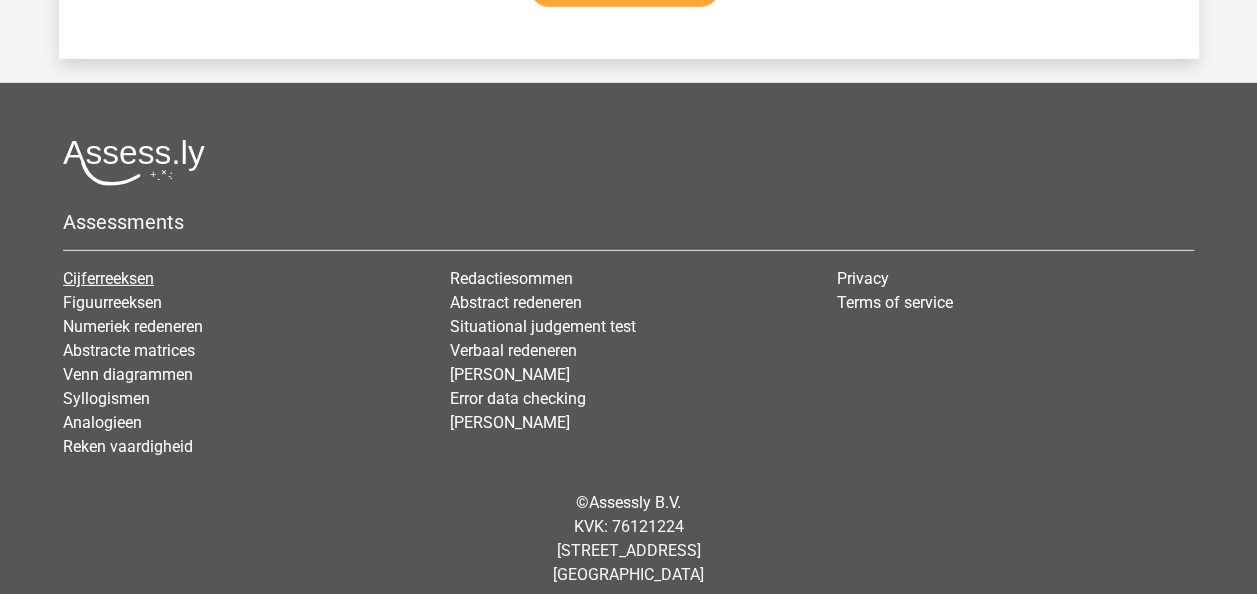 click on "Cijferreeksen" at bounding box center (108, 278) 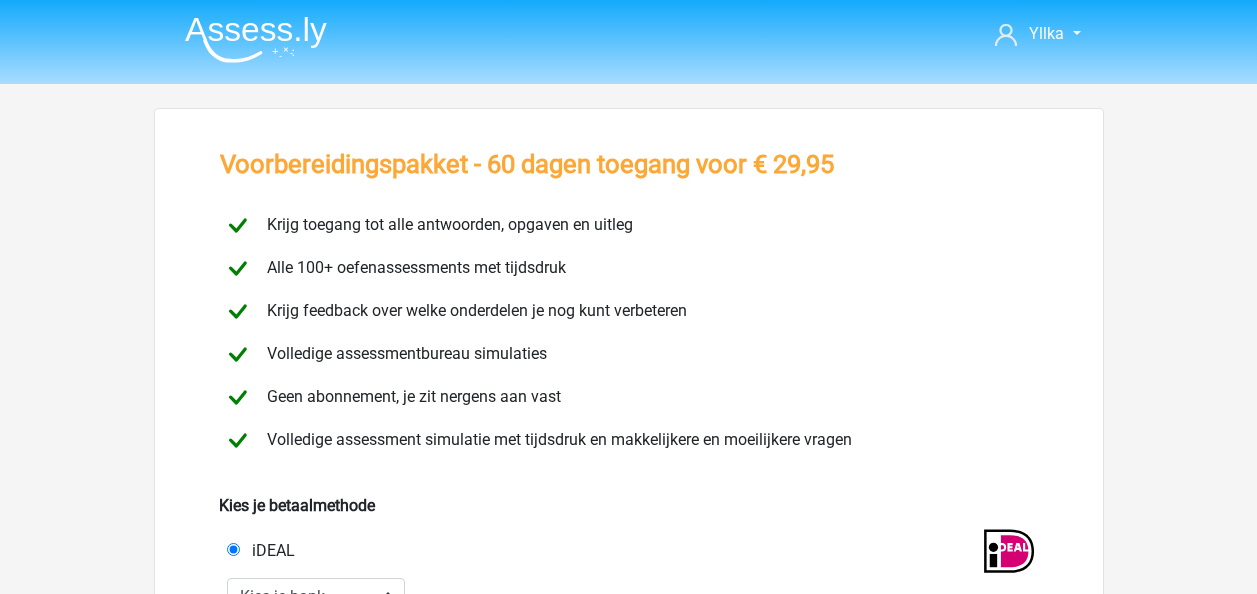 scroll, scrollTop: 0, scrollLeft: 0, axis: both 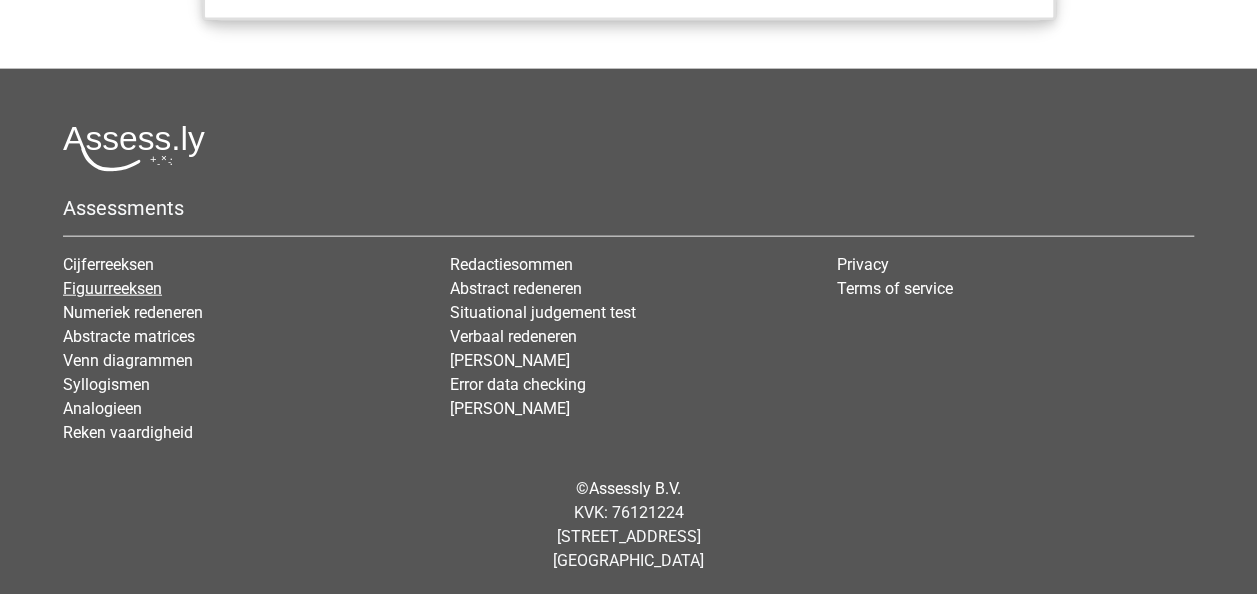 click on "Figuurreeksen" at bounding box center [112, 288] 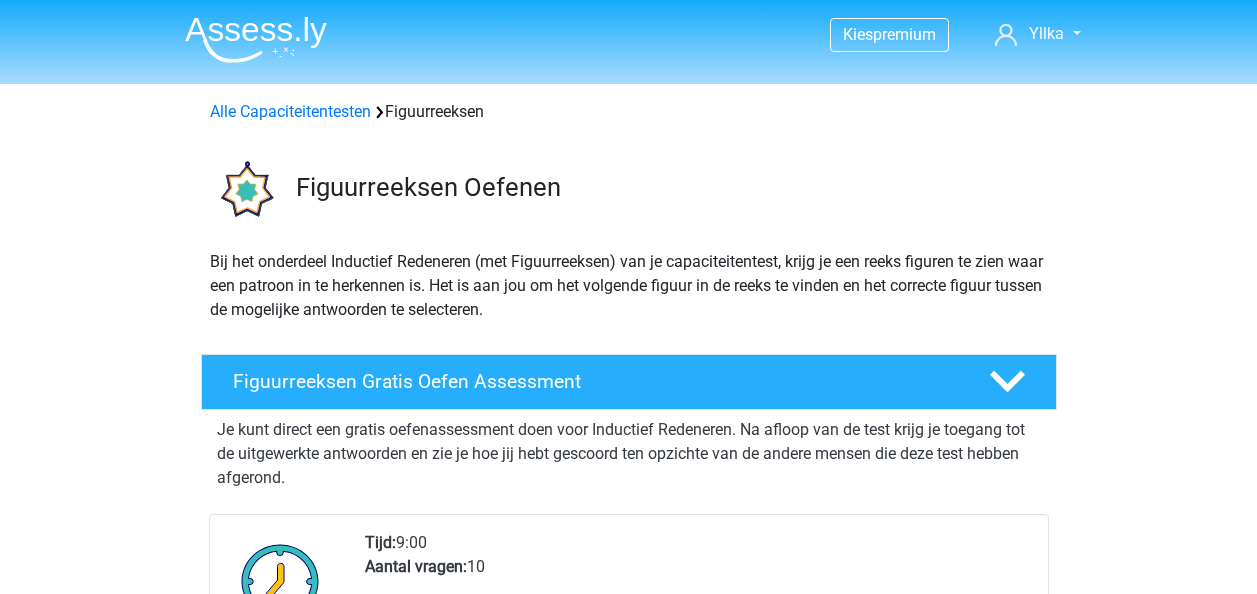 scroll, scrollTop: 0, scrollLeft: 0, axis: both 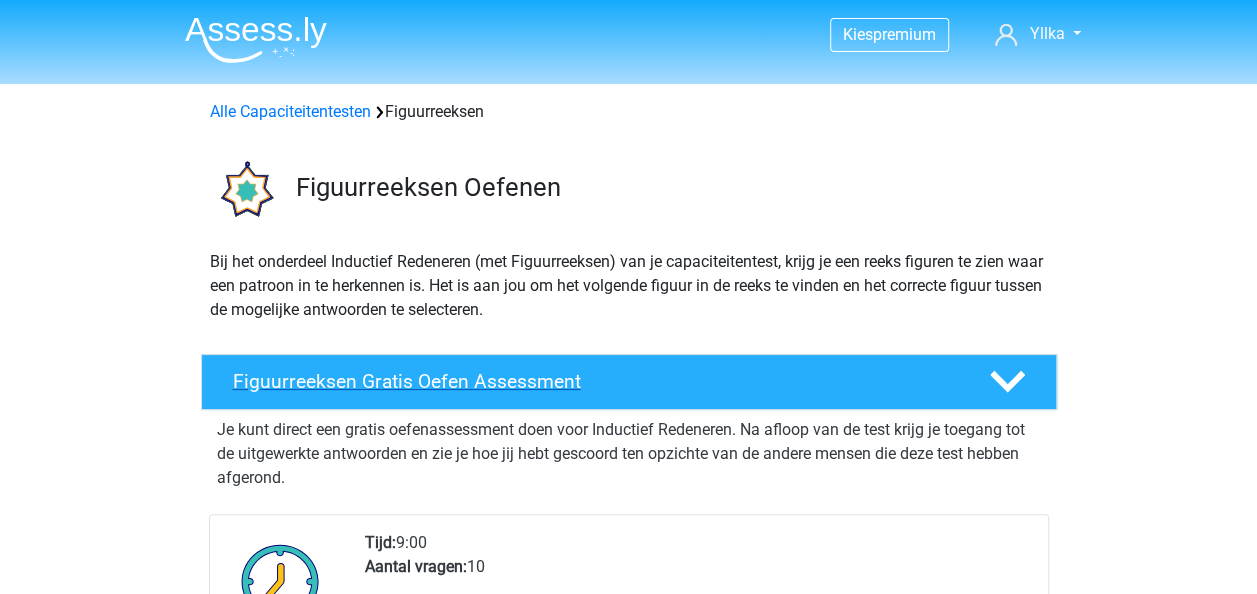 click on "Figuurreeksen
Gratis Oefen Assessment" at bounding box center [595, 381] 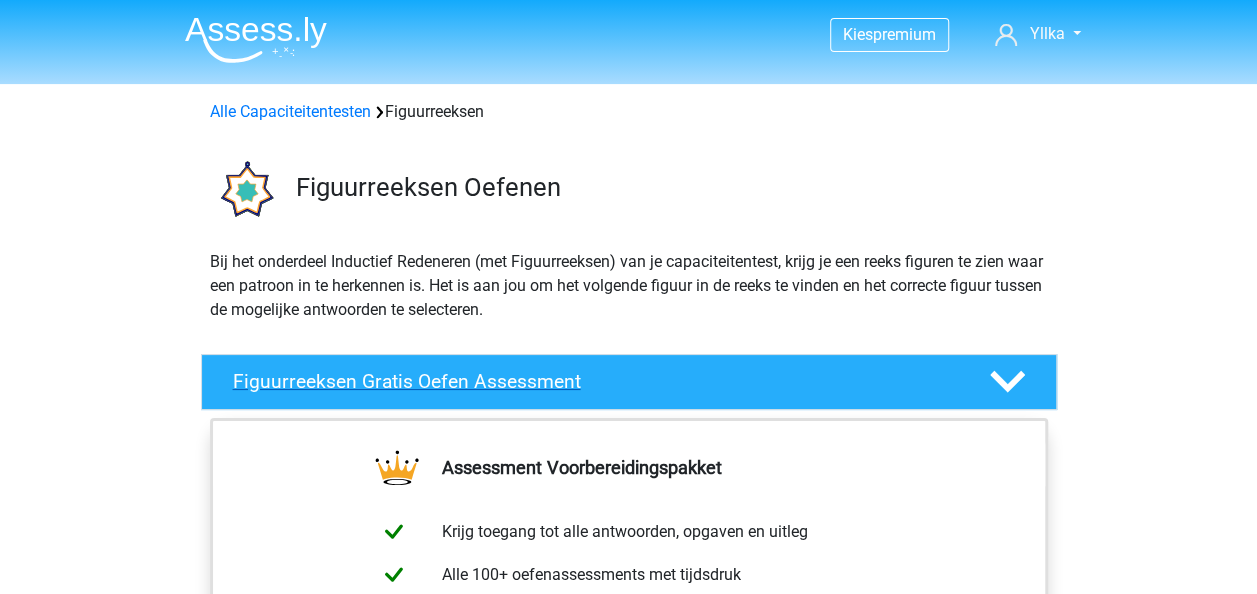 click 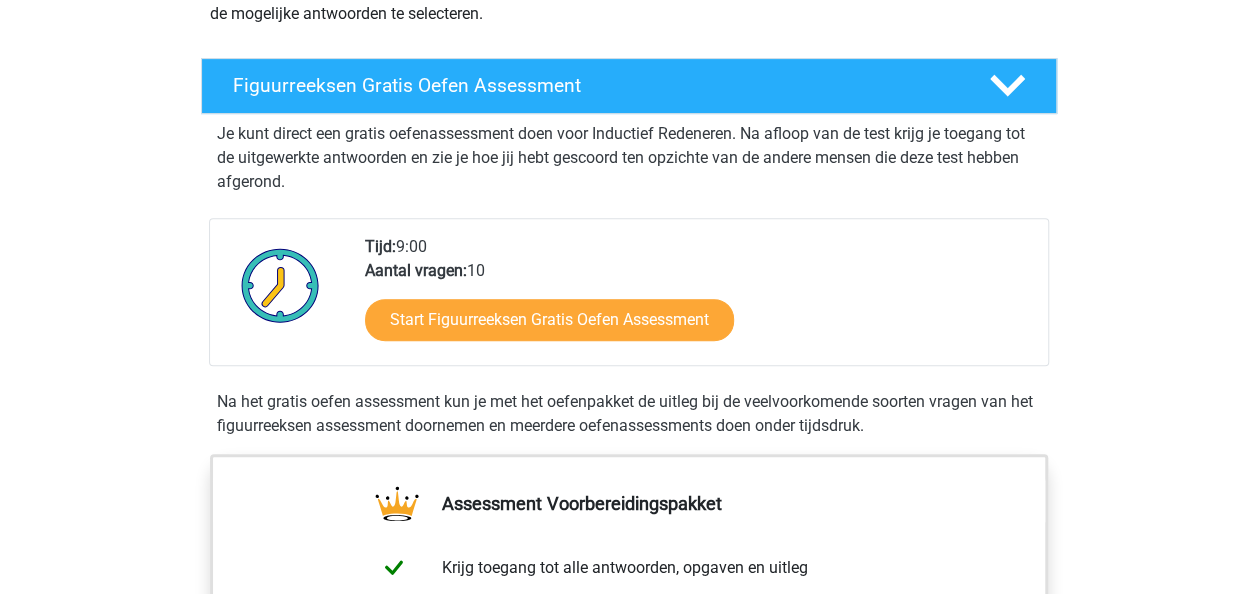 scroll, scrollTop: 322, scrollLeft: 0, axis: vertical 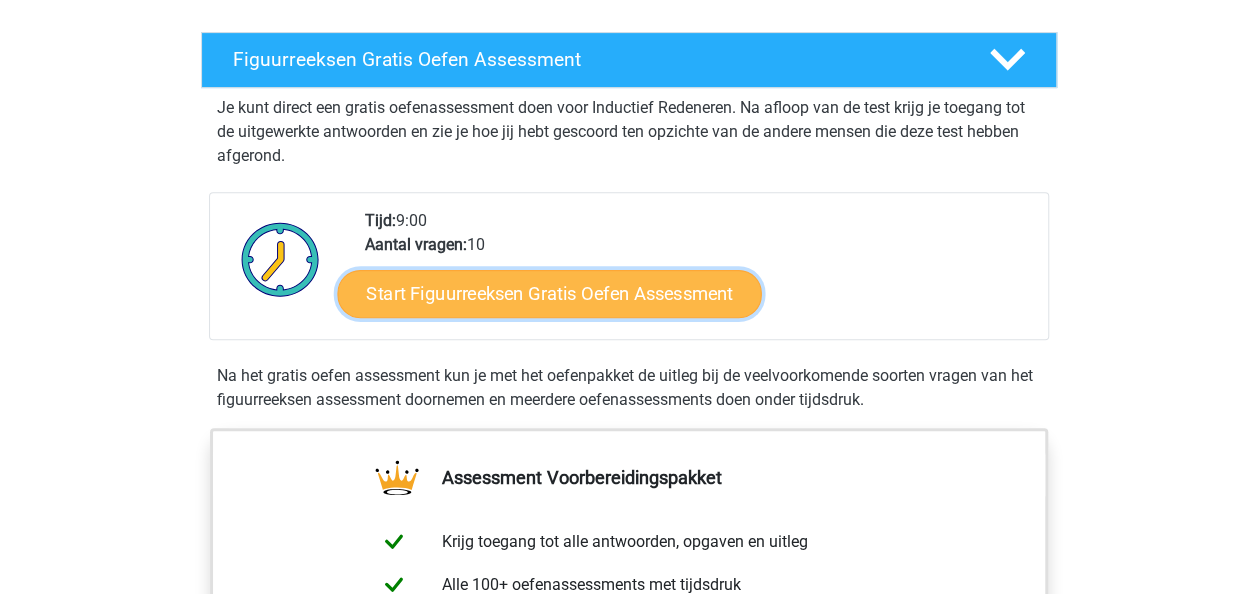 click on "Start Figuurreeksen
Gratis Oefen Assessment" at bounding box center (549, 293) 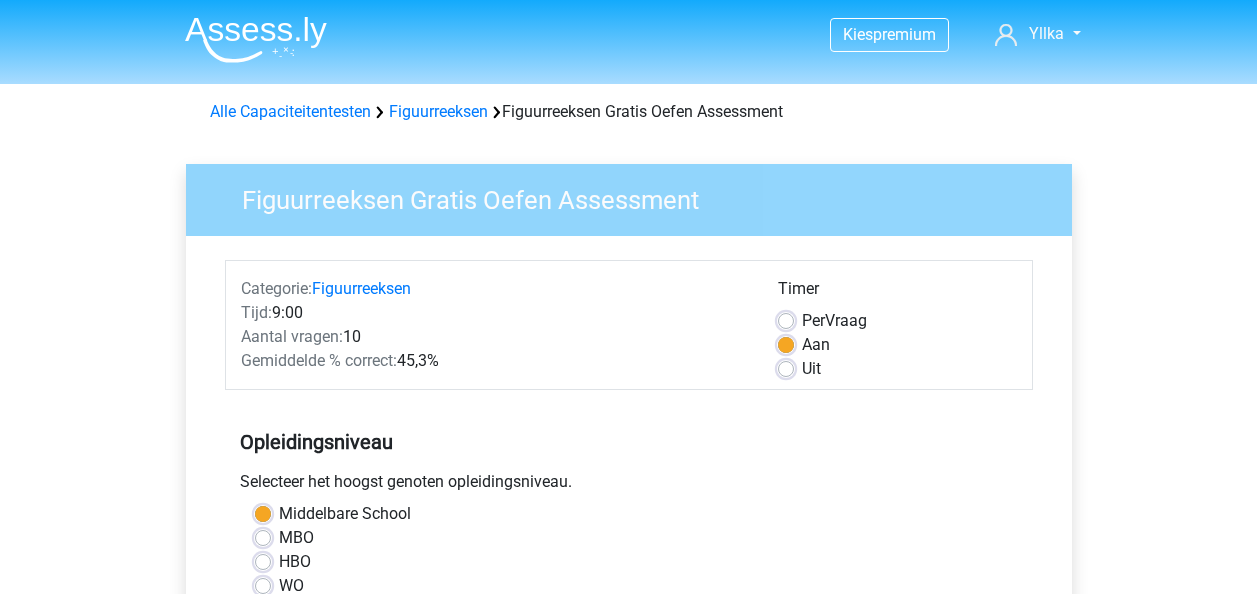 scroll, scrollTop: 0, scrollLeft: 0, axis: both 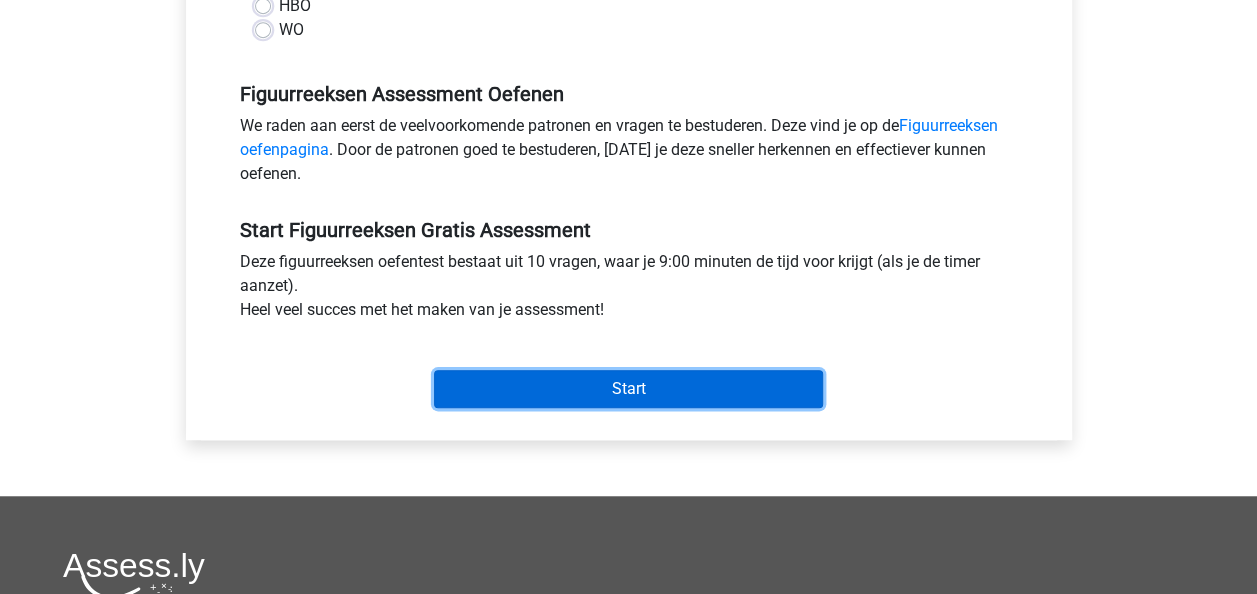 click on "Start" at bounding box center [628, 389] 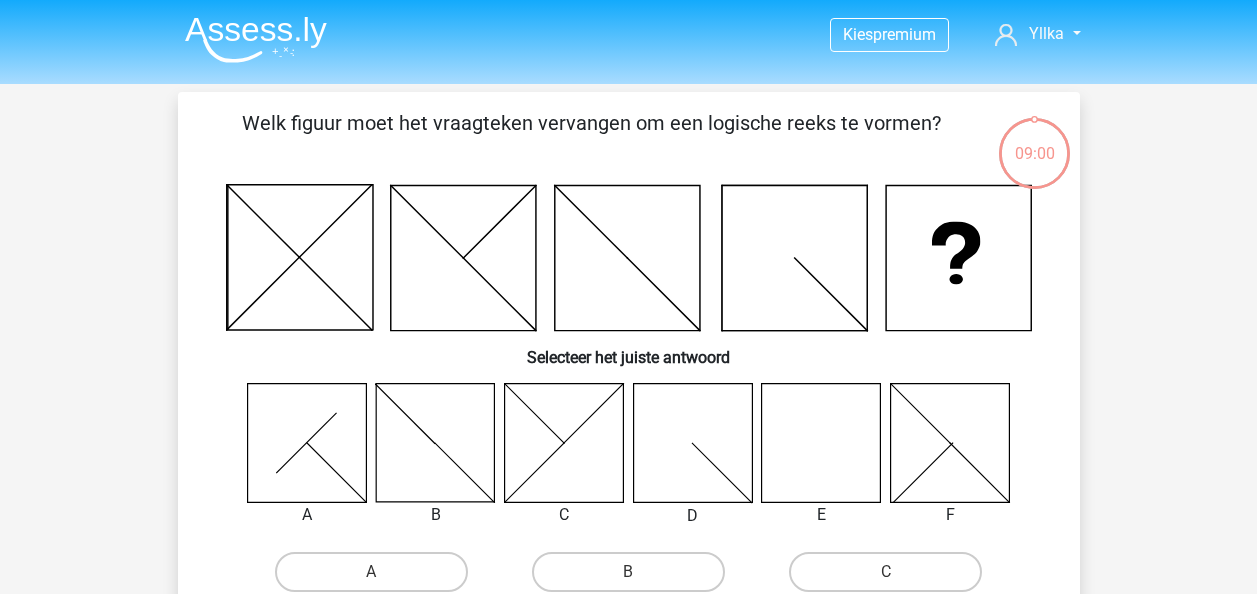 scroll, scrollTop: 0, scrollLeft: 0, axis: both 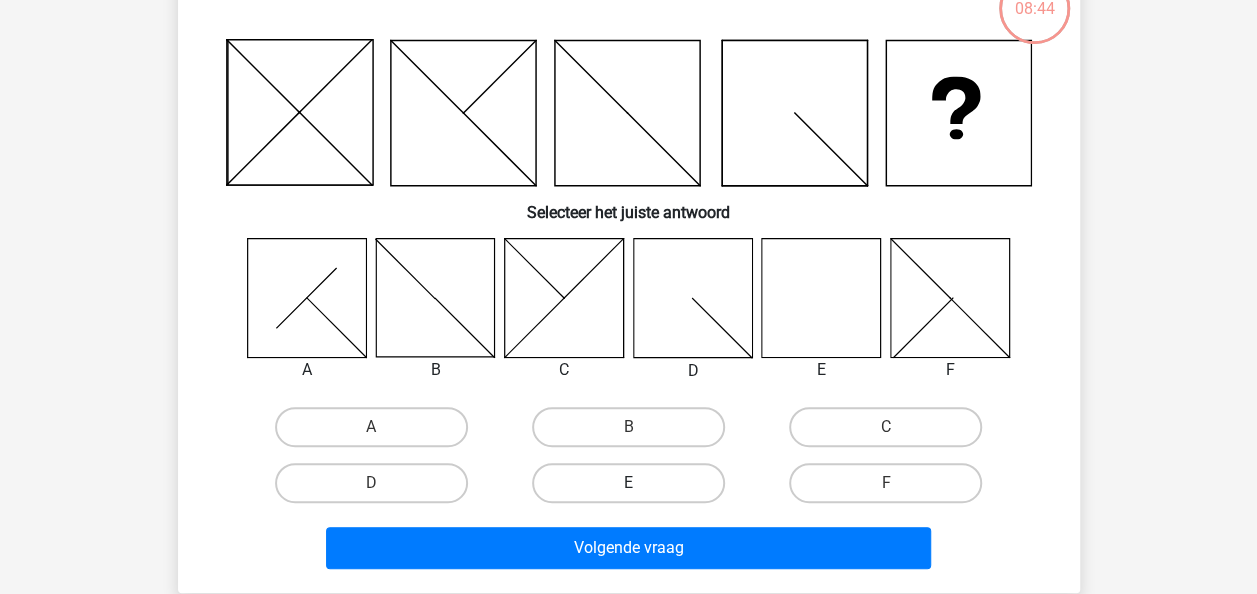 click on "E" at bounding box center [628, 483] 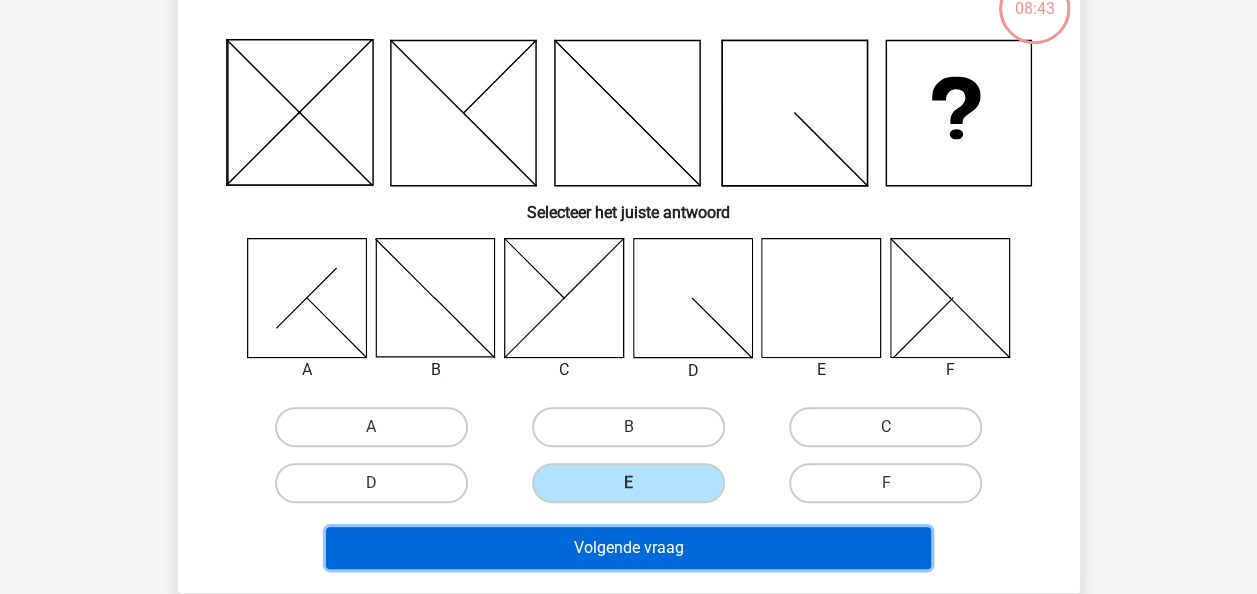 click on "Volgende vraag" at bounding box center (628, 548) 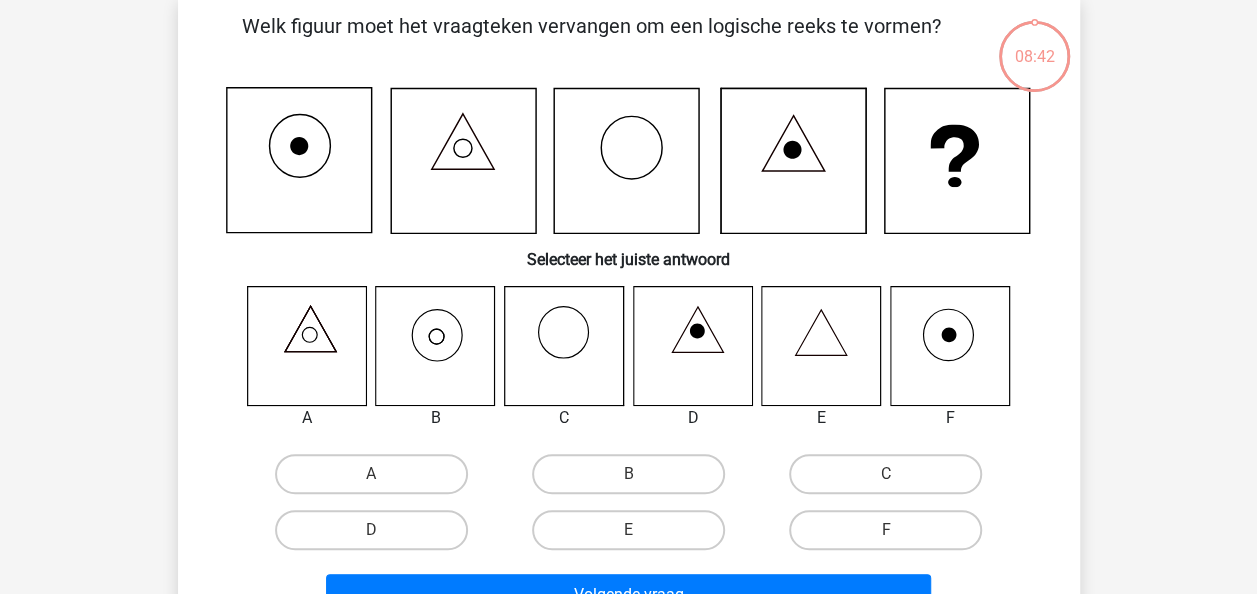scroll, scrollTop: 92, scrollLeft: 0, axis: vertical 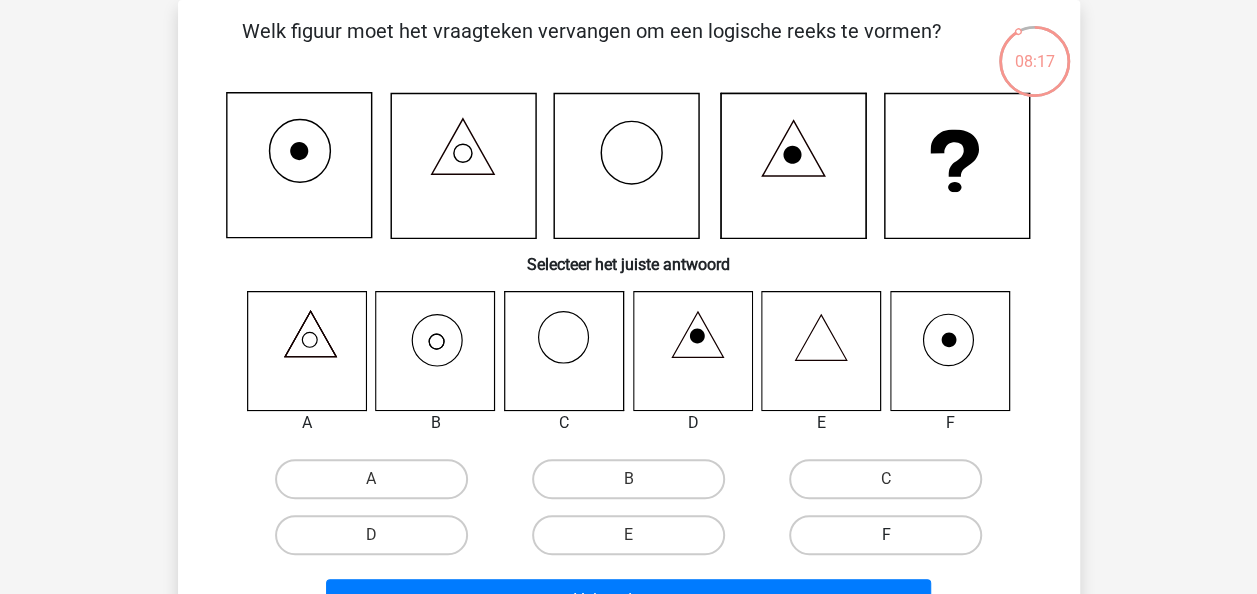 click on "F" at bounding box center [885, 535] 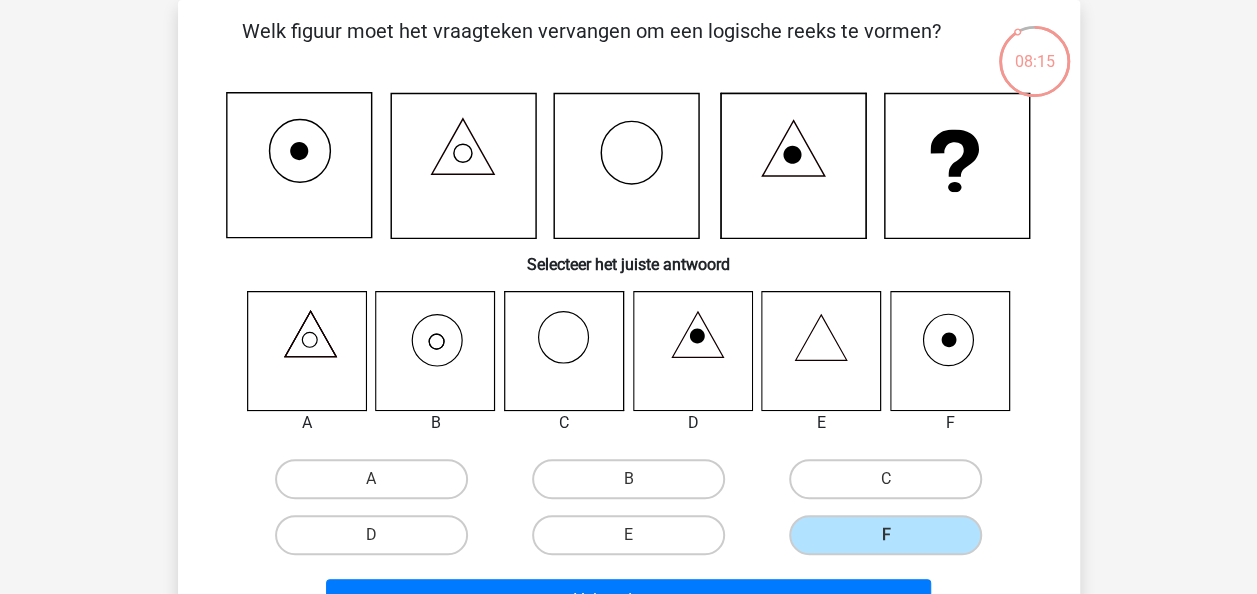 click on "Volgende vraag" at bounding box center [629, 596] 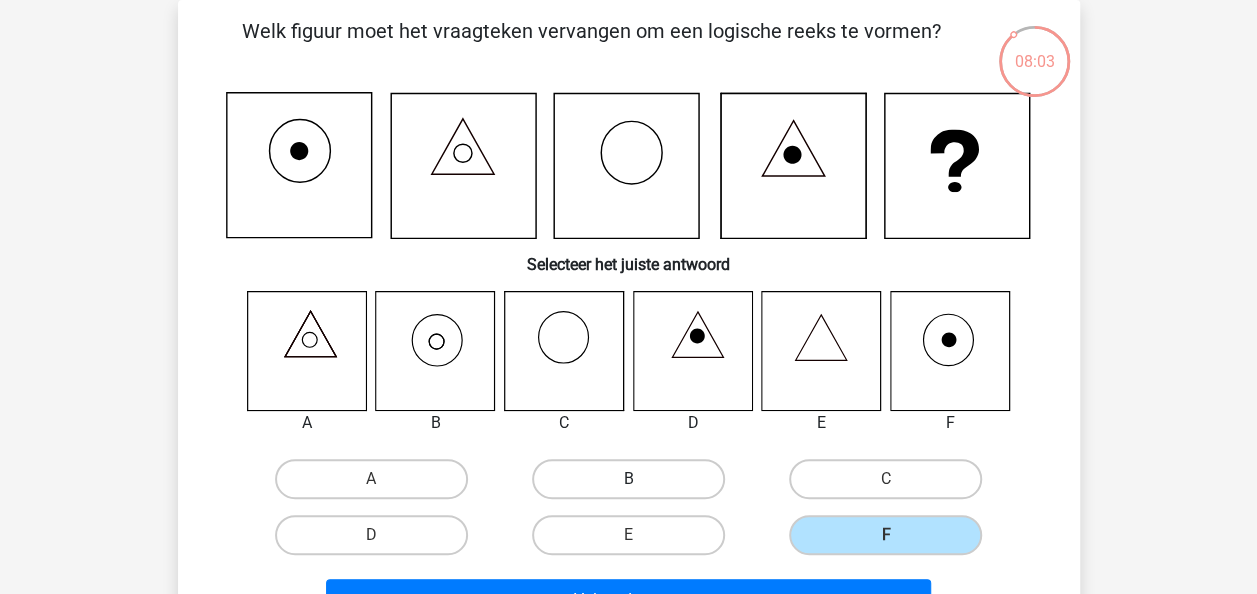 click on "B" at bounding box center [628, 479] 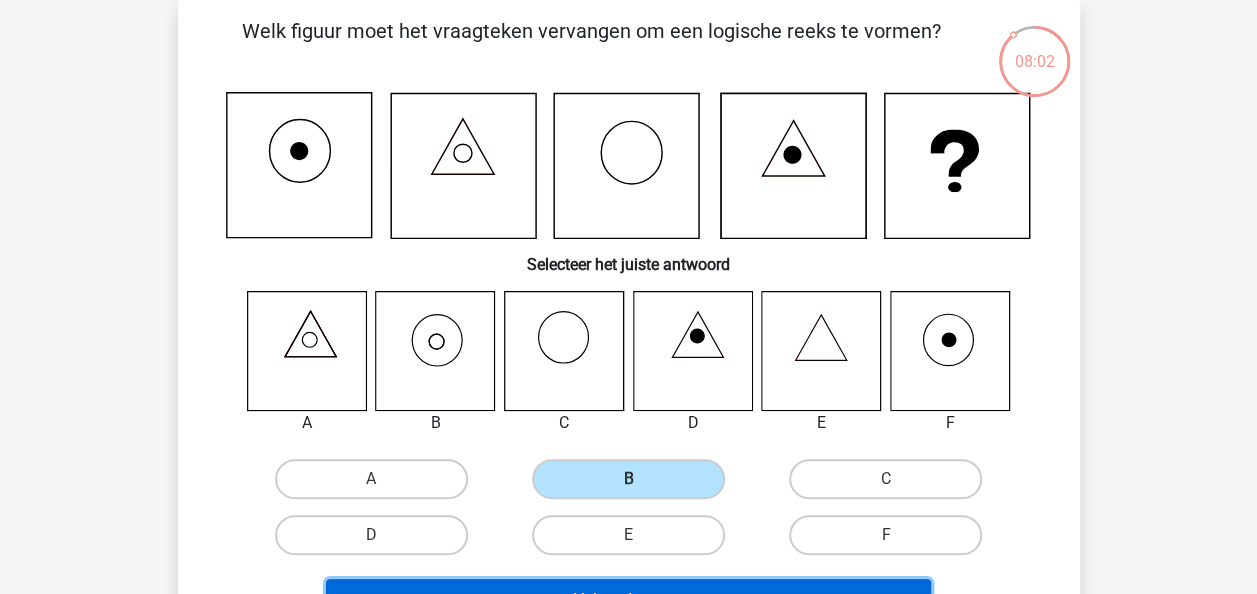 click on "Volgende vraag" at bounding box center [628, 600] 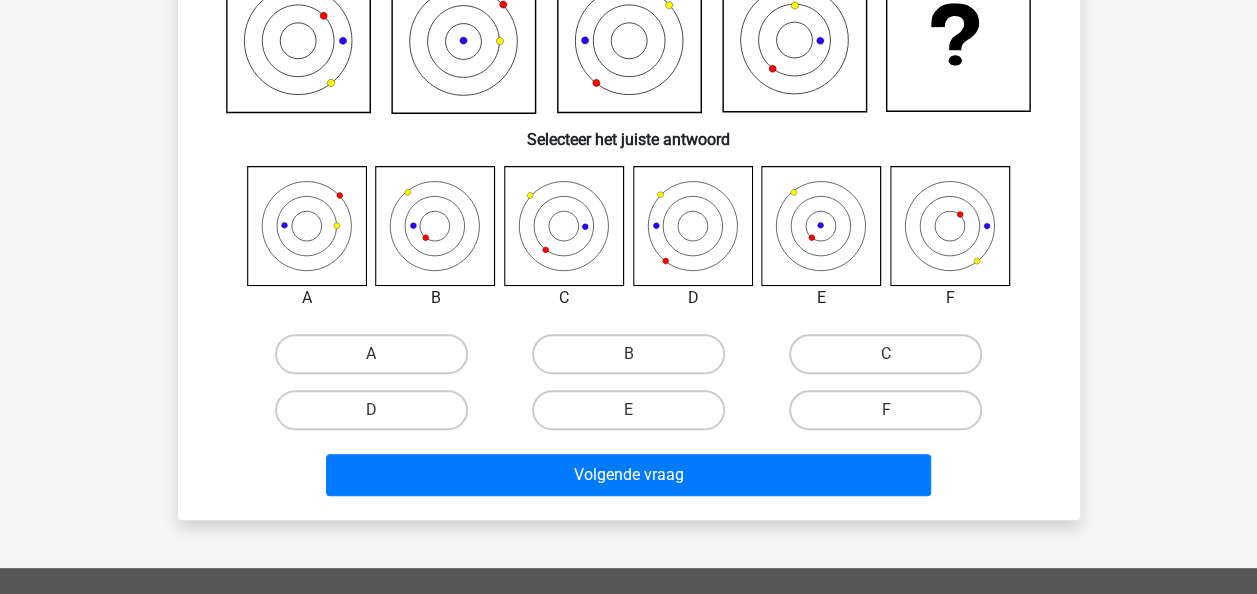 scroll, scrollTop: 250, scrollLeft: 0, axis: vertical 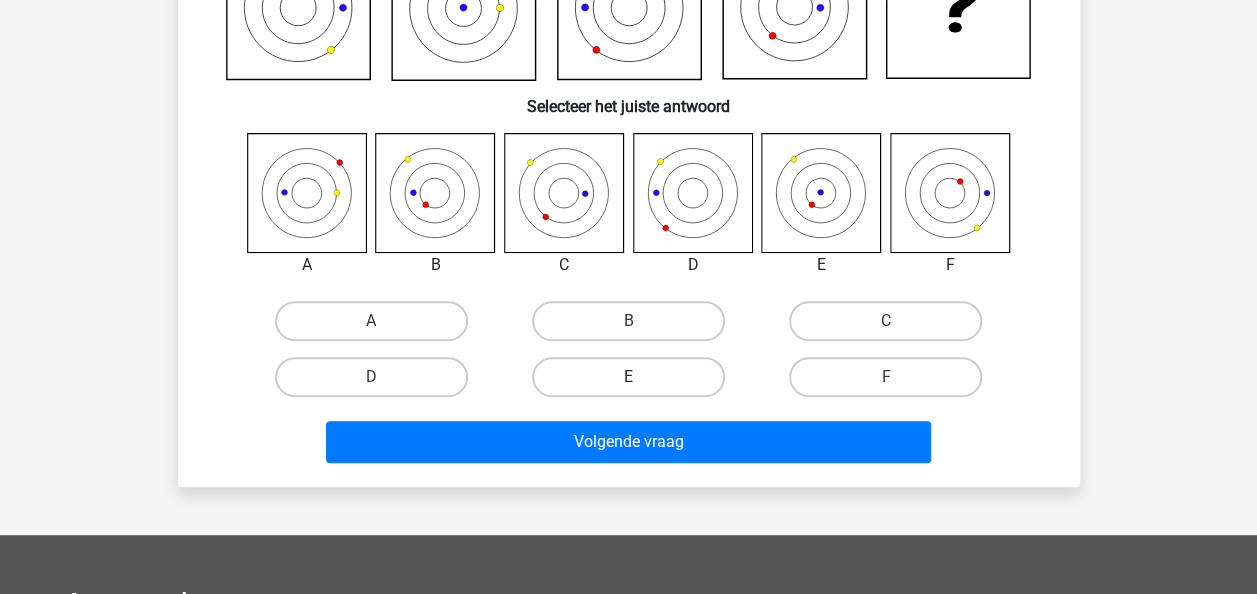 click on "E" at bounding box center (628, 377) 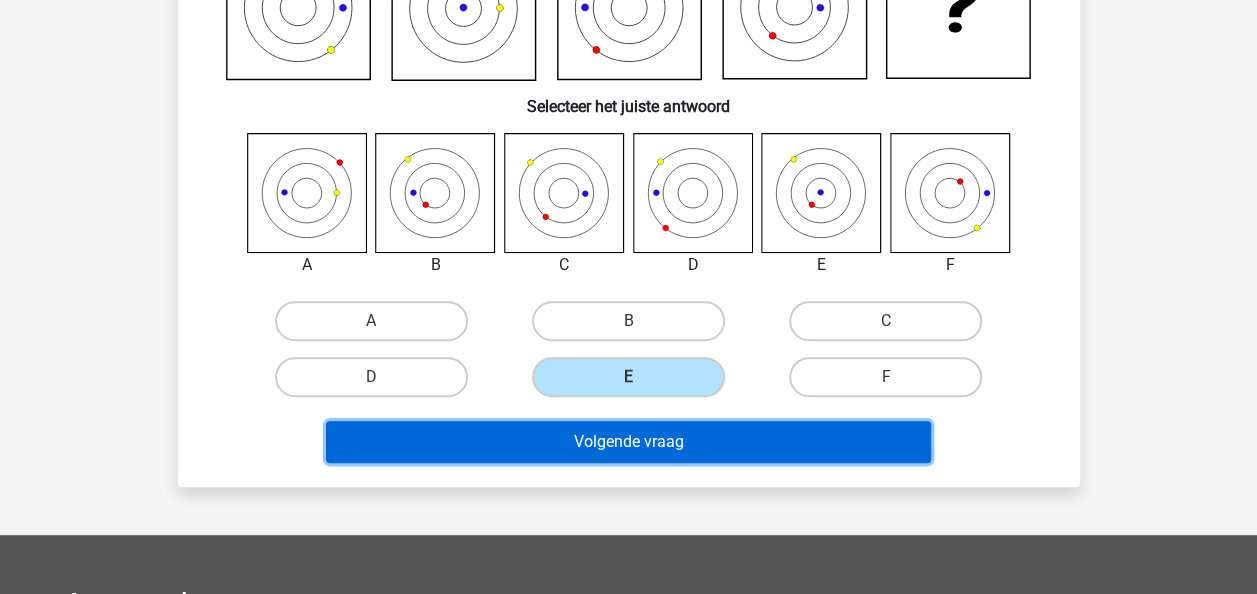 click on "Volgende vraag" at bounding box center [628, 442] 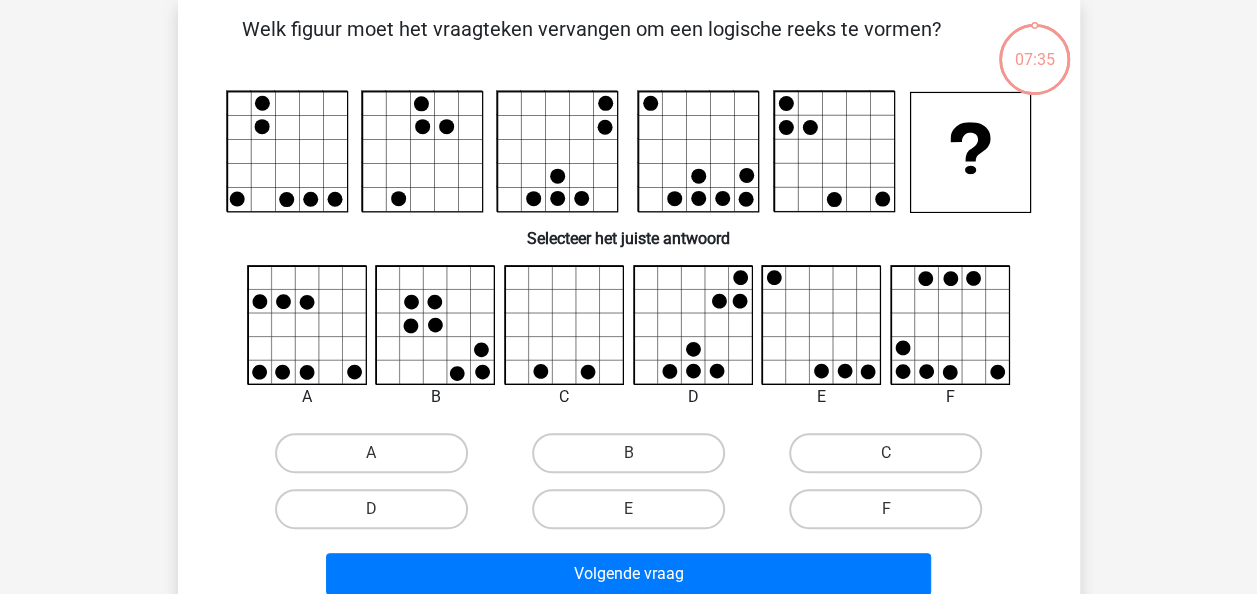 scroll, scrollTop: 92, scrollLeft: 0, axis: vertical 